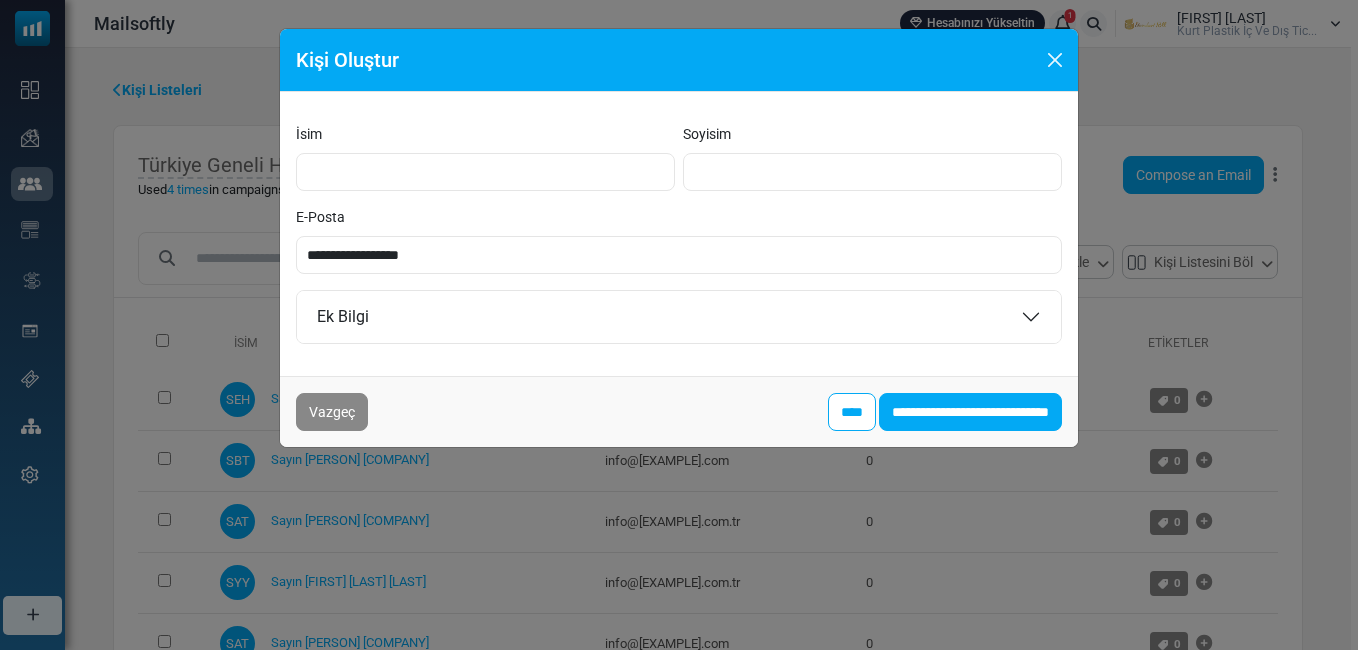 scroll, scrollTop: 0, scrollLeft: 0, axis: both 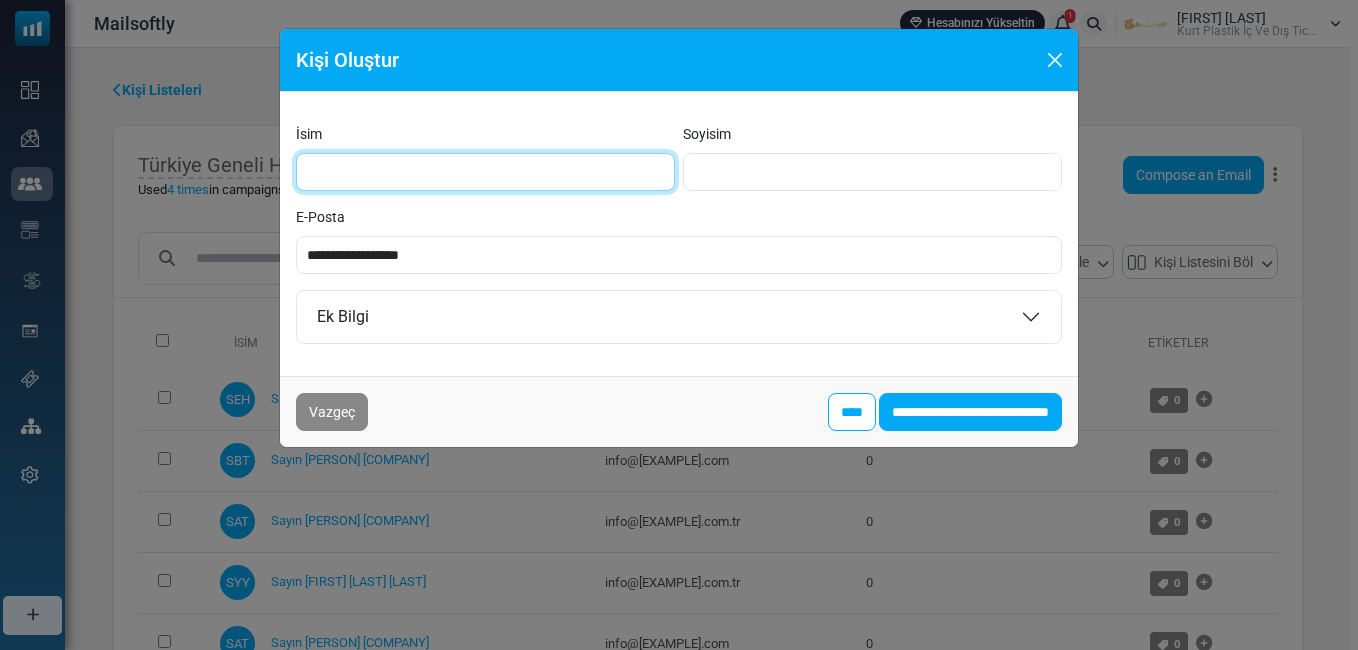 click on "İsim" at bounding box center (485, 172) 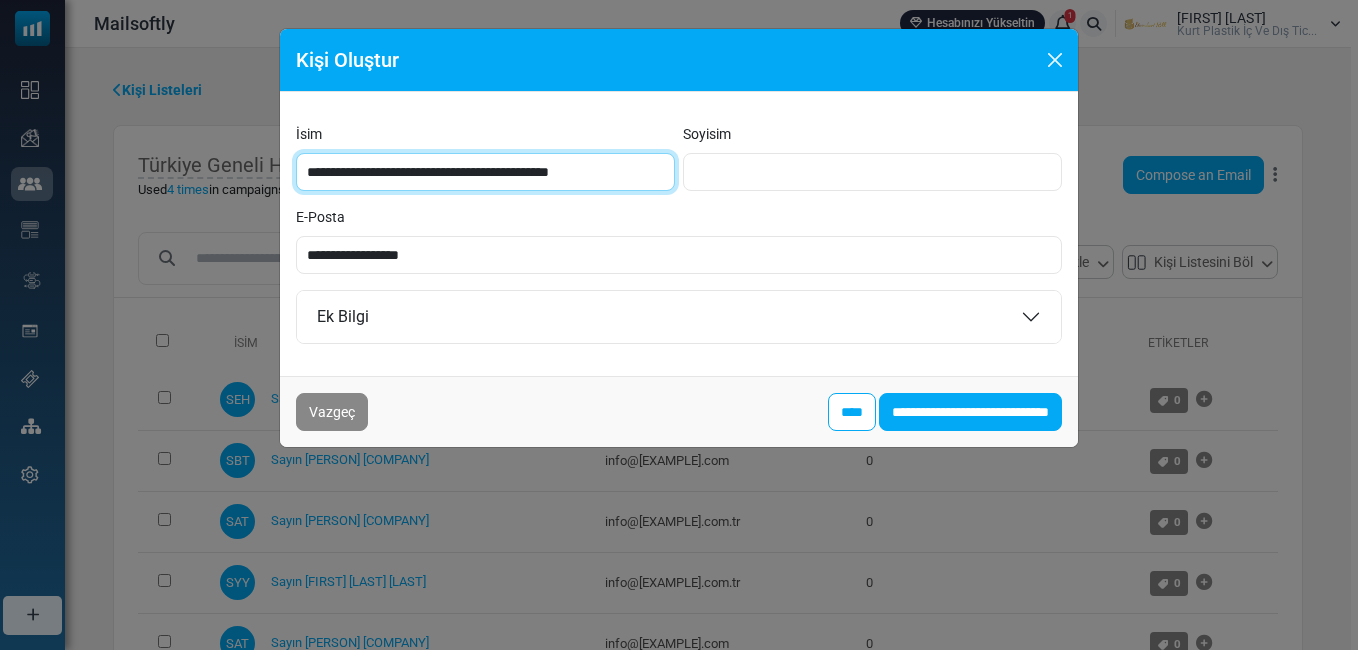 click on "**********" at bounding box center (485, 172) 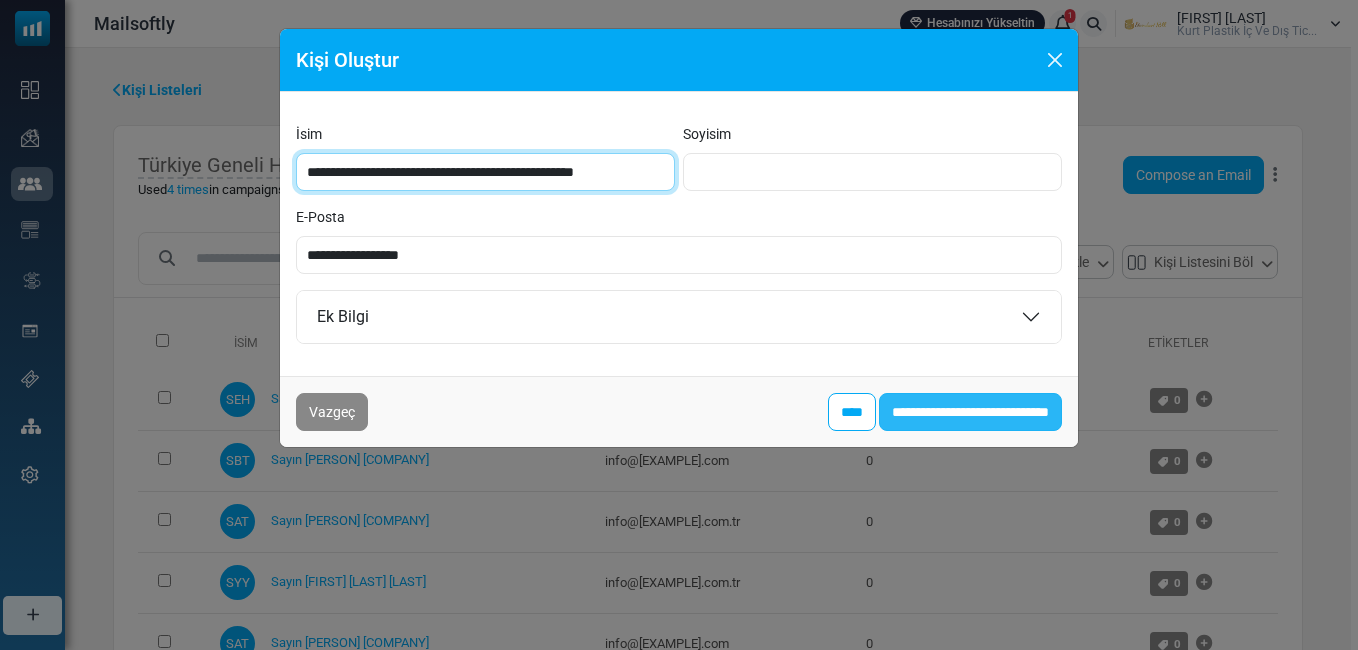 type on "**********" 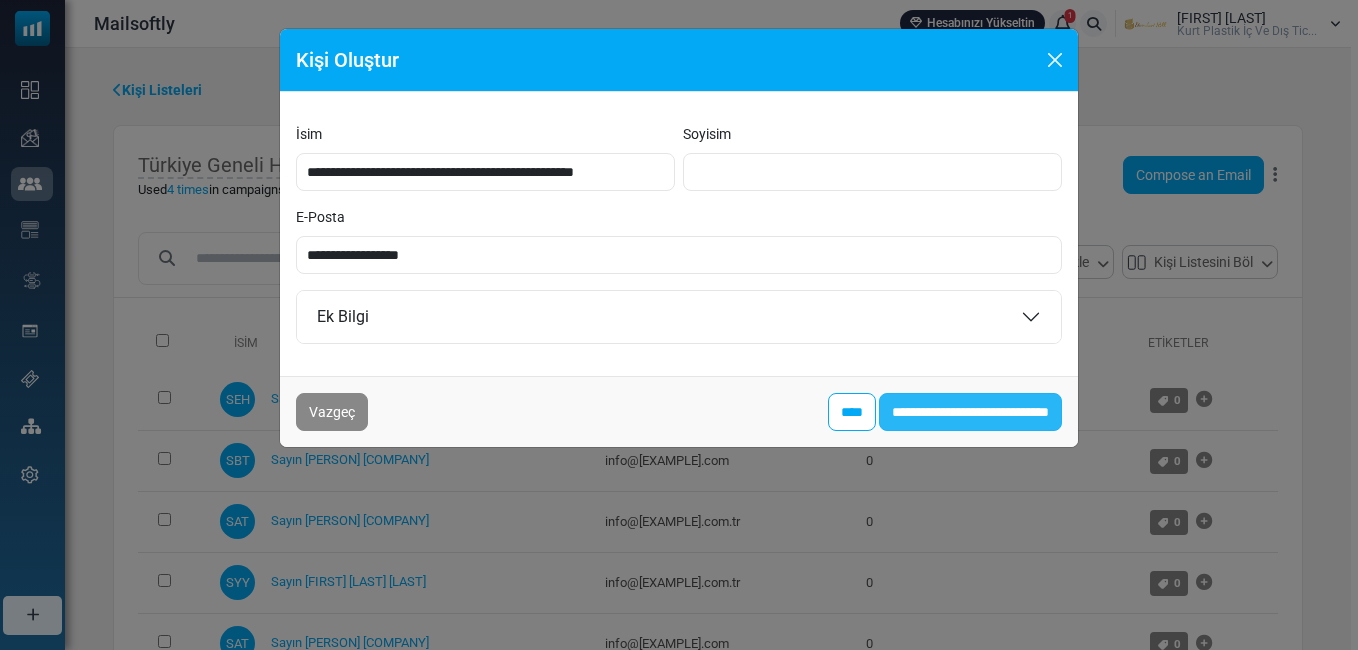 click on "**********" at bounding box center [970, 412] 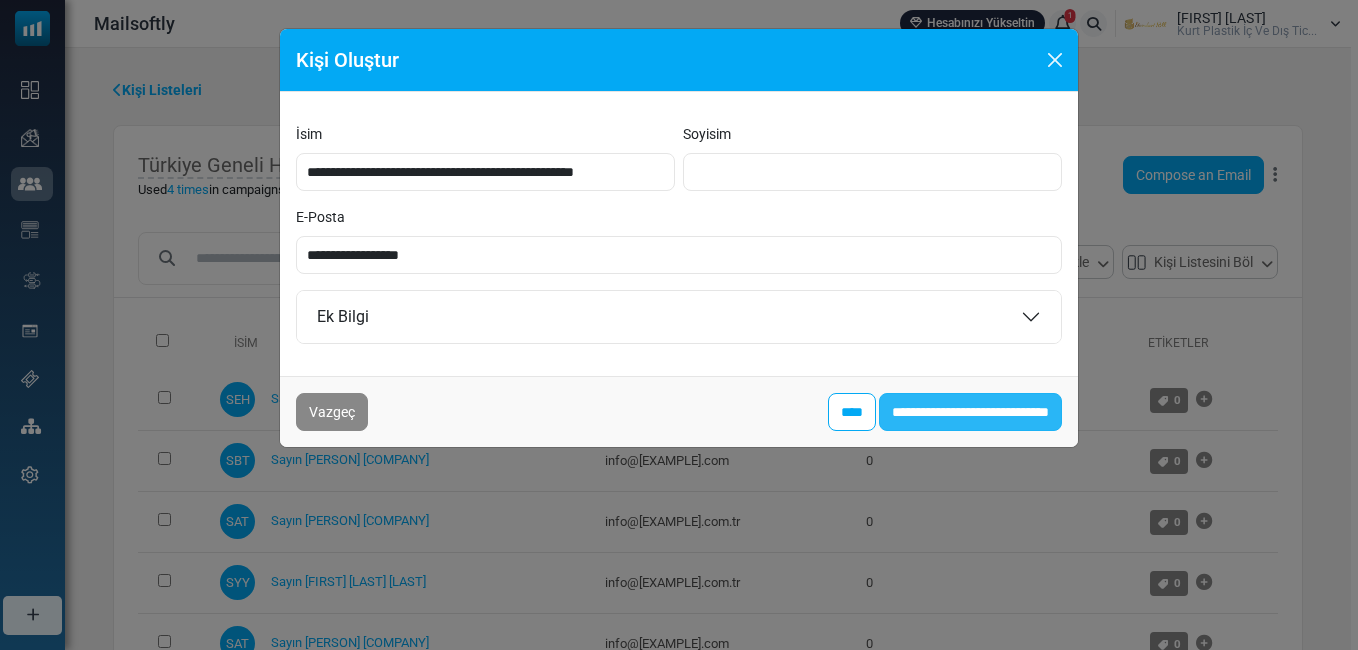 click on "**********" at bounding box center (970, 412) 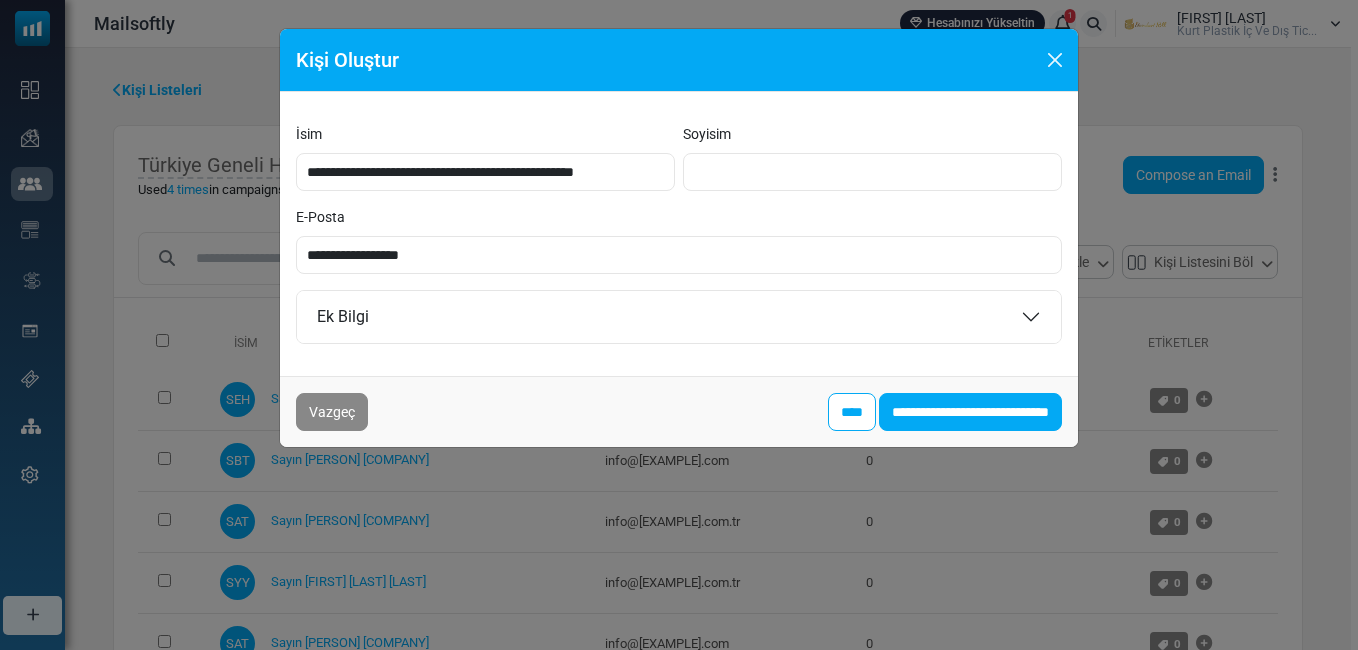 click on "Kişi Oluştur" at bounding box center (679, 60) 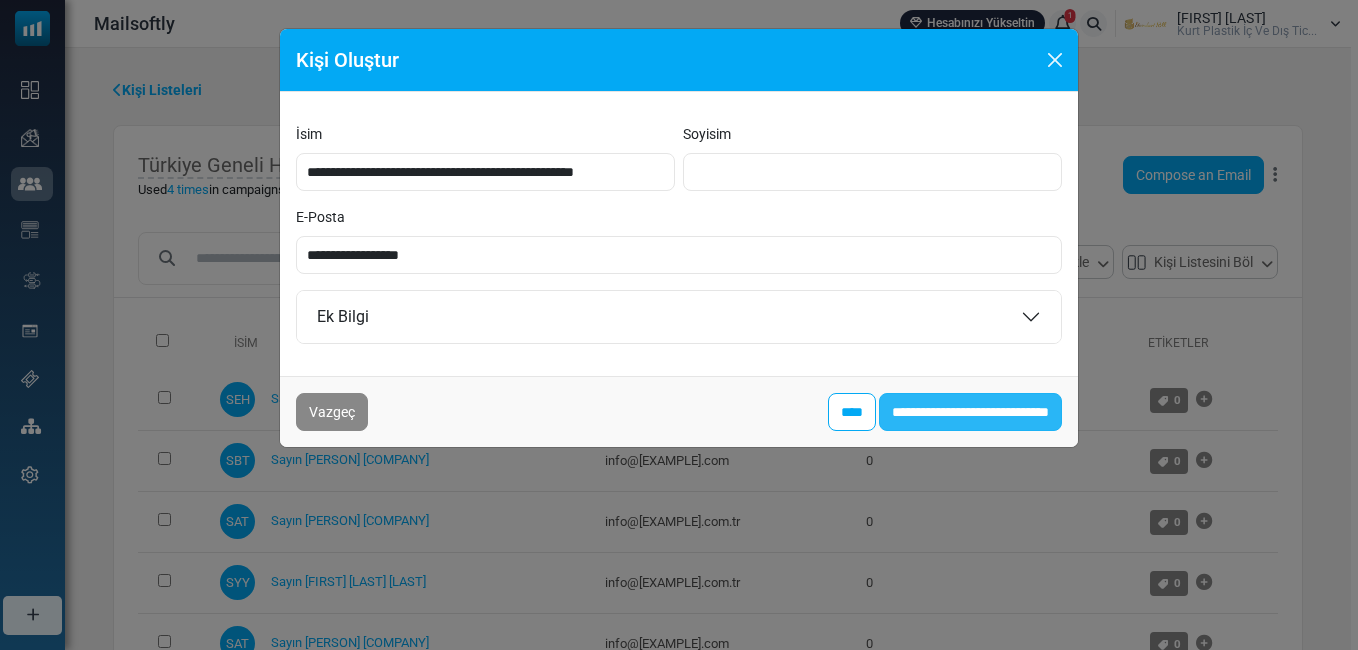 click on "**********" at bounding box center [970, 412] 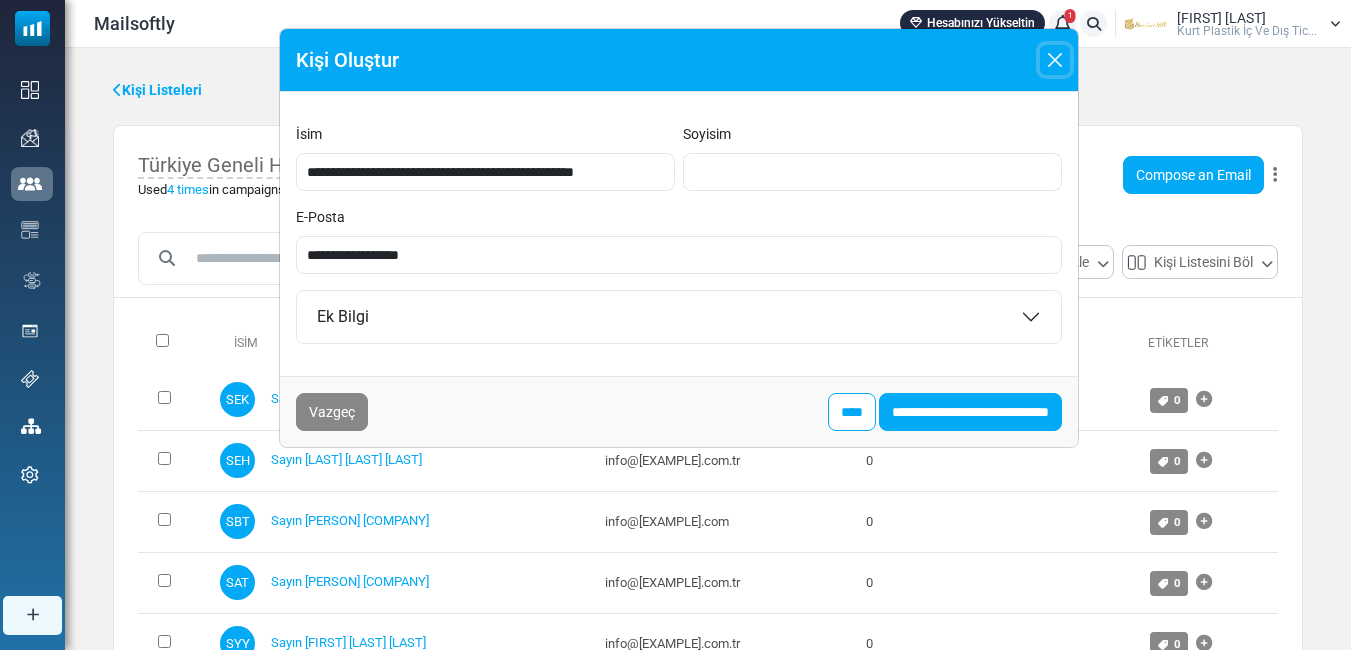 click at bounding box center (1055, 60) 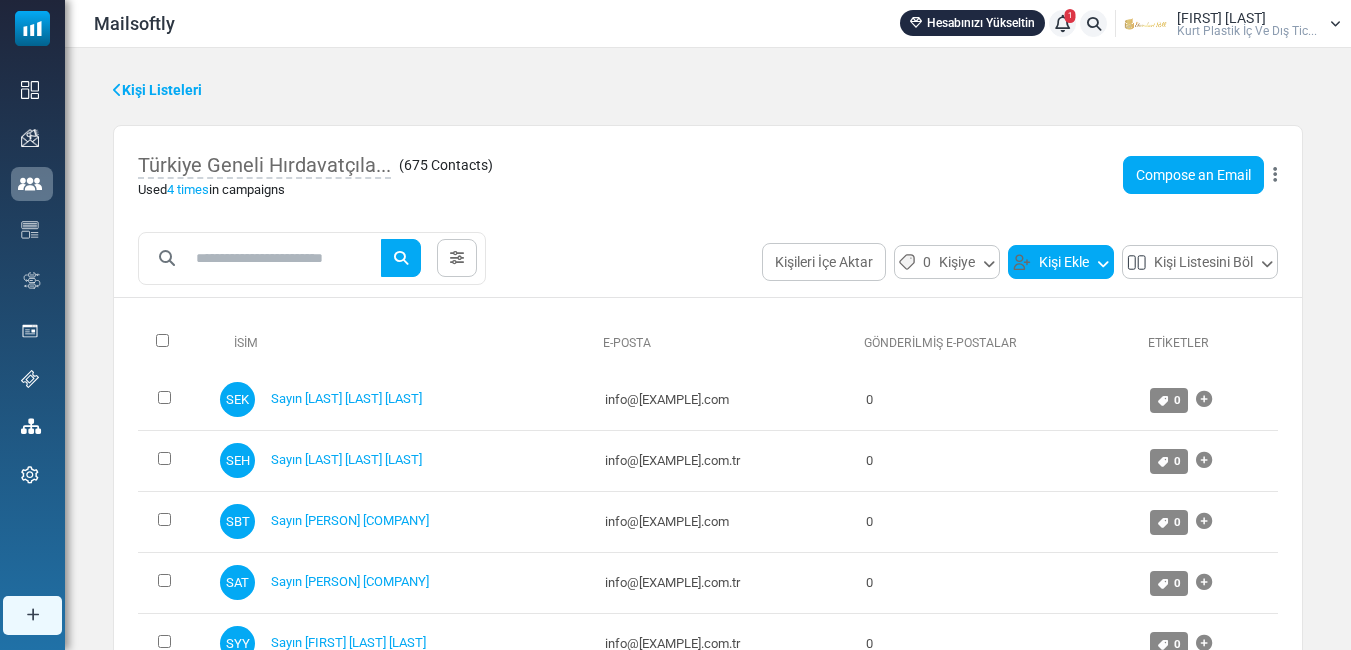 click on "Kişi Ekle" at bounding box center (1061, 262) 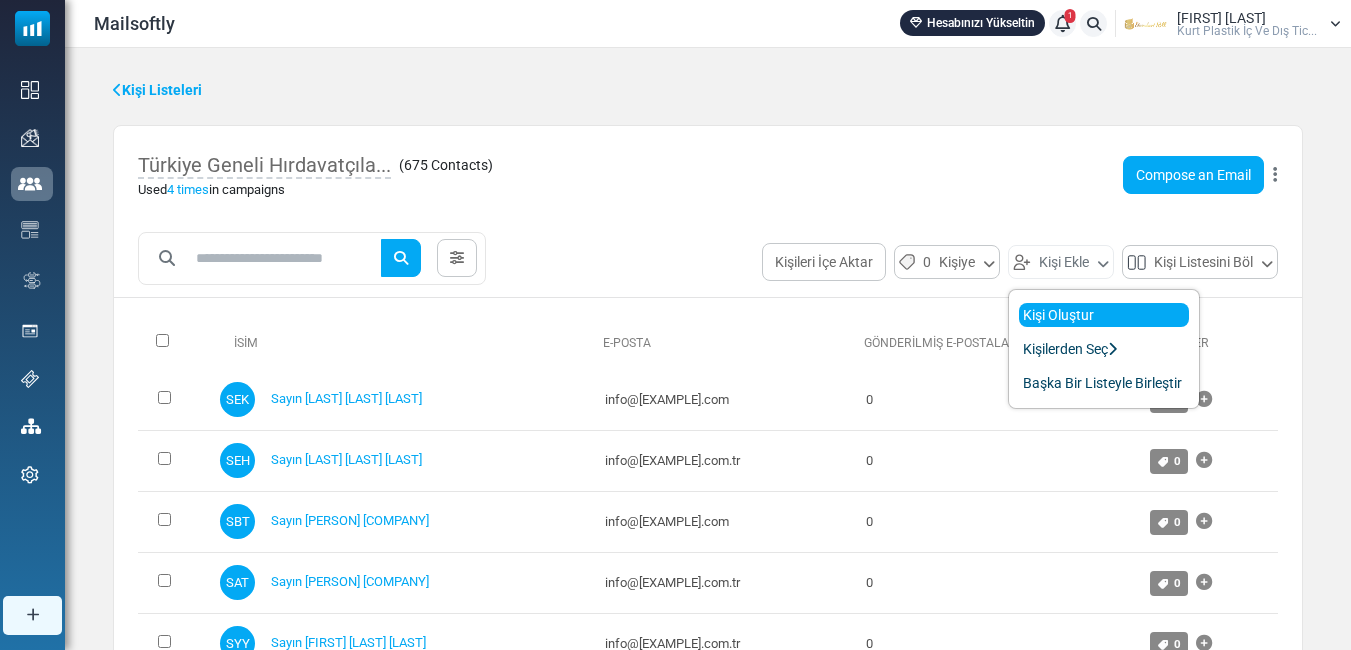 click on "Kişi Oluştur" at bounding box center (1104, 315) 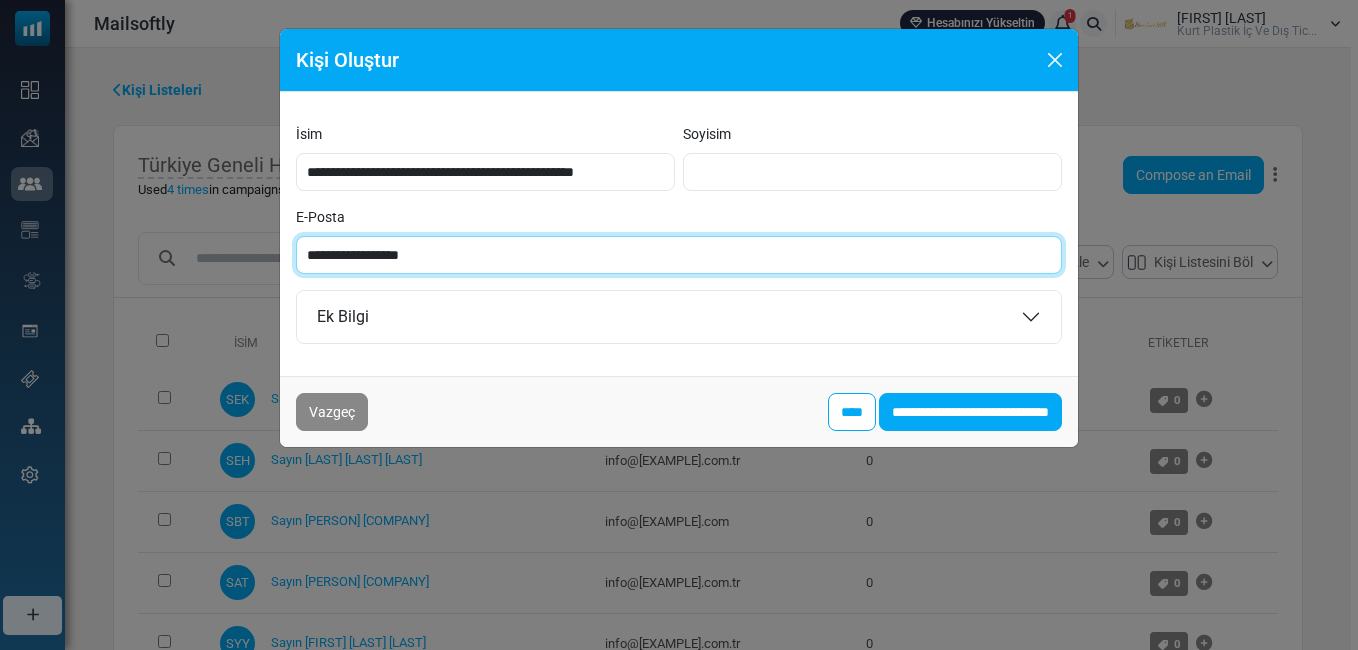 paste on "*******" 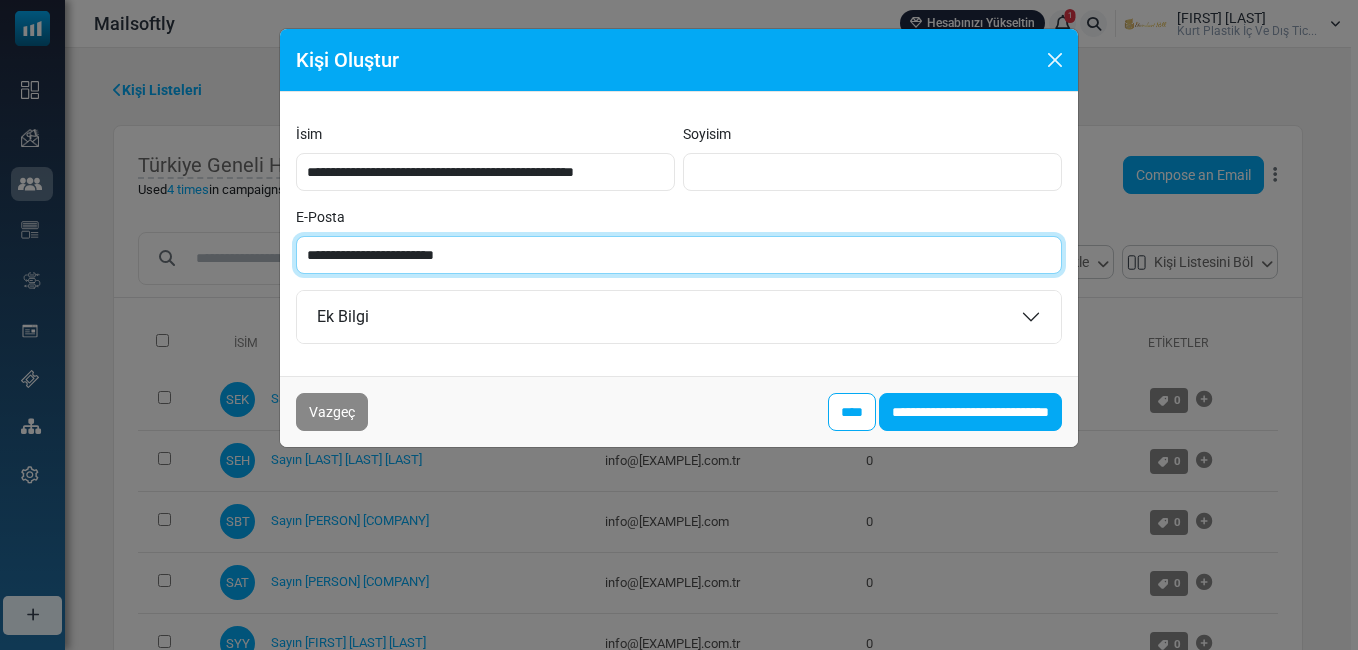 click on "**********" at bounding box center (679, 255) 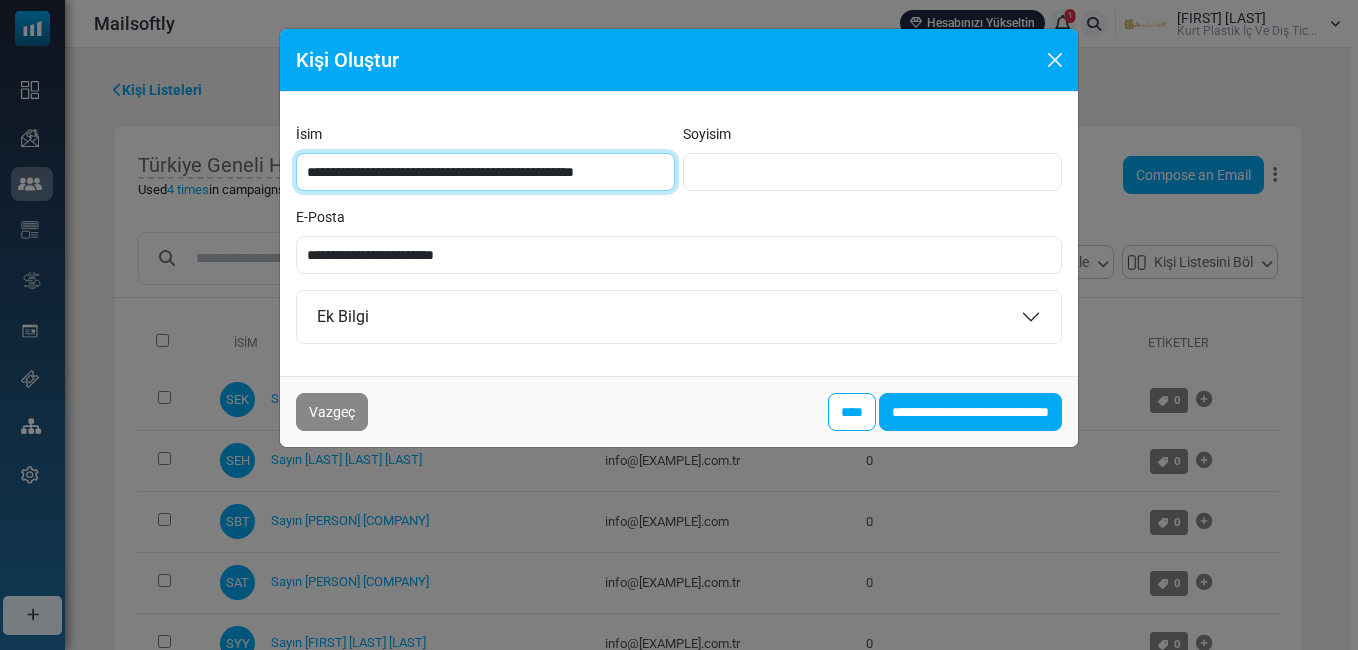 click on "**********" at bounding box center [485, 172] 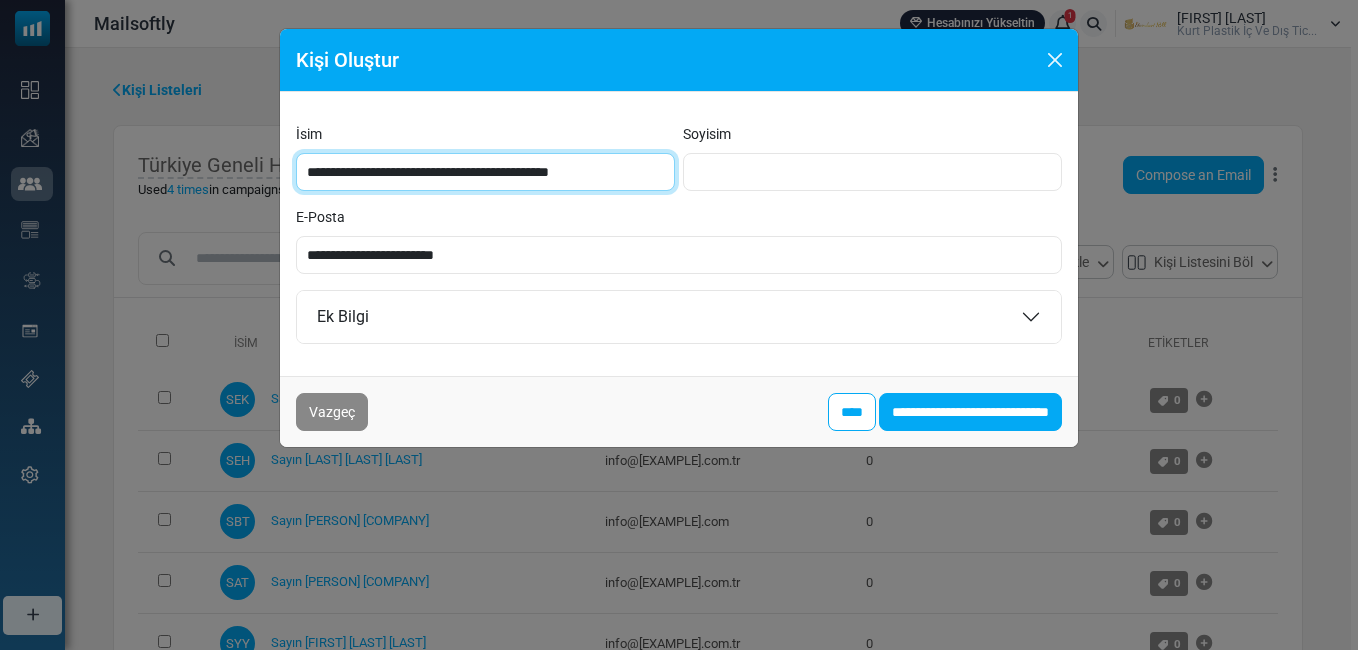 click on "**********" at bounding box center [485, 172] 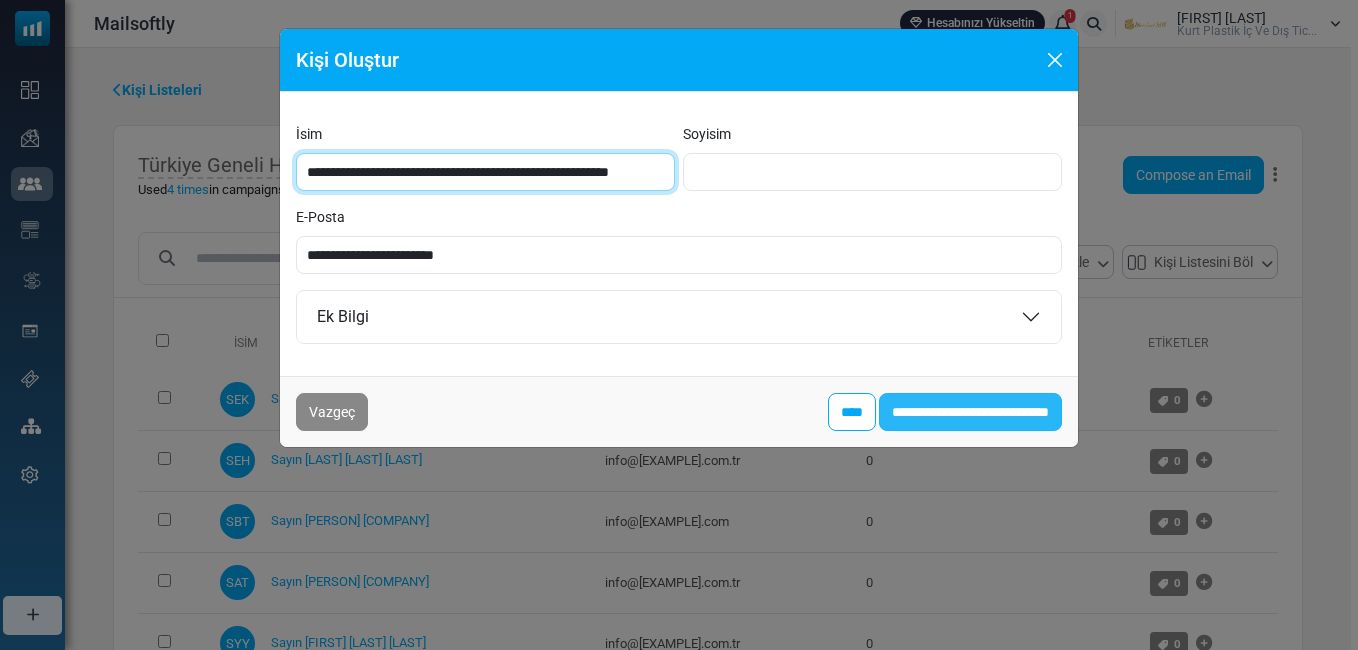 type on "**********" 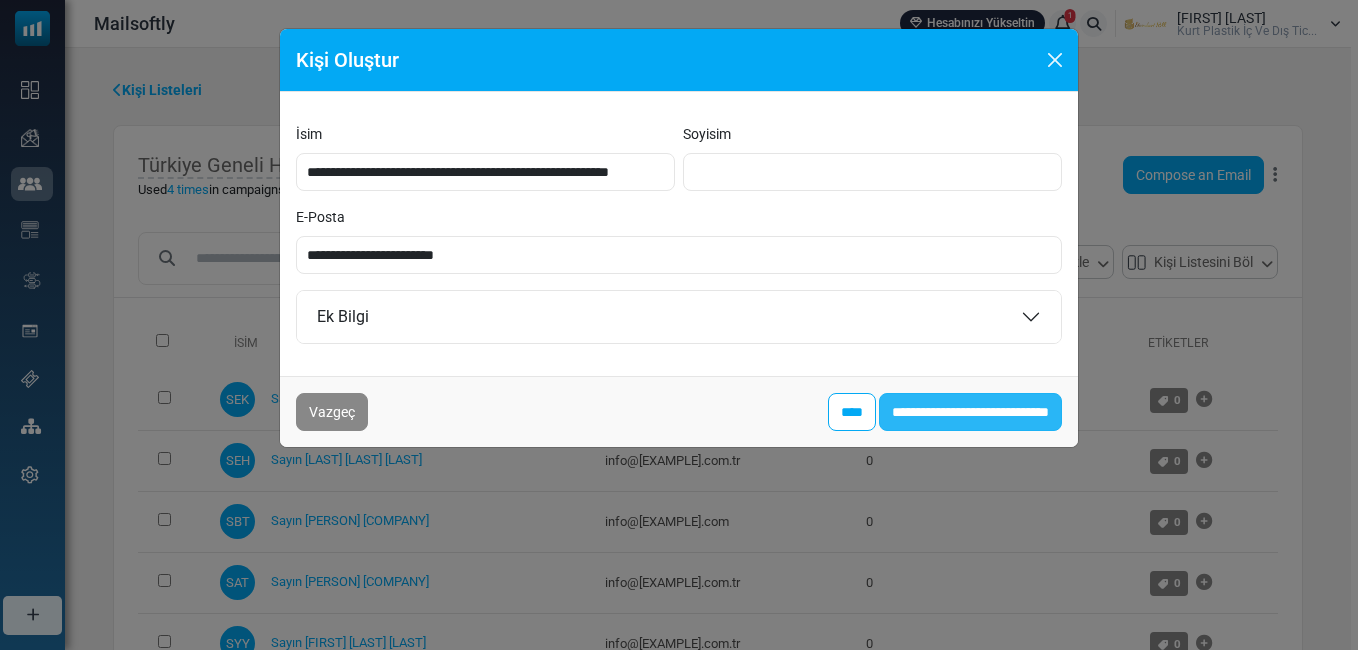 click on "**********" at bounding box center (970, 412) 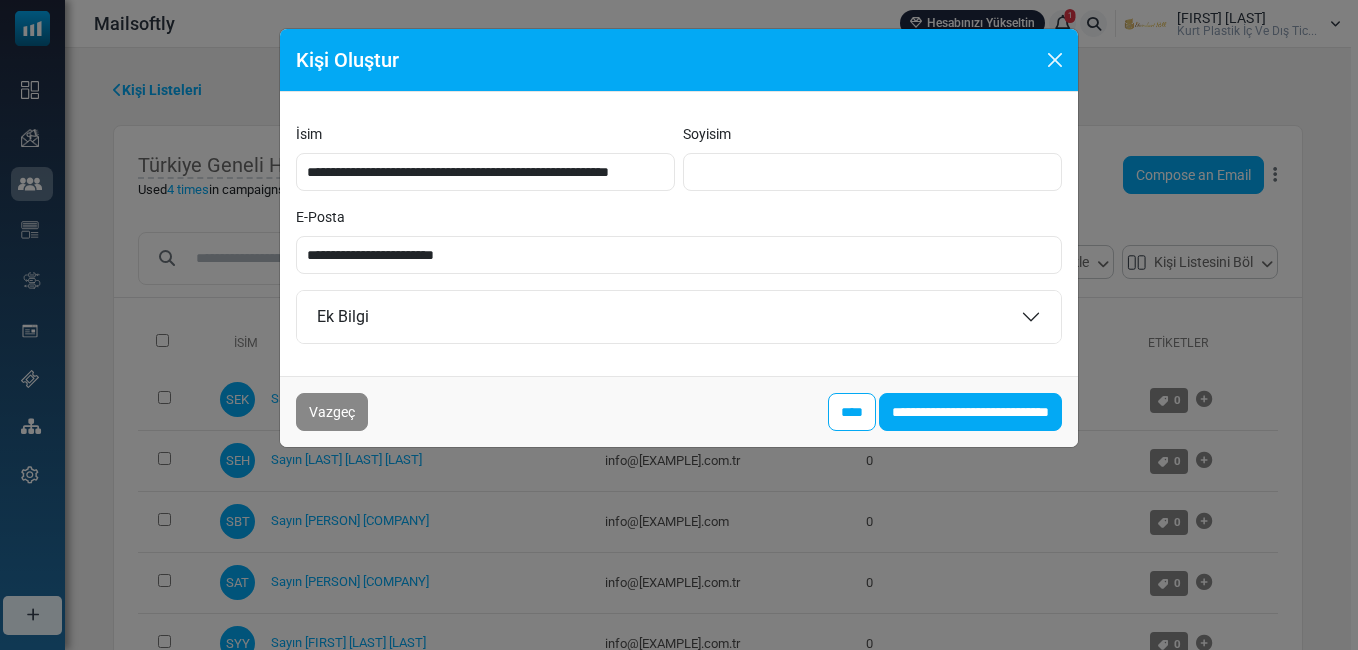 click on "**********" at bounding box center [679, 234] 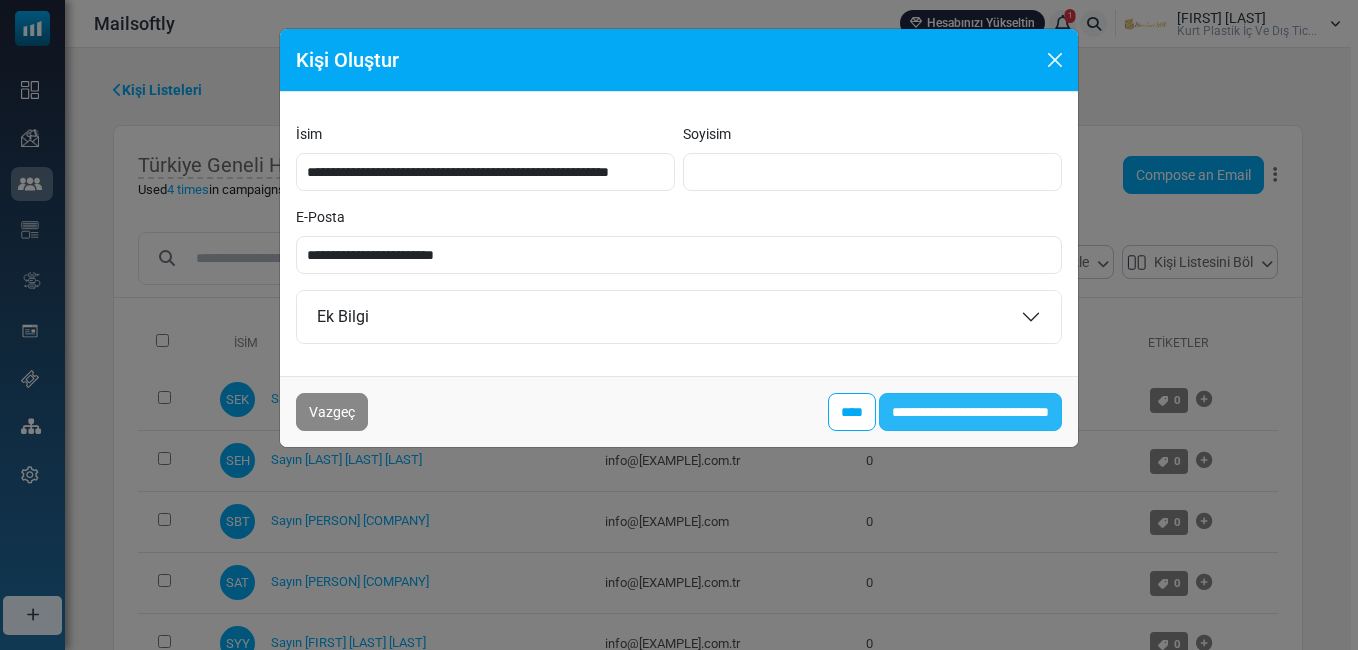 click on "**********" at bounding box center [970, 412] 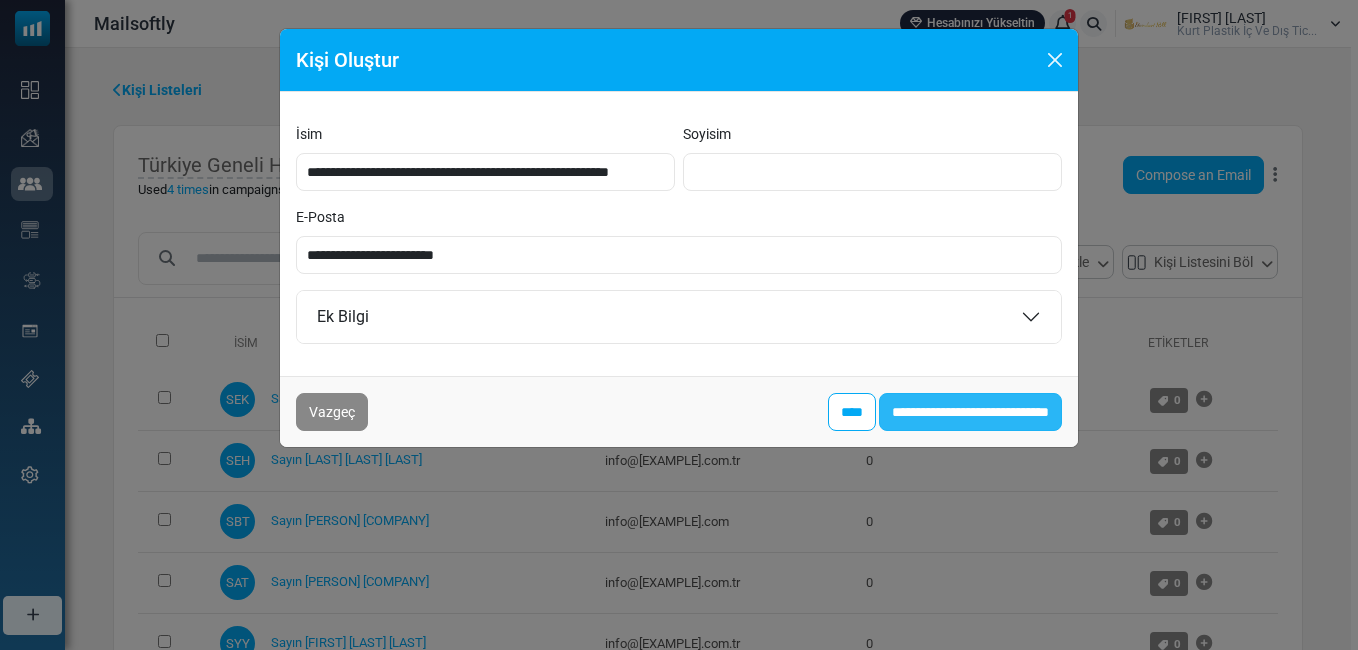 click on "**********" at bounding box center [970, 412] 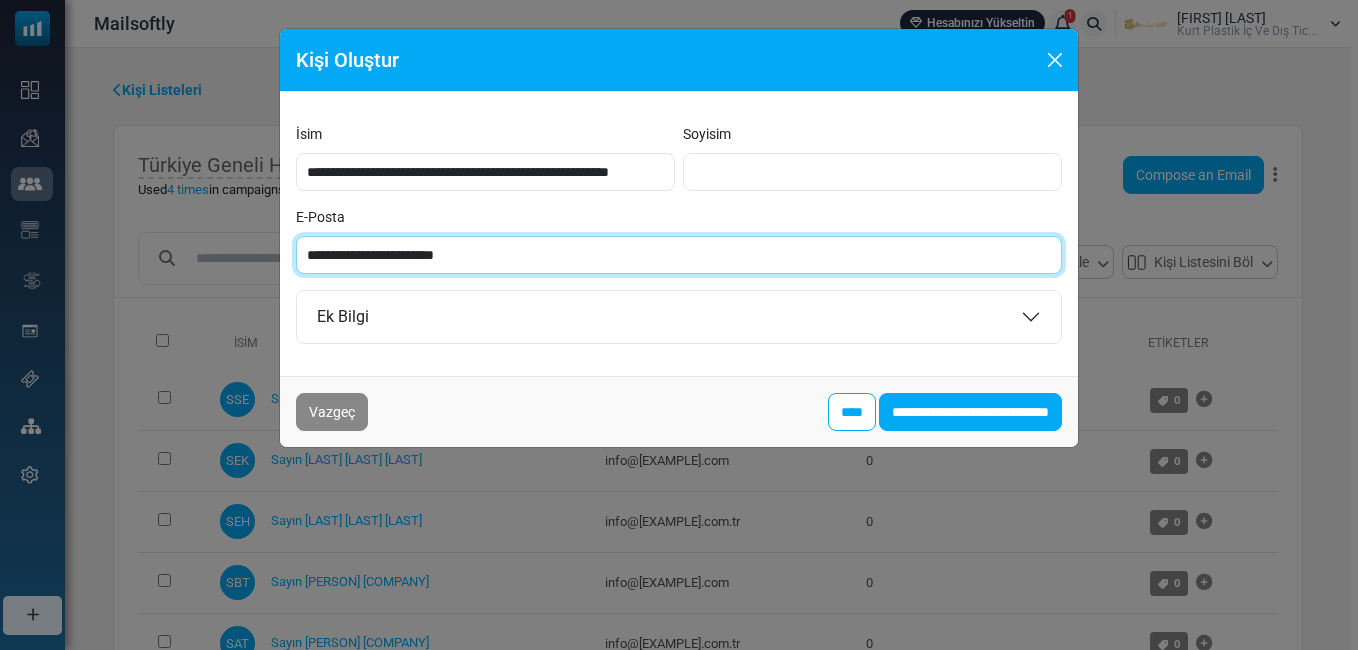 paste on "**********" 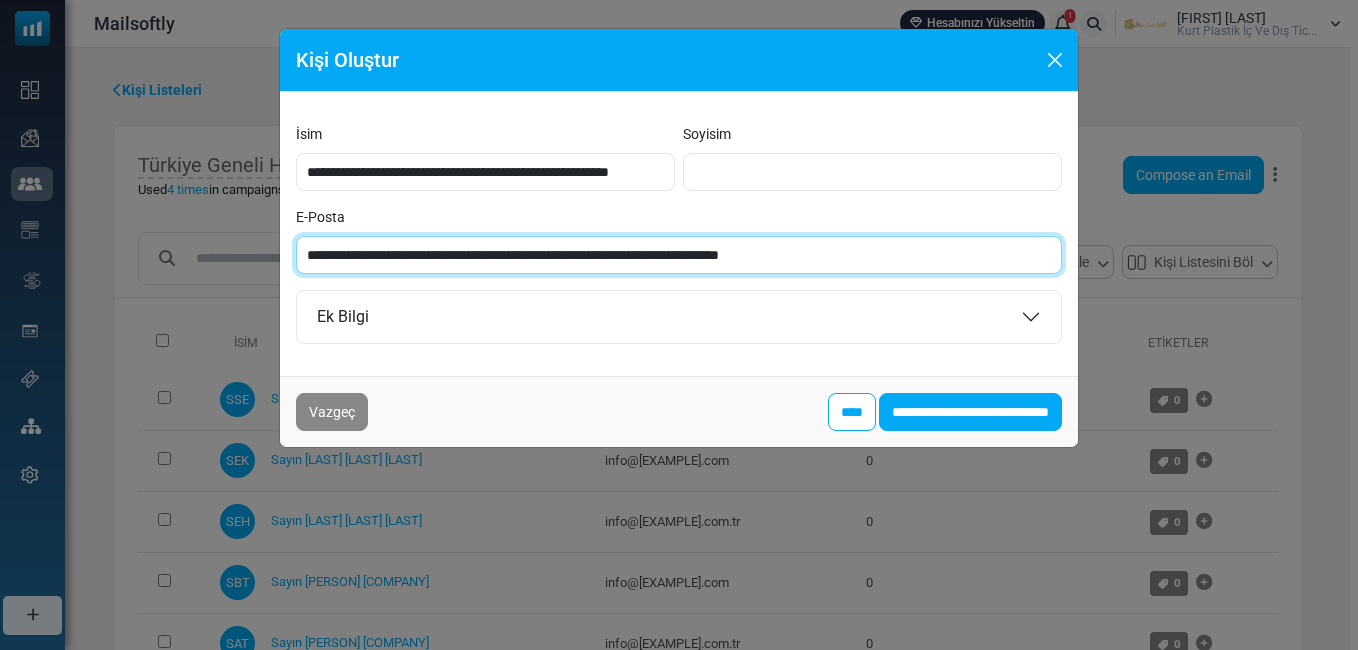 drag, startPoint x: 887, startPoint y: 249, endPoint x: 476, endPoint y: 255, distance: 411.0438 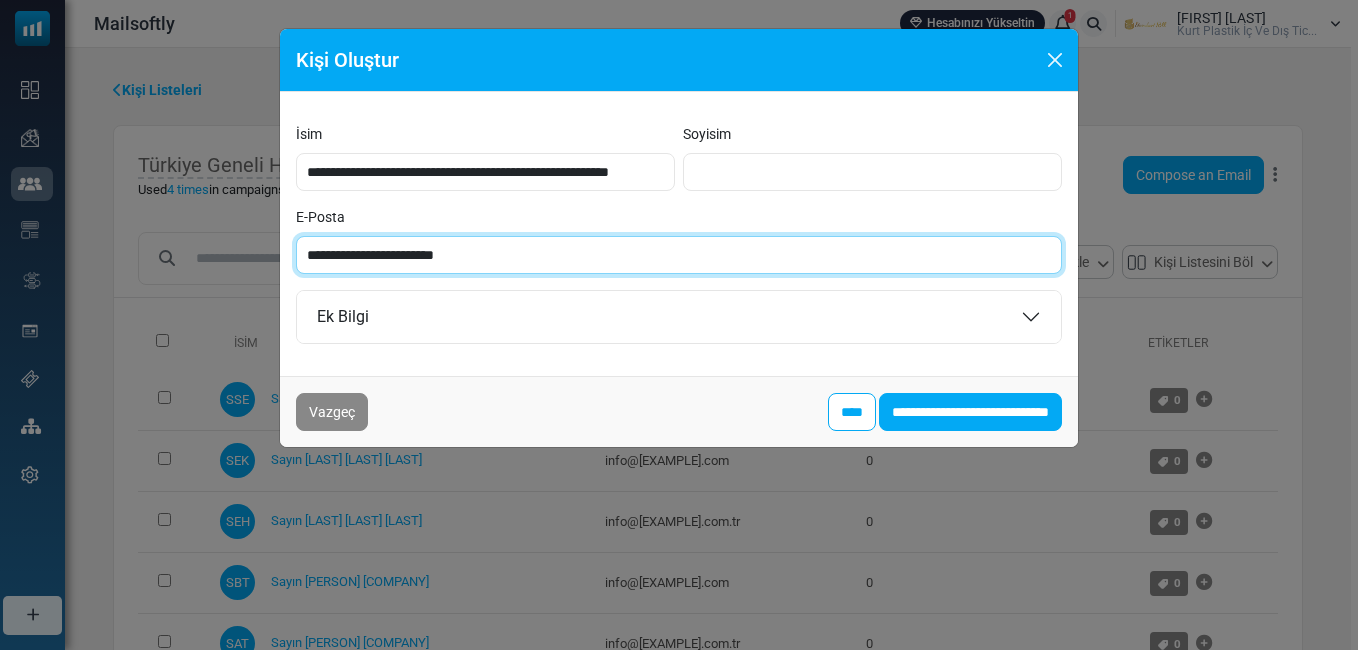 click on "**********" at bounding box center [679, 255] 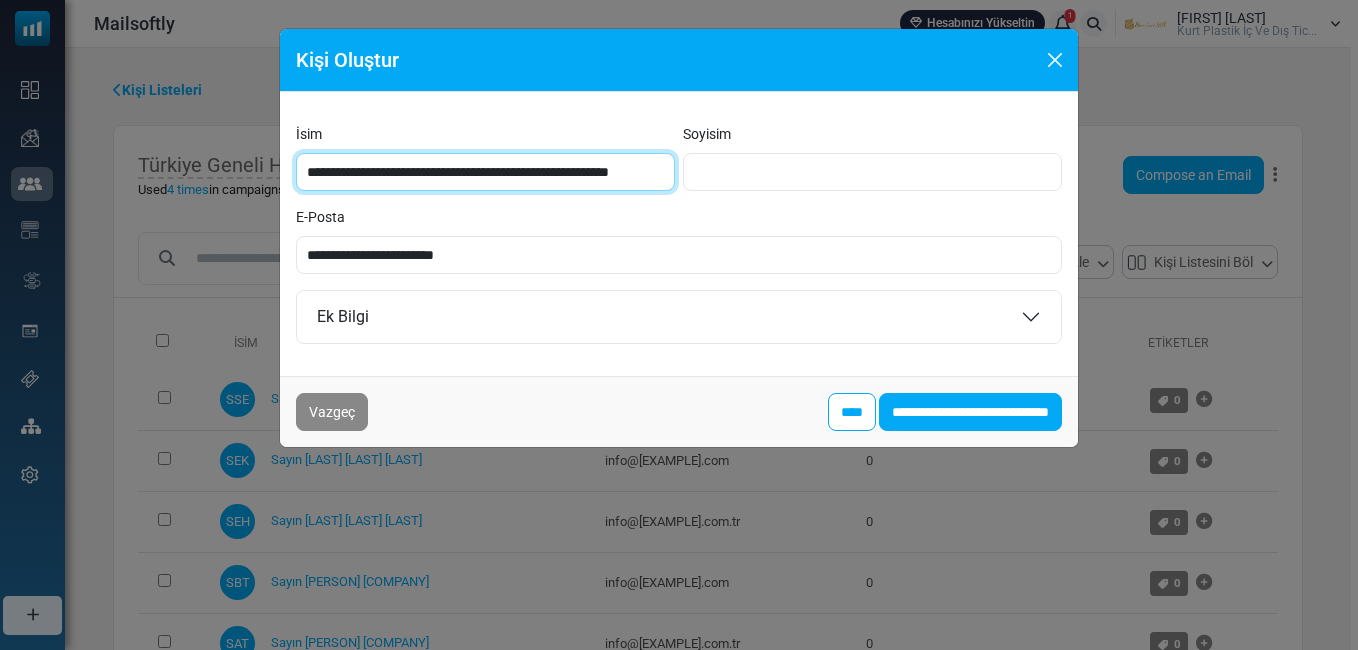 click on "**********" at bounding box center (485, 172) 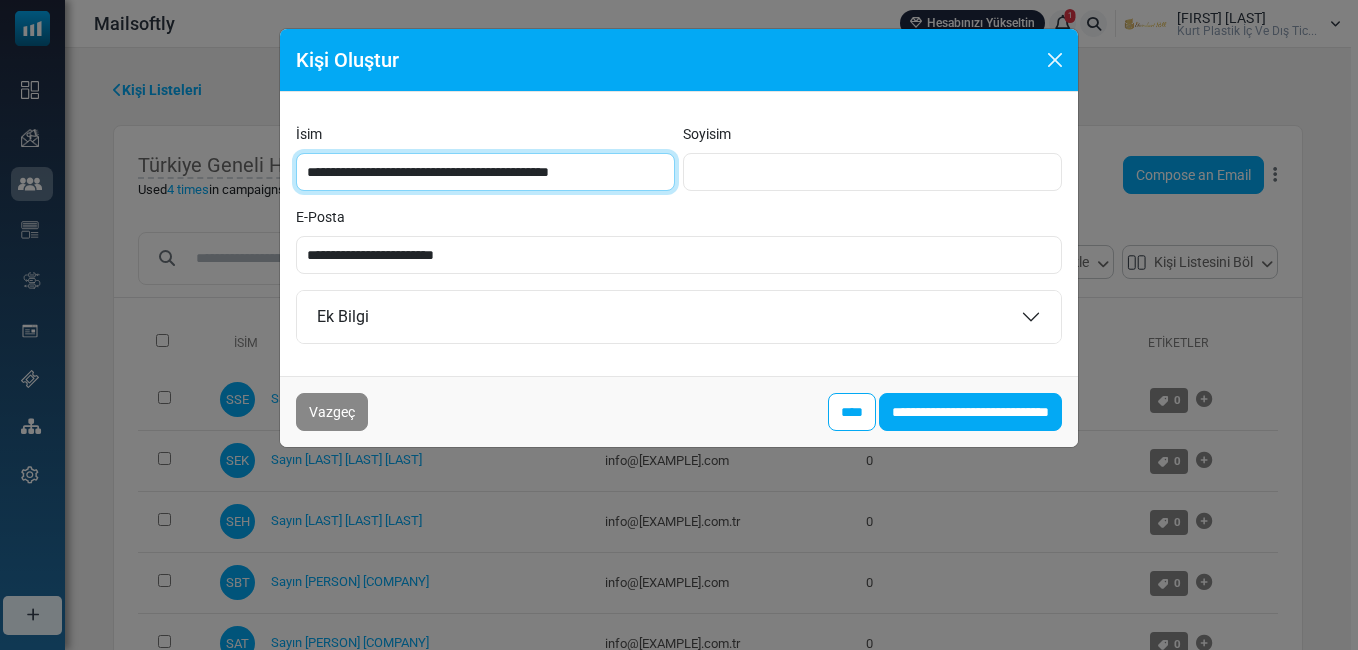 click on "**********" at bounding box center (485, 172) 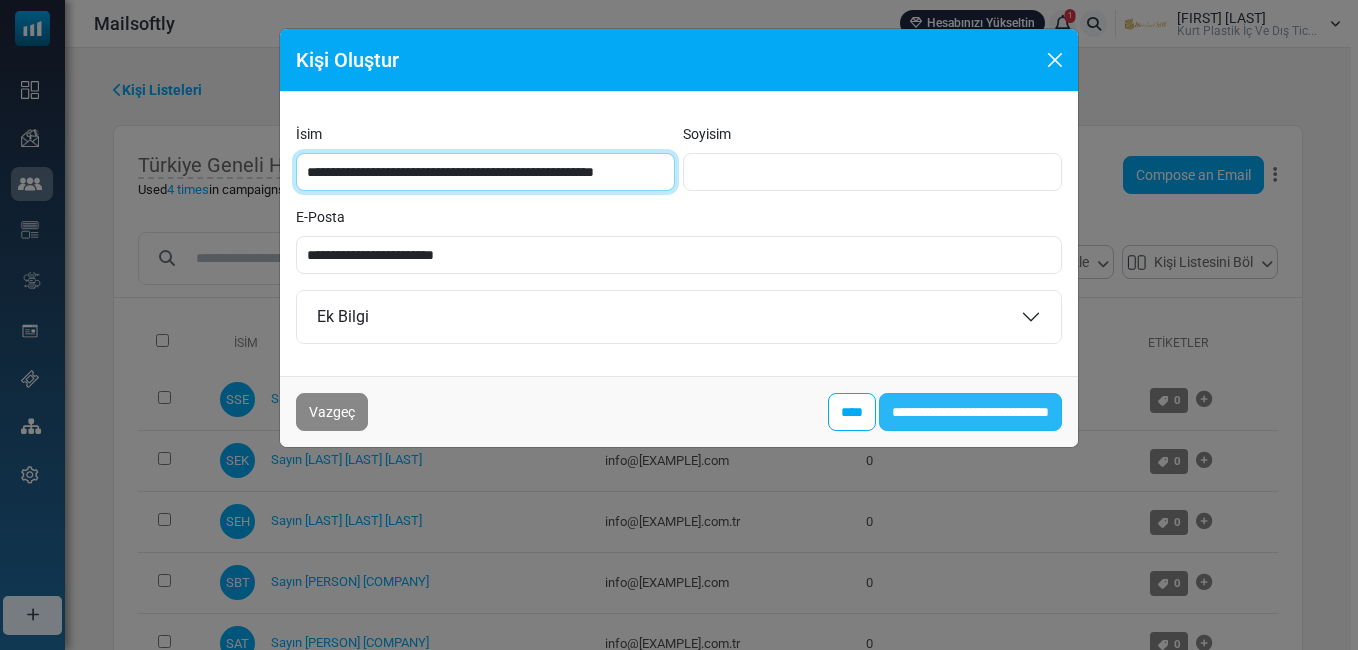 type on "**********" 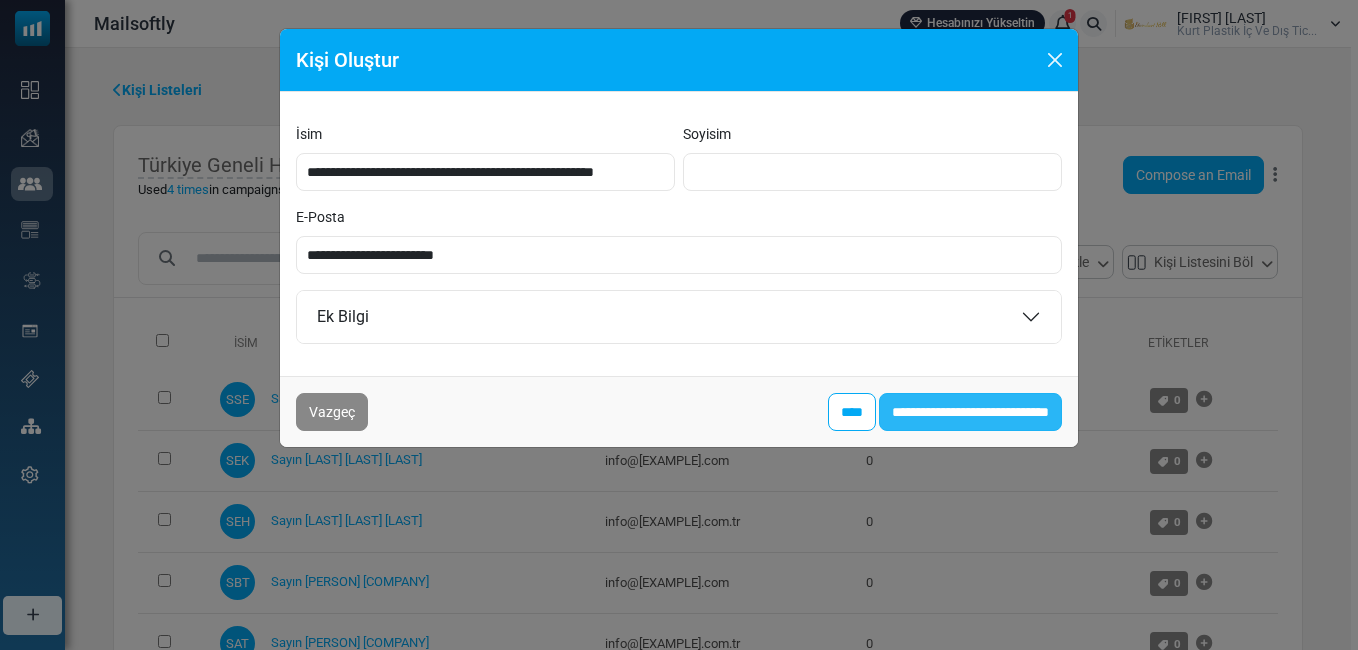 click on "**********" at bounding box center [970, 412] 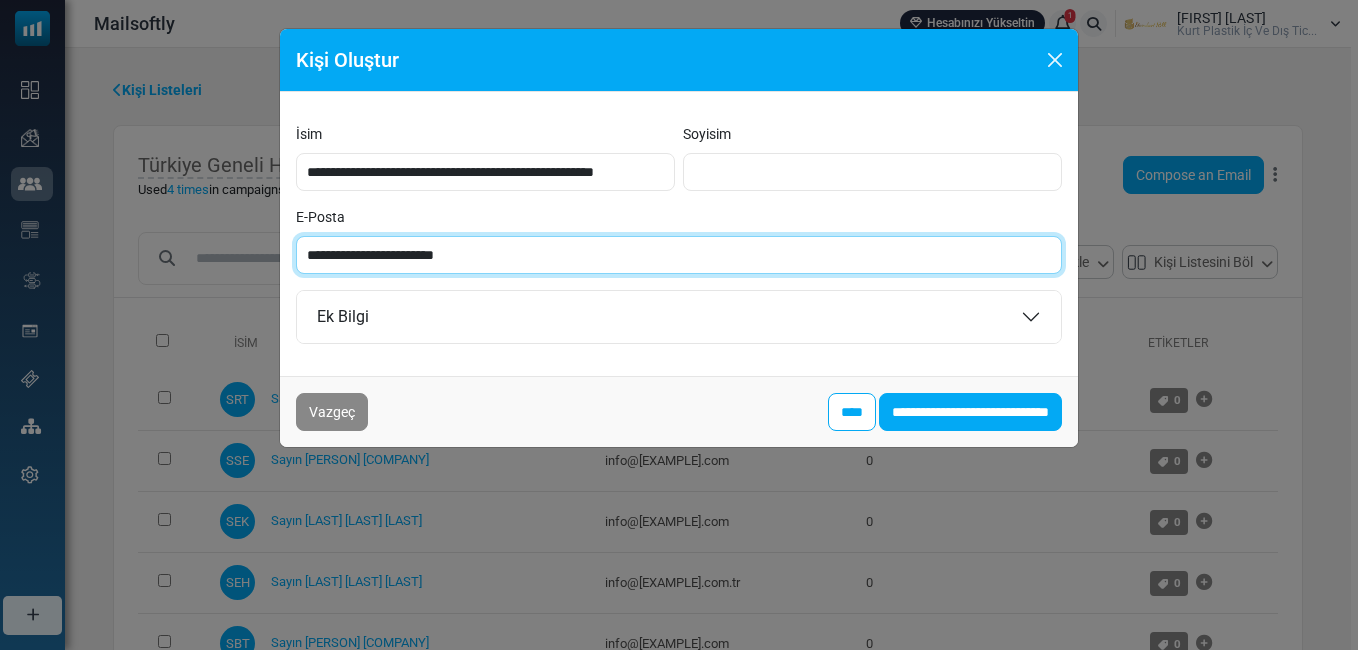 paste 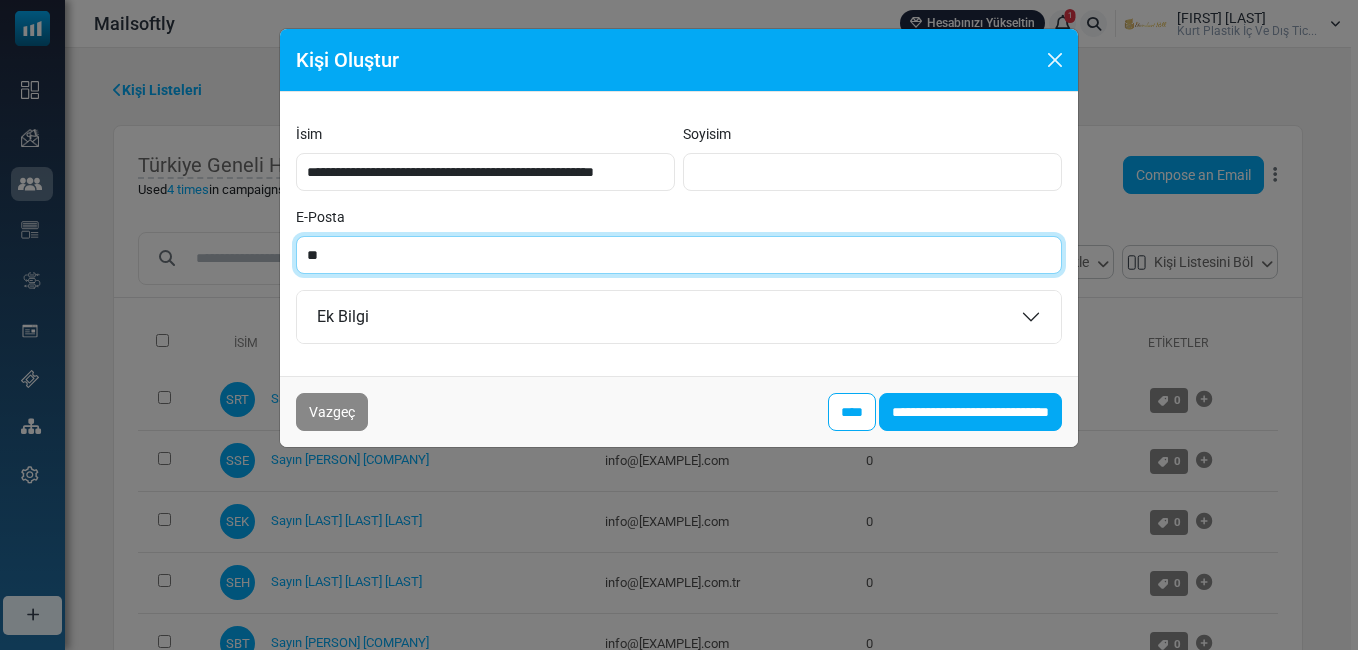 type on "*" 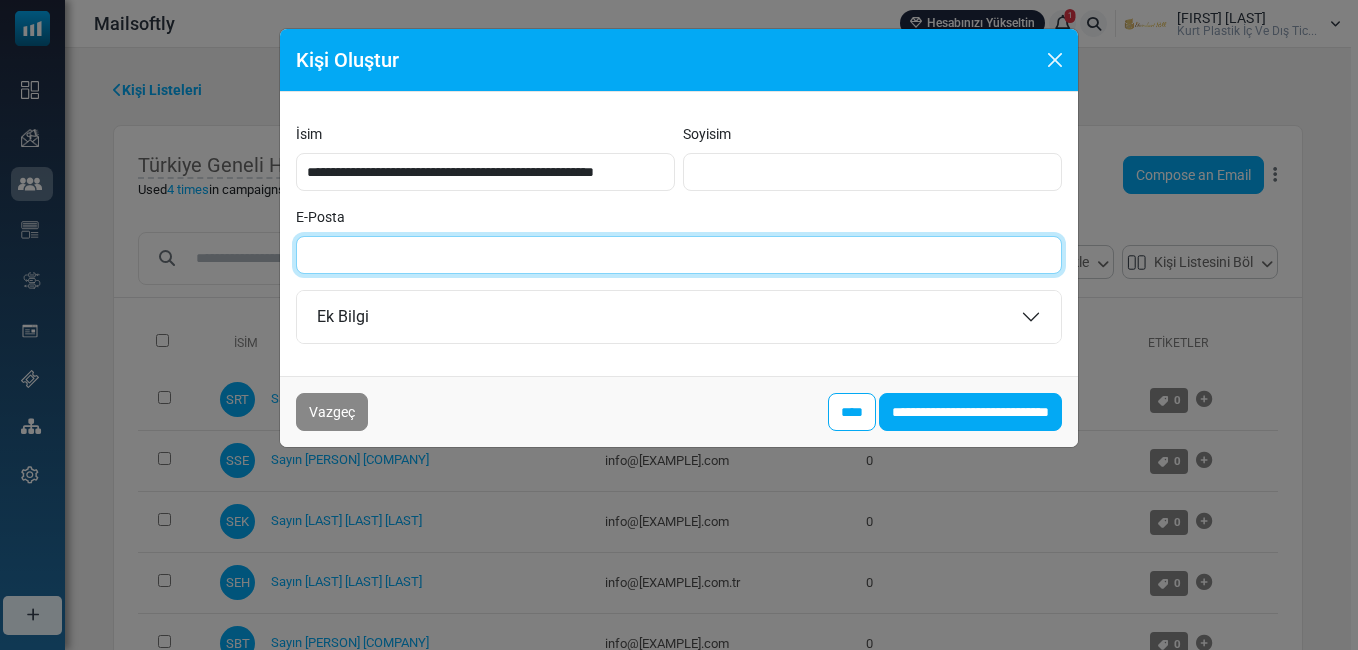 paste on "**********" 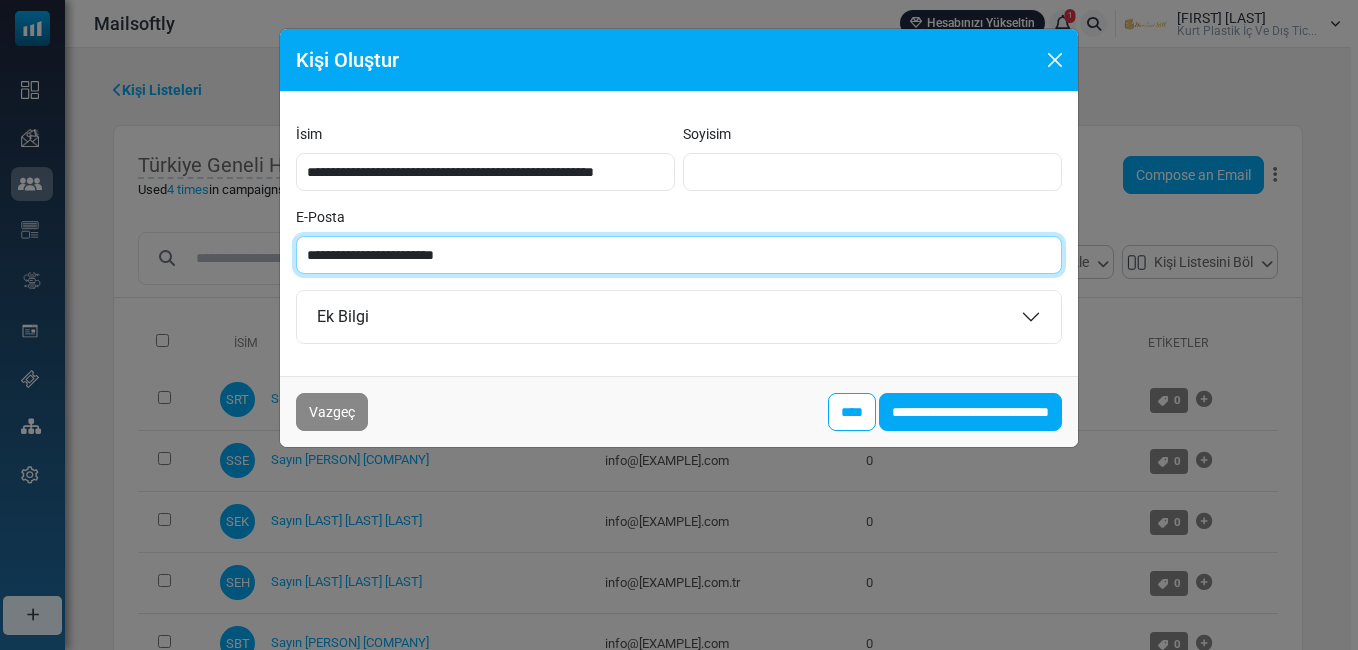 click on "**********" at bounding box center [679, 255] 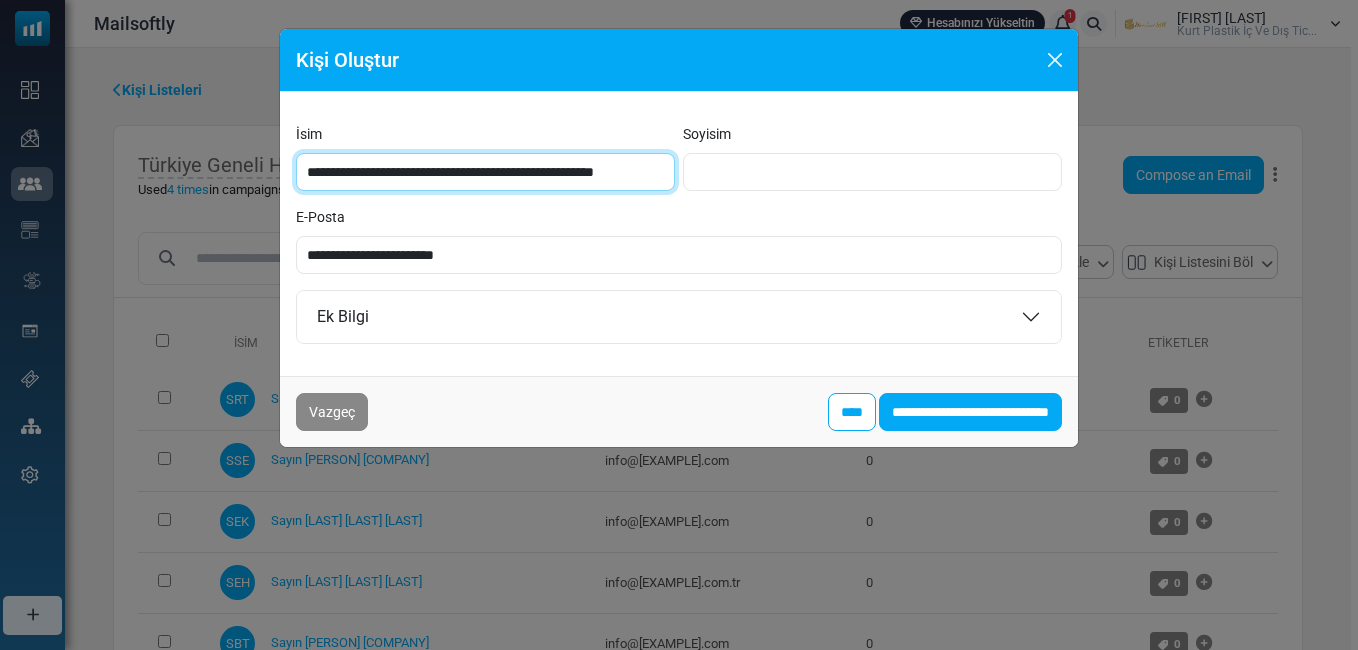 click on "**********" at bounding box center (485, 172) 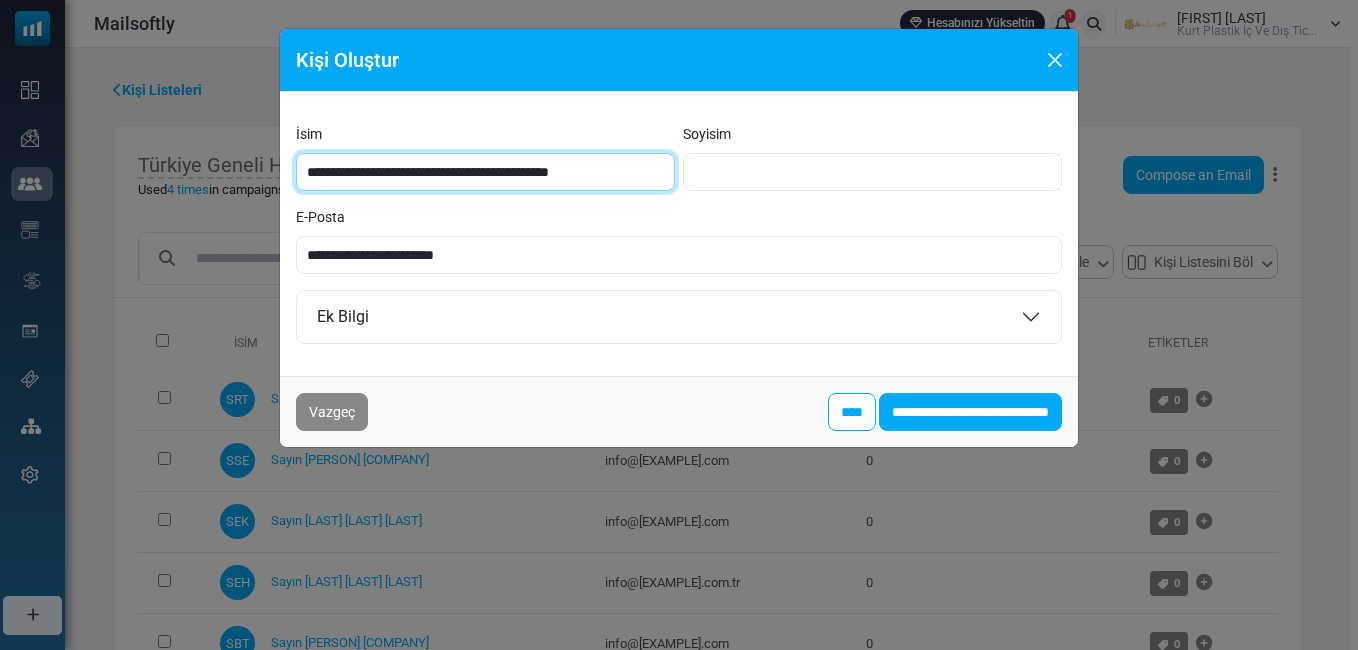 click on "**********" at bounding box center [485, 172] 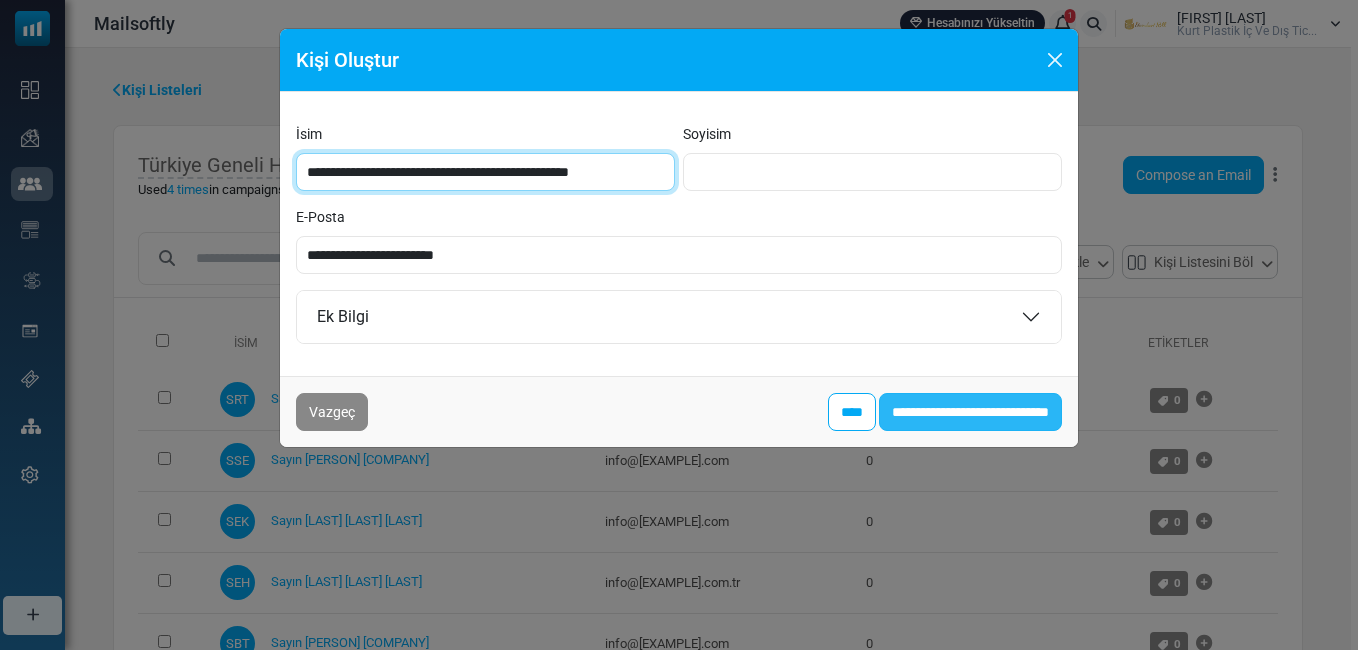 type on "**********" 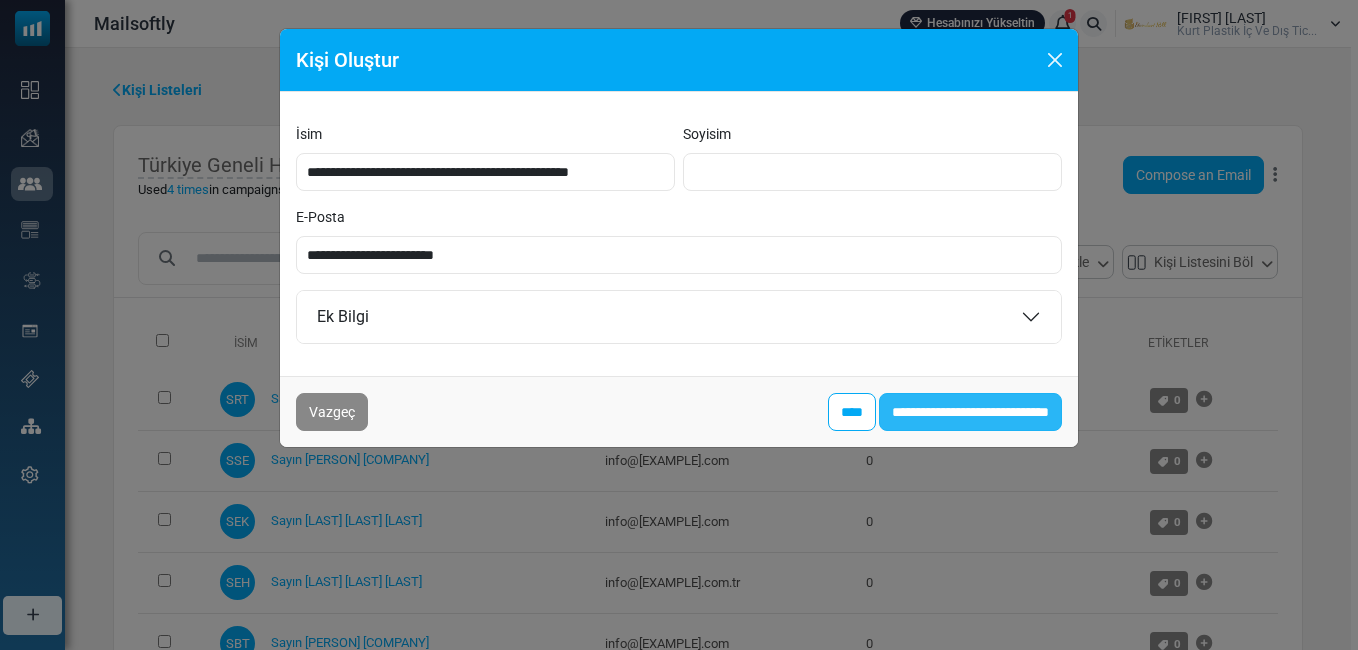 click on "**********" at bounding box center (970, 412) 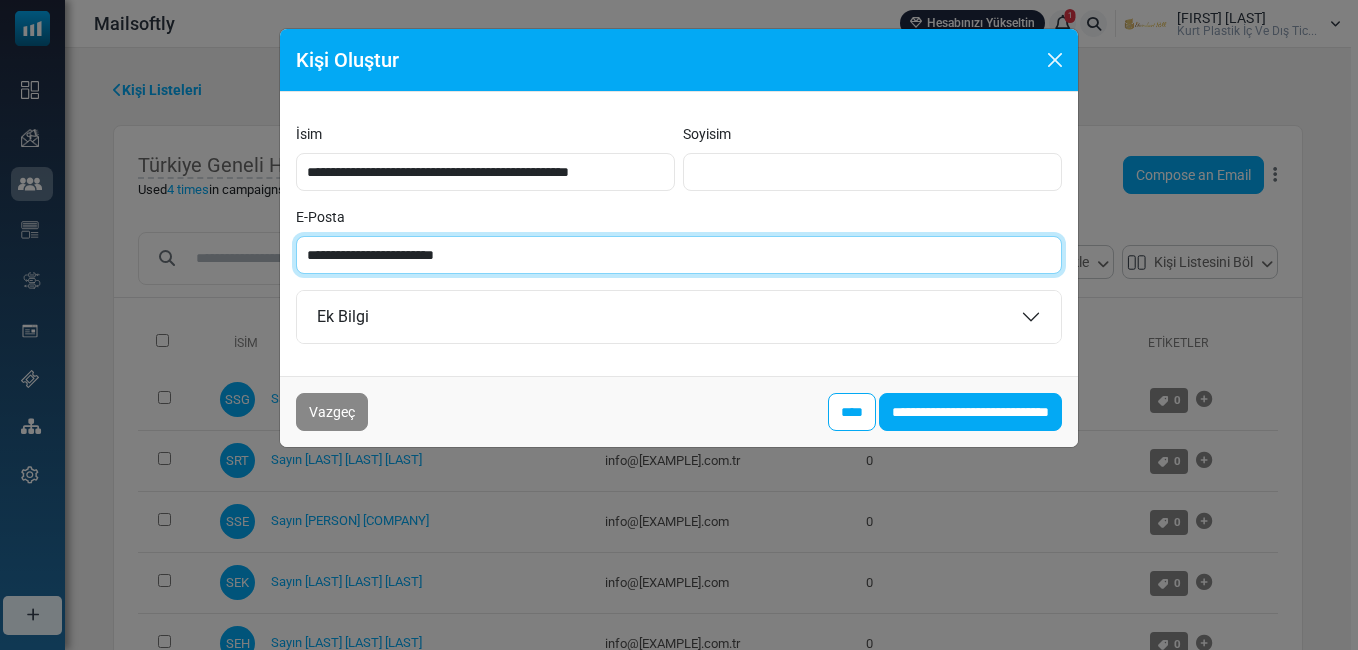 paste 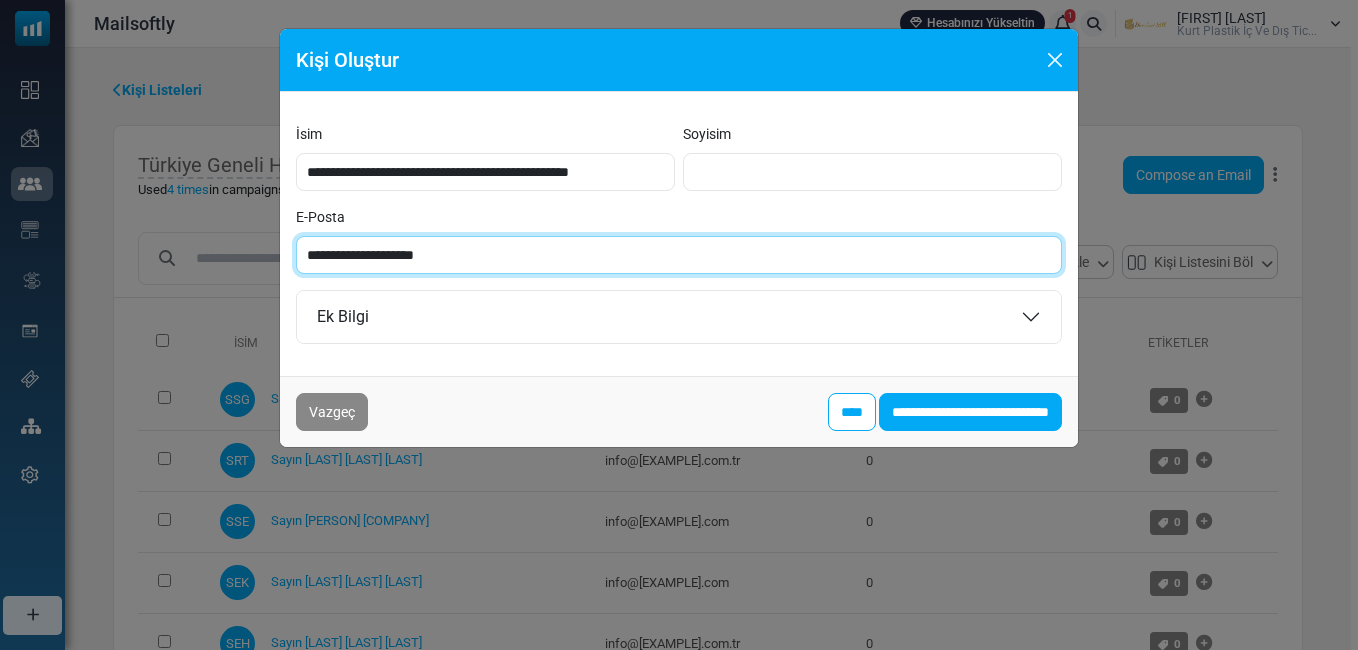click on "**********" at bounding box center [679, 255] 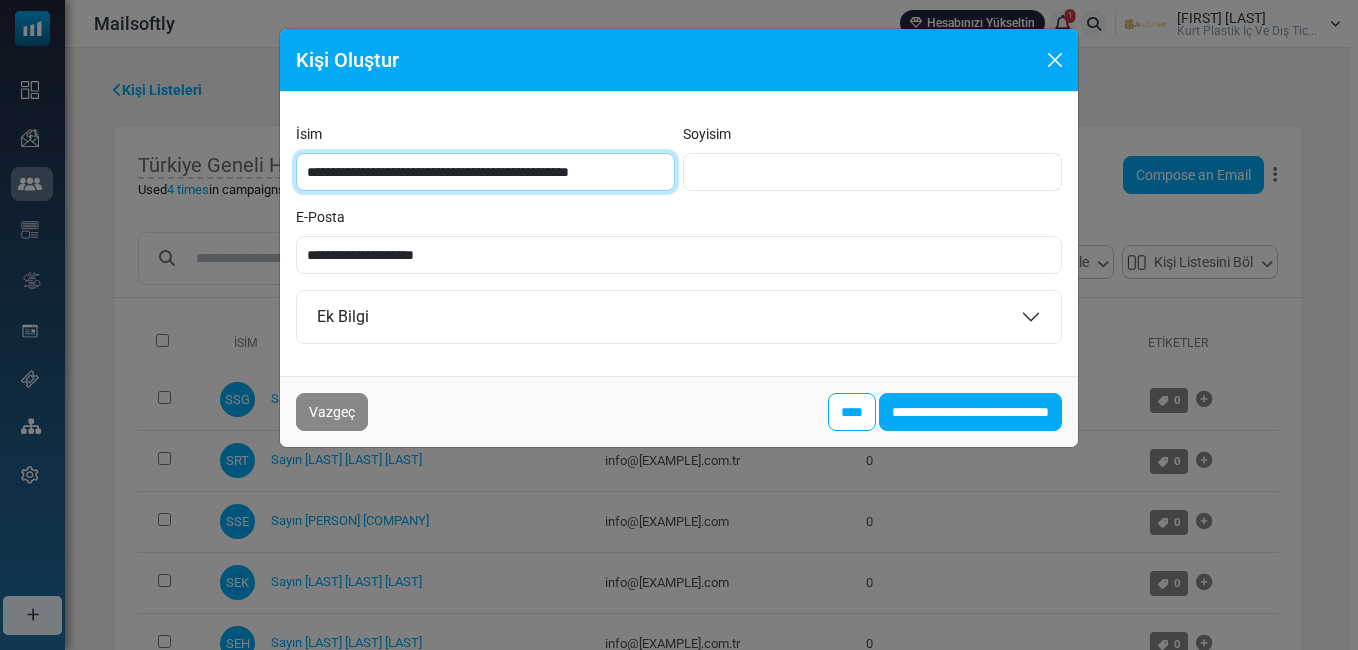 click on "**********" at bounding box center [485, 172] 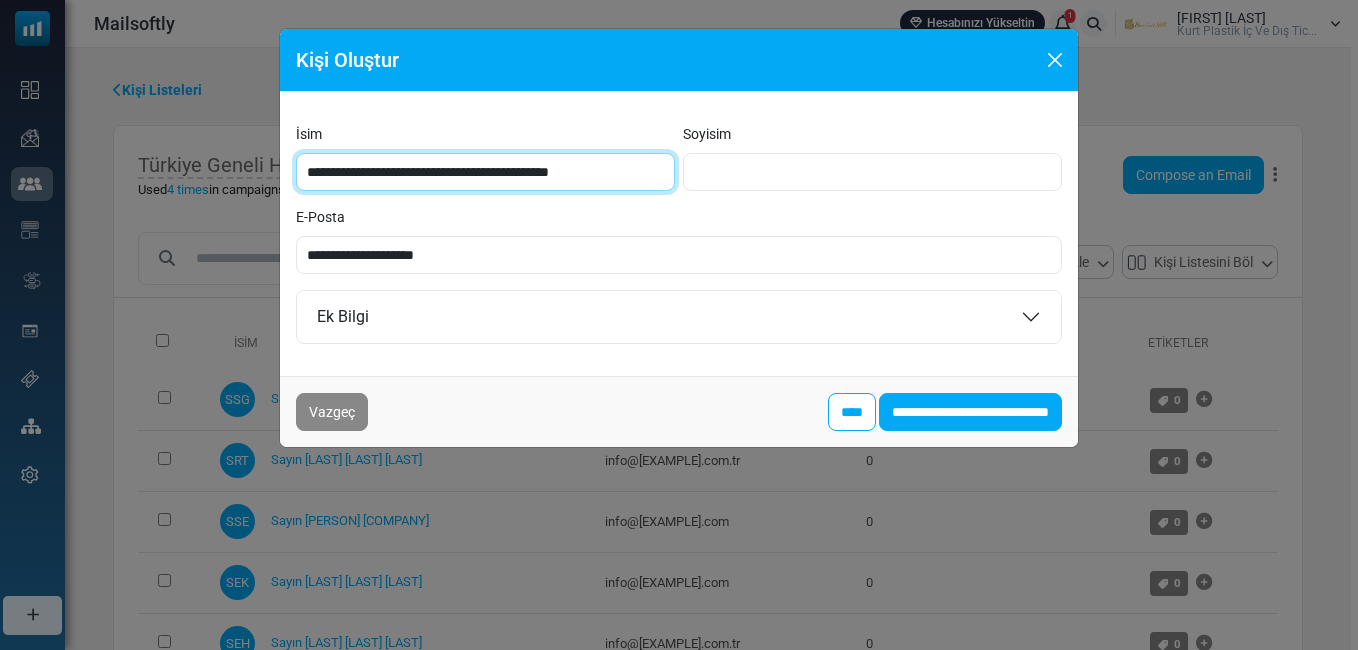 click on "**********" at bounding box center (485, 172) 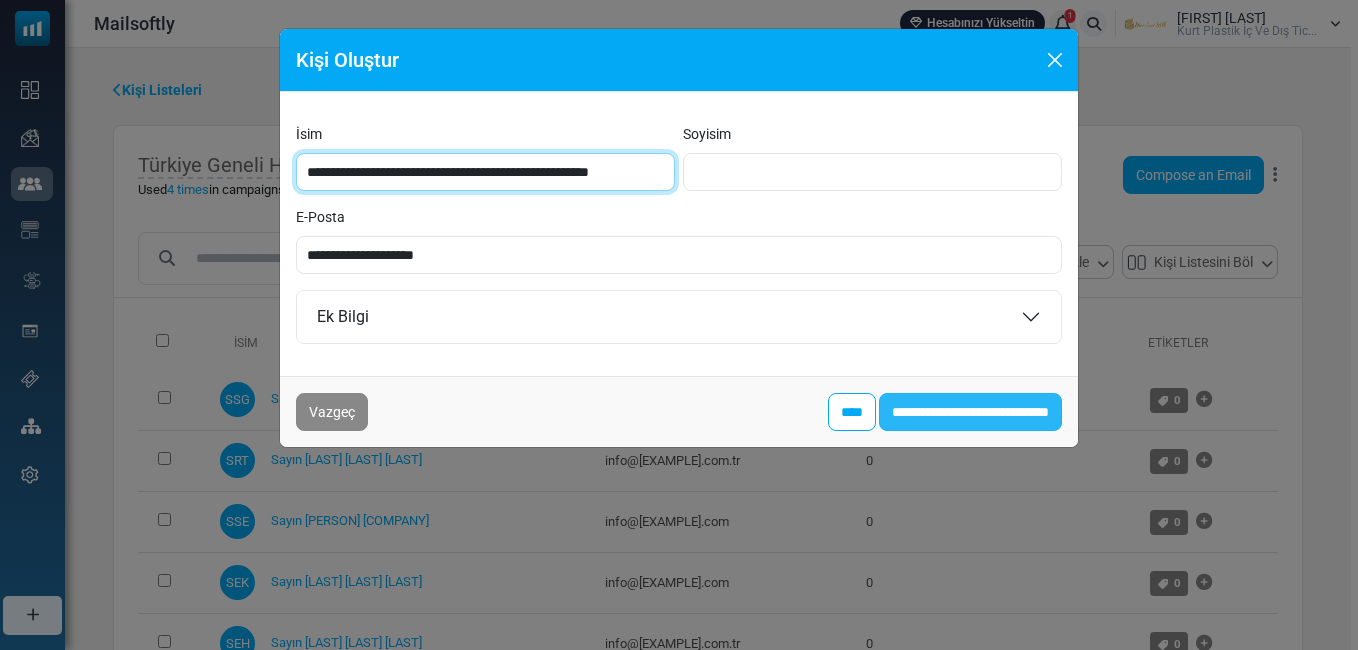 type on "**********" 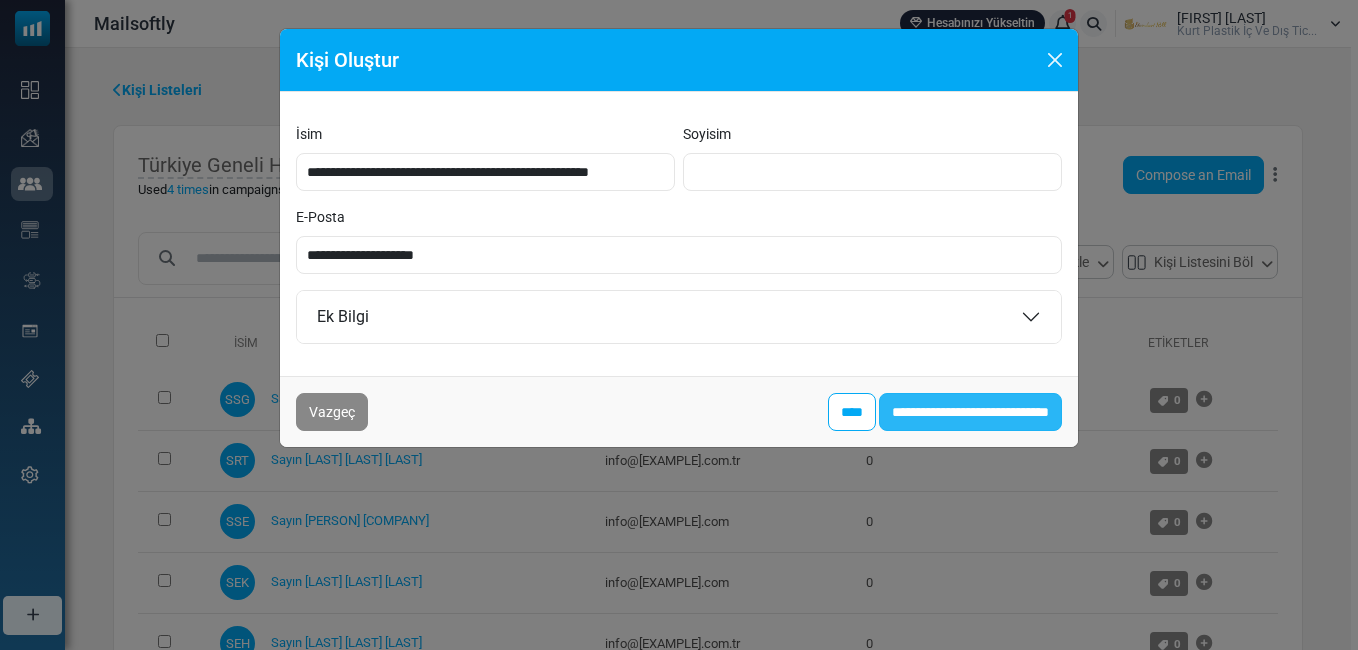 click on "**********" at bounding box center [970, 412] 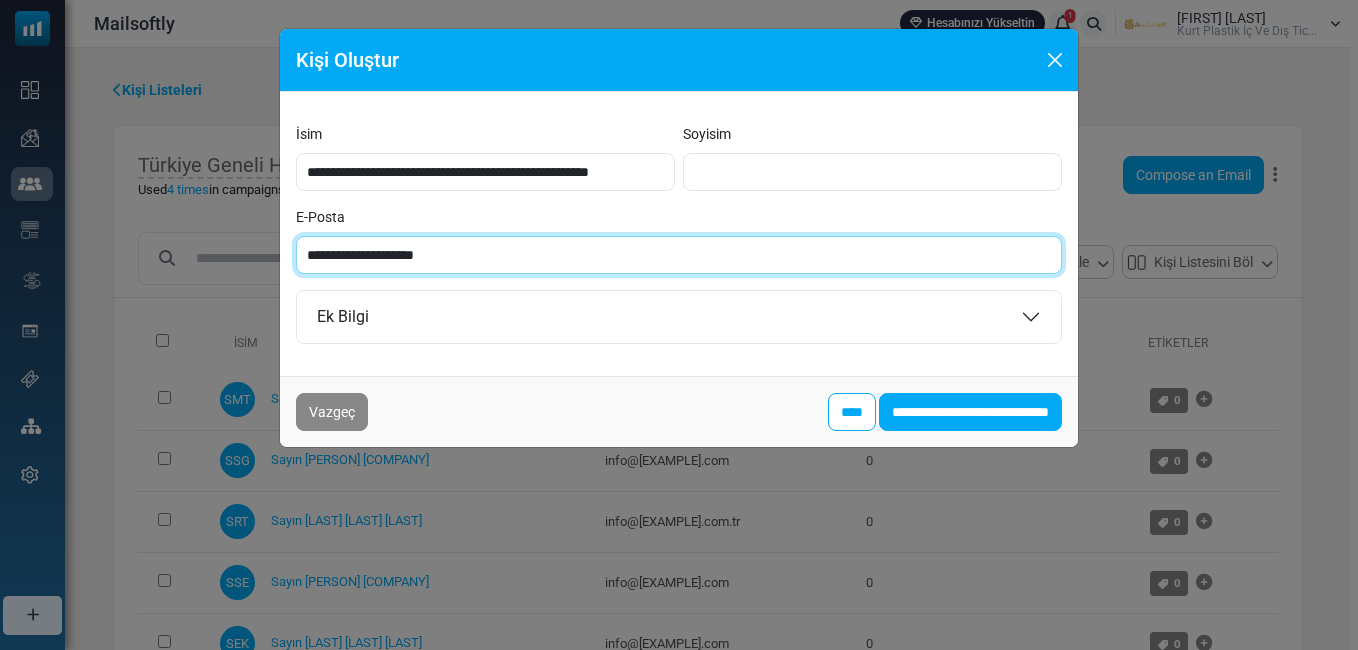 click on "**********" at bounding box center [679, 255] 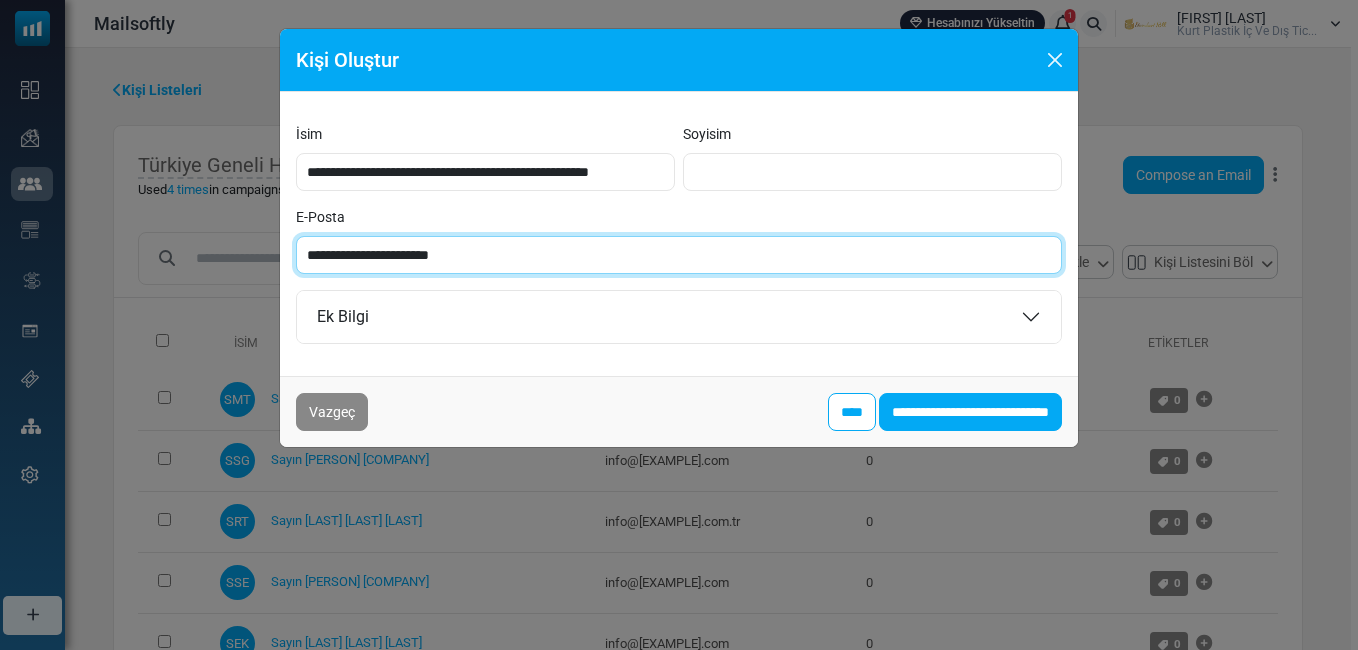 click on "**********" at bounding box center [679, 255] 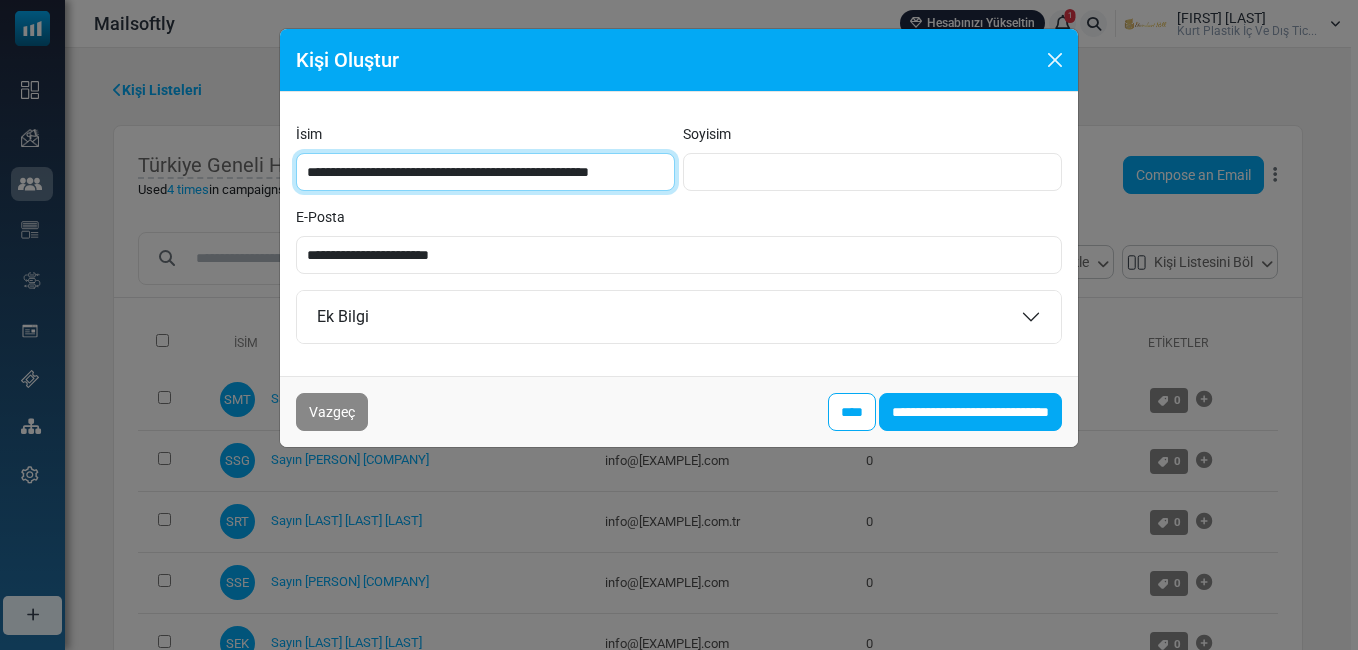 click on "**********" at bounding box center [485, 172] 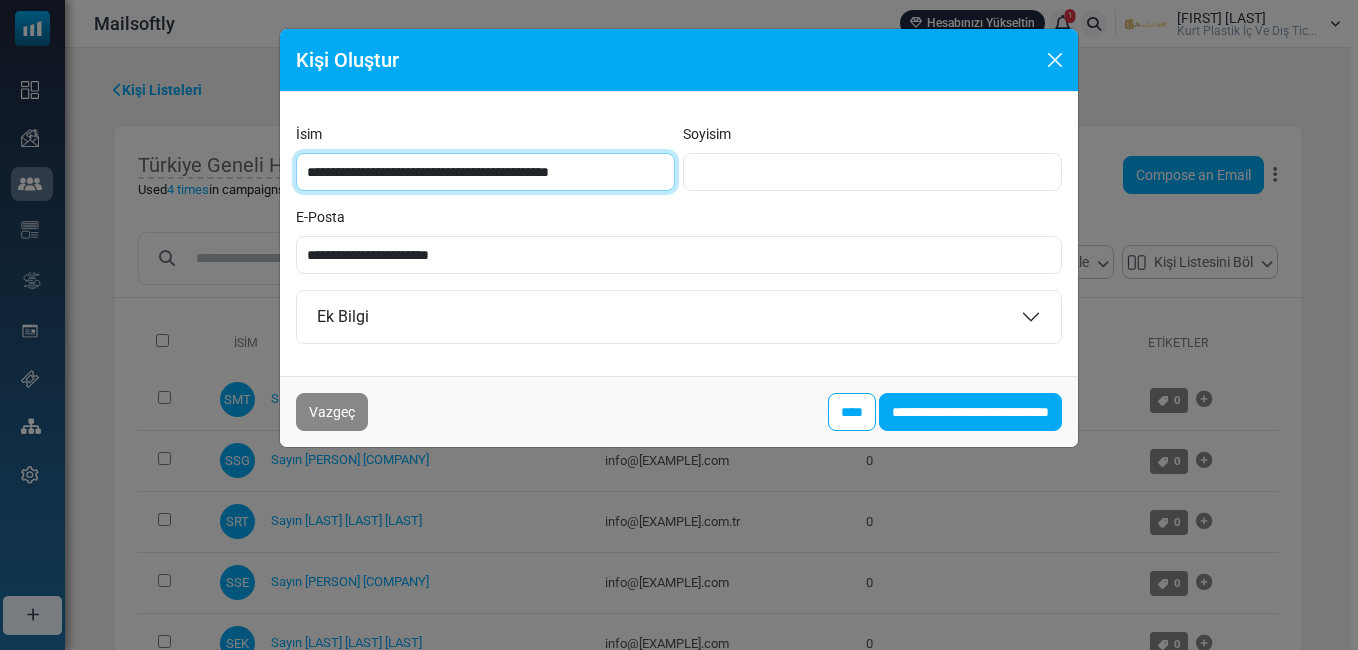 click on "**********" at bounding box center [485, 172] 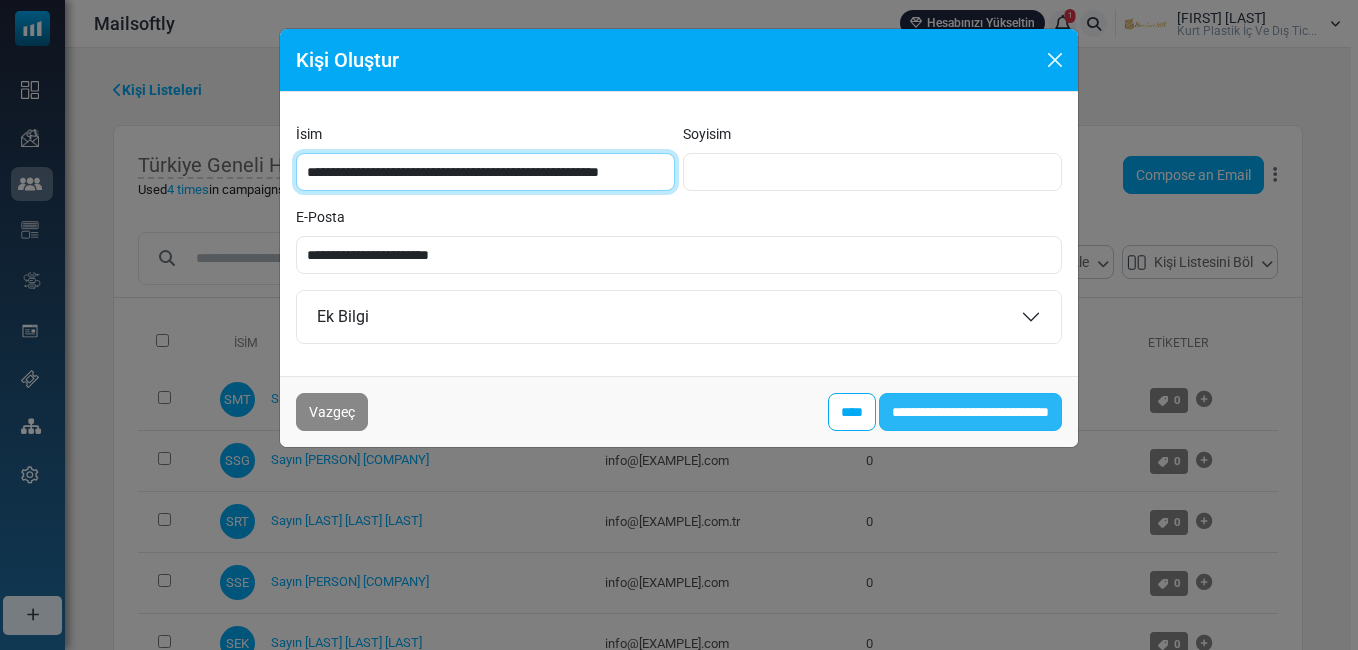 type on "**********" 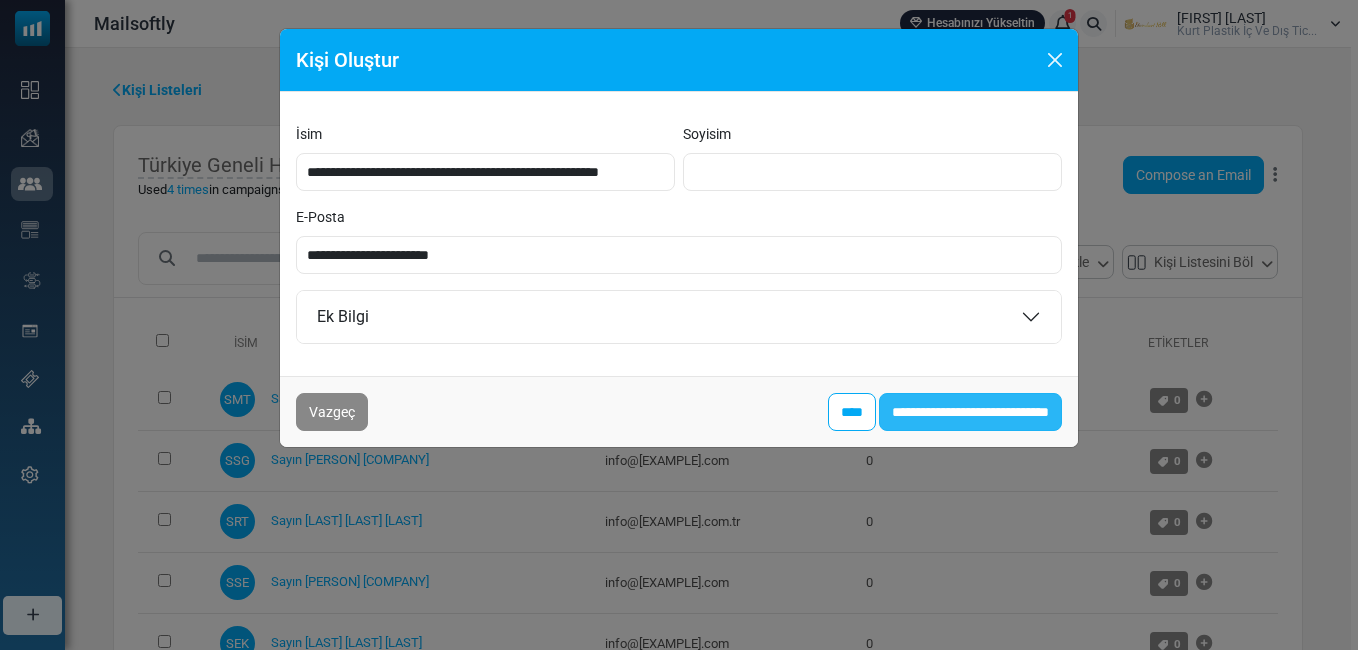 click on "**********" at bounding box center (970, 412) 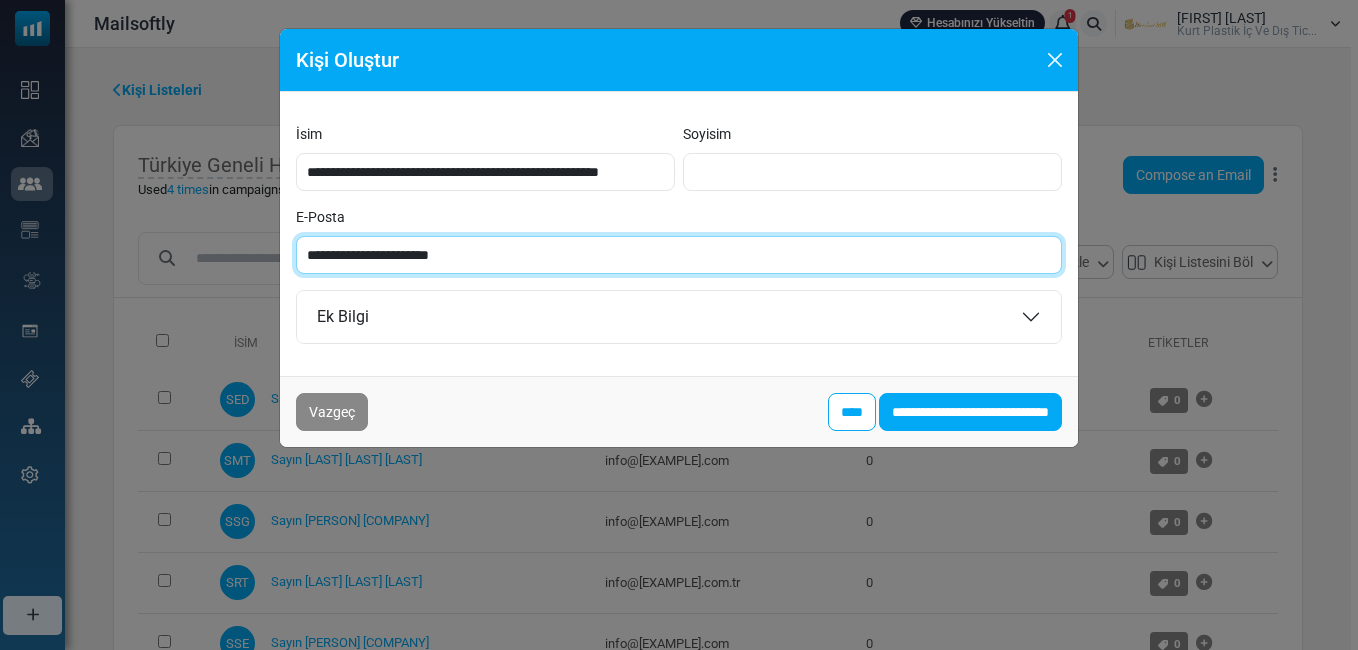paste 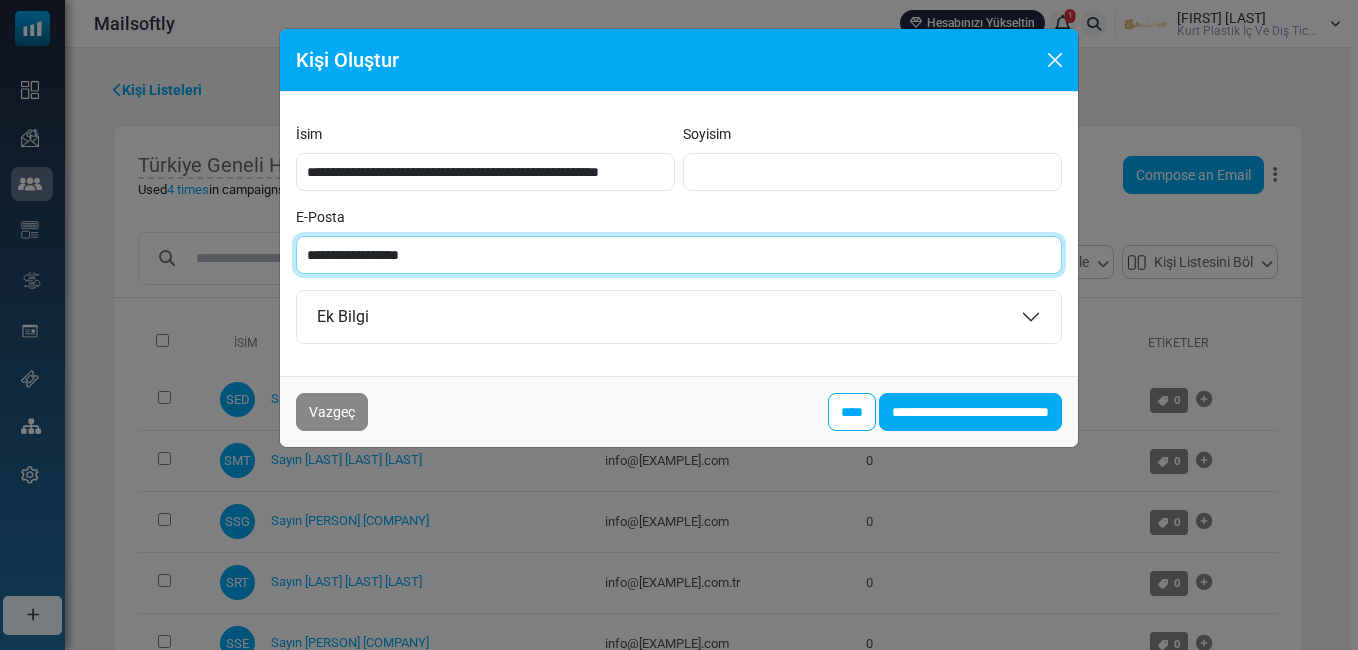click on "**********" at bounding box center [679, 255] 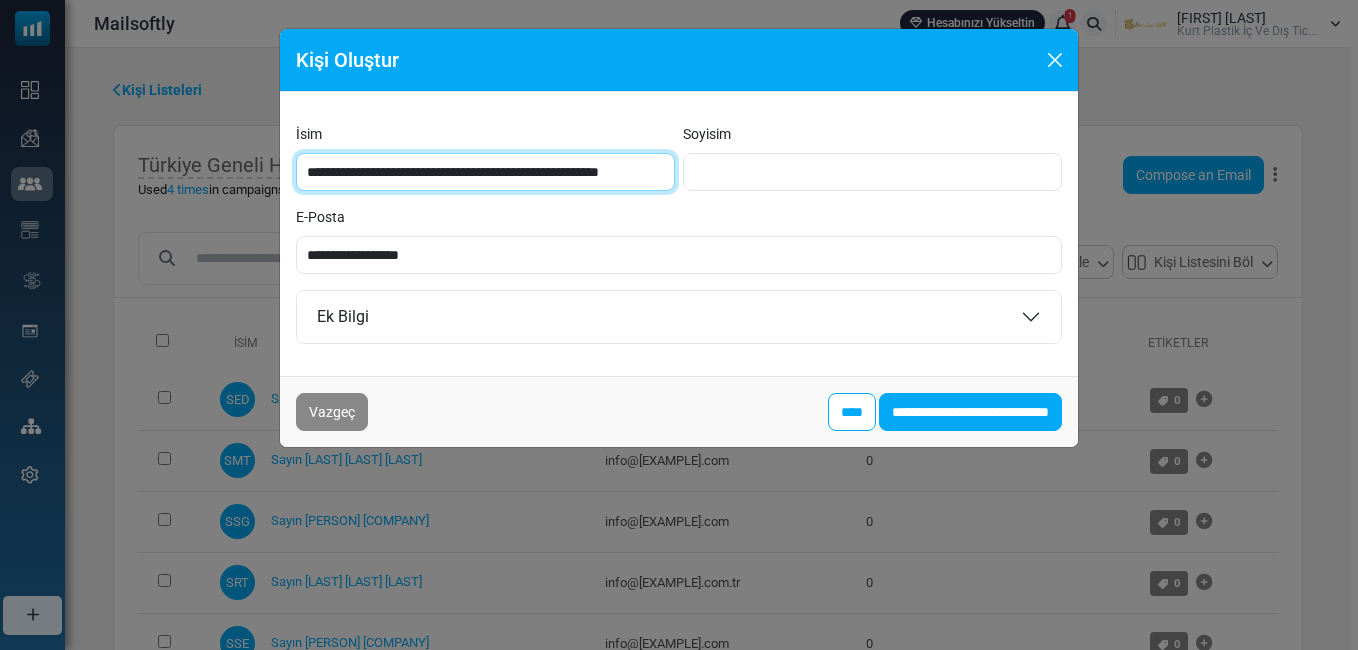click on "**********" at bounding box center (485, 172) 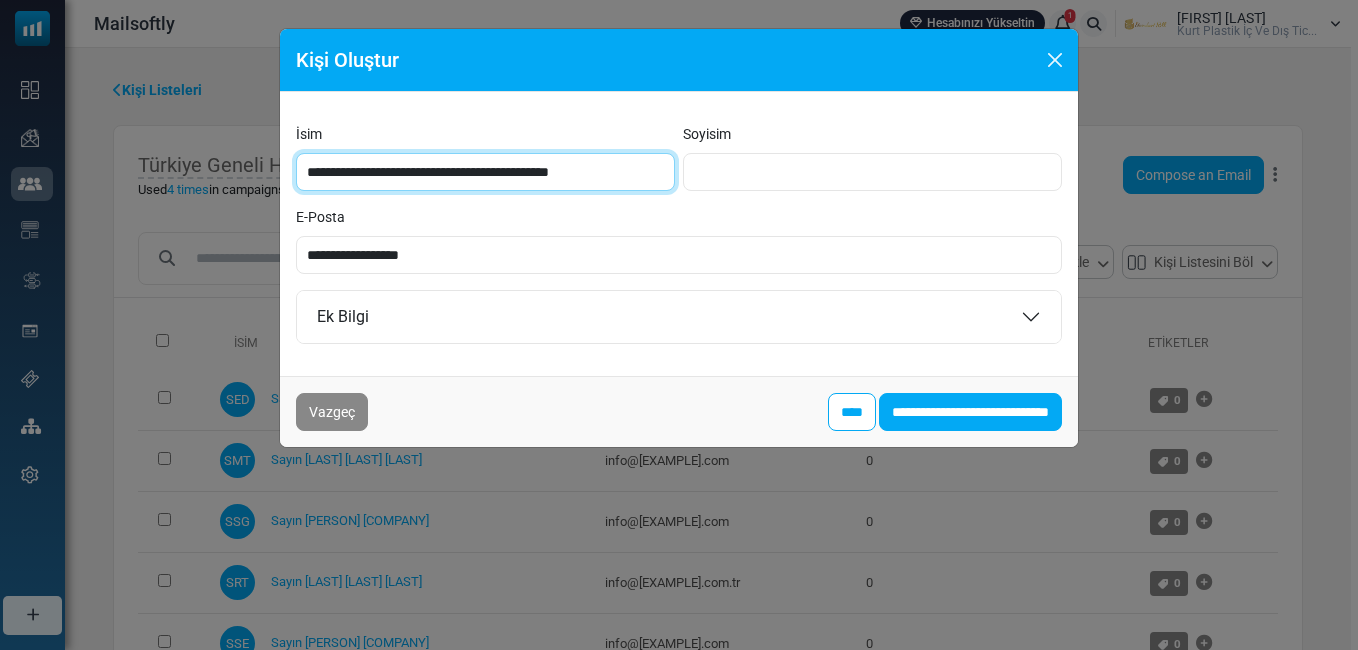 click on "**********" at bounding box center [485, 172] 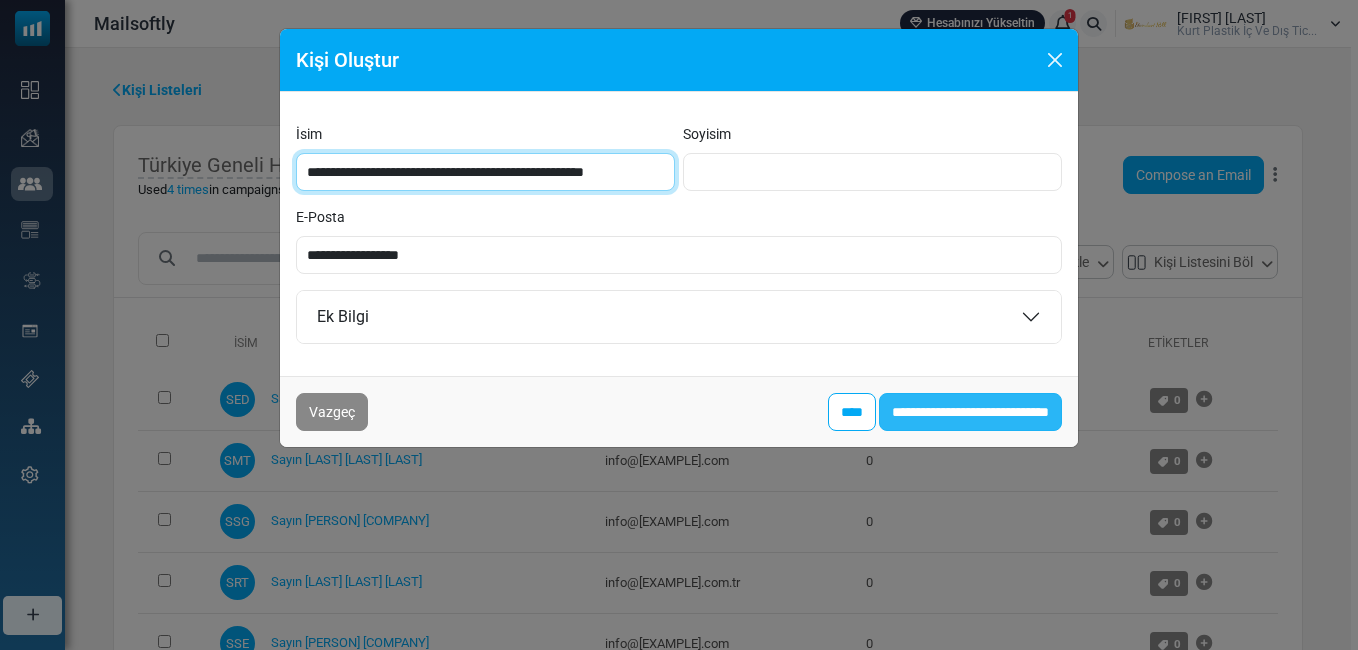 type on "**********" 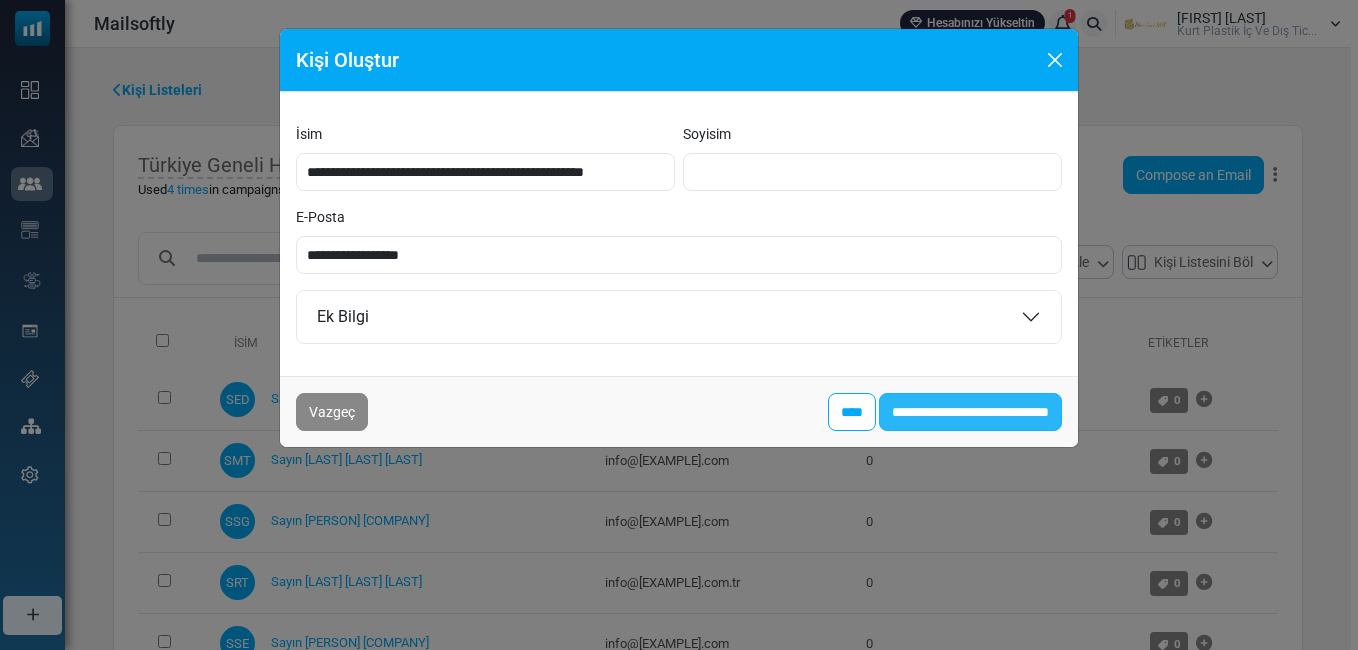 click on "**********" at bounding box center (970, 412) 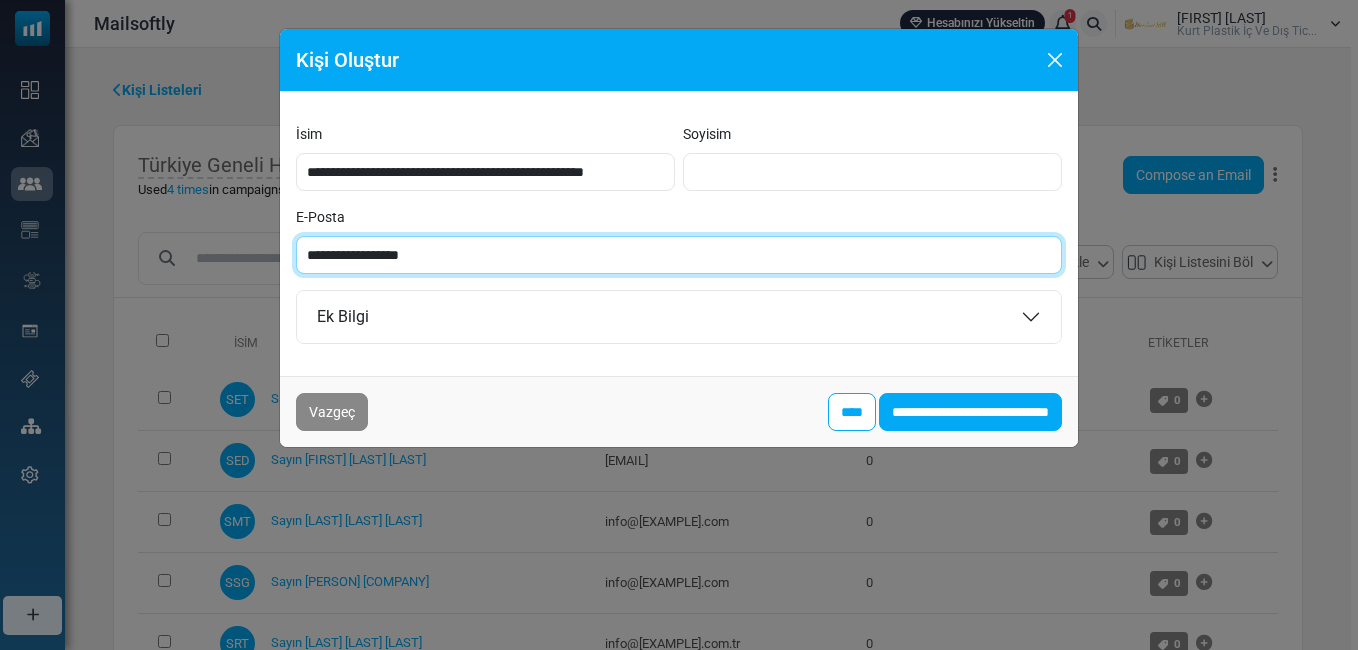click on "**********" at bounding box center [679, 255] 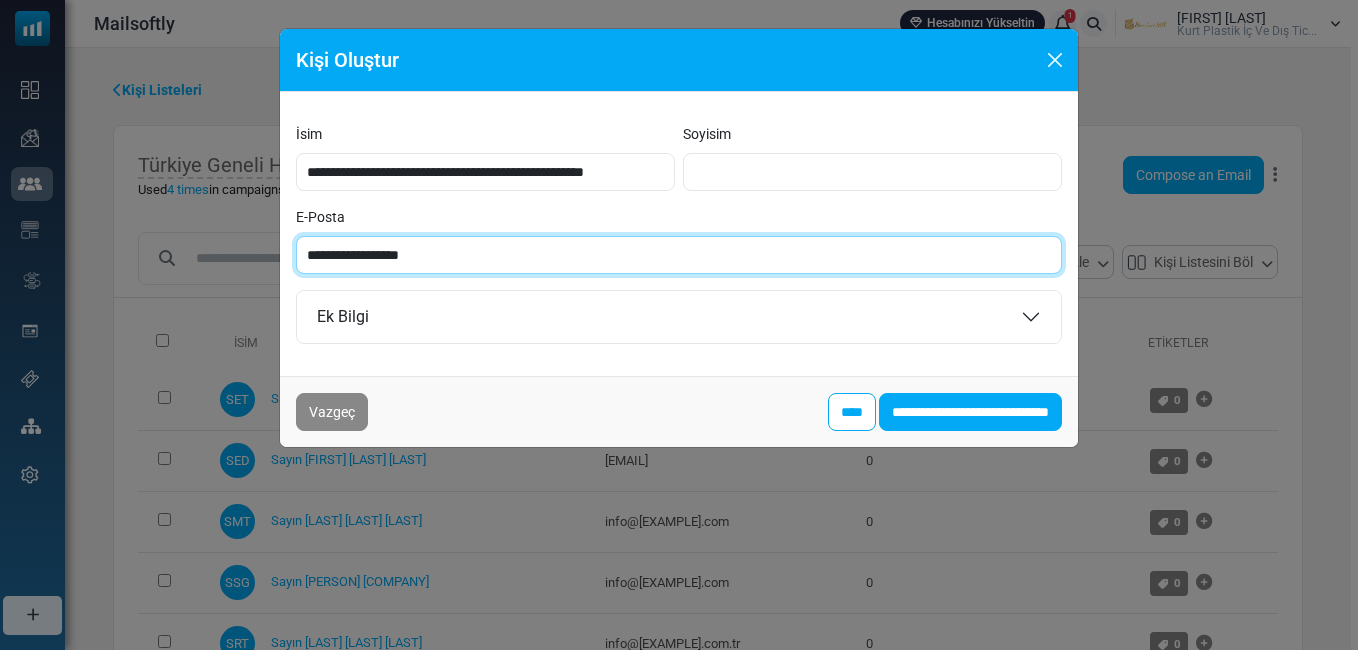 paste on "*" 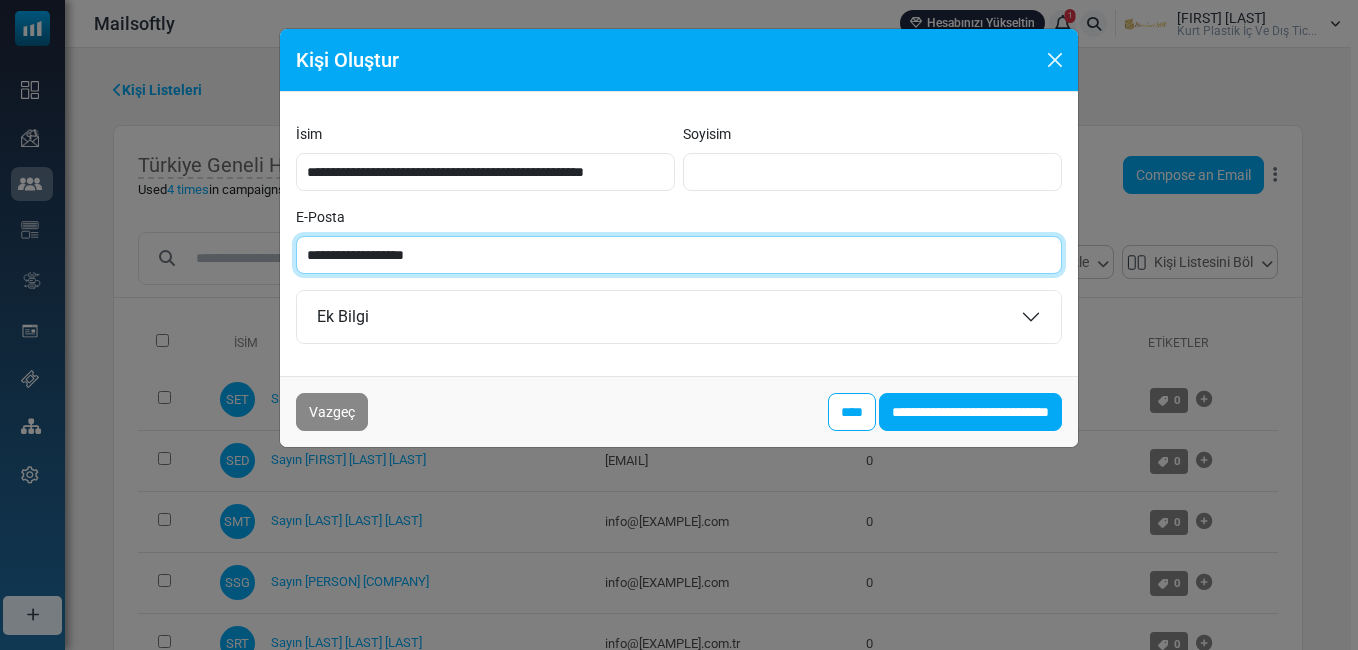 click on "**********" at bounding box center [679, 255] 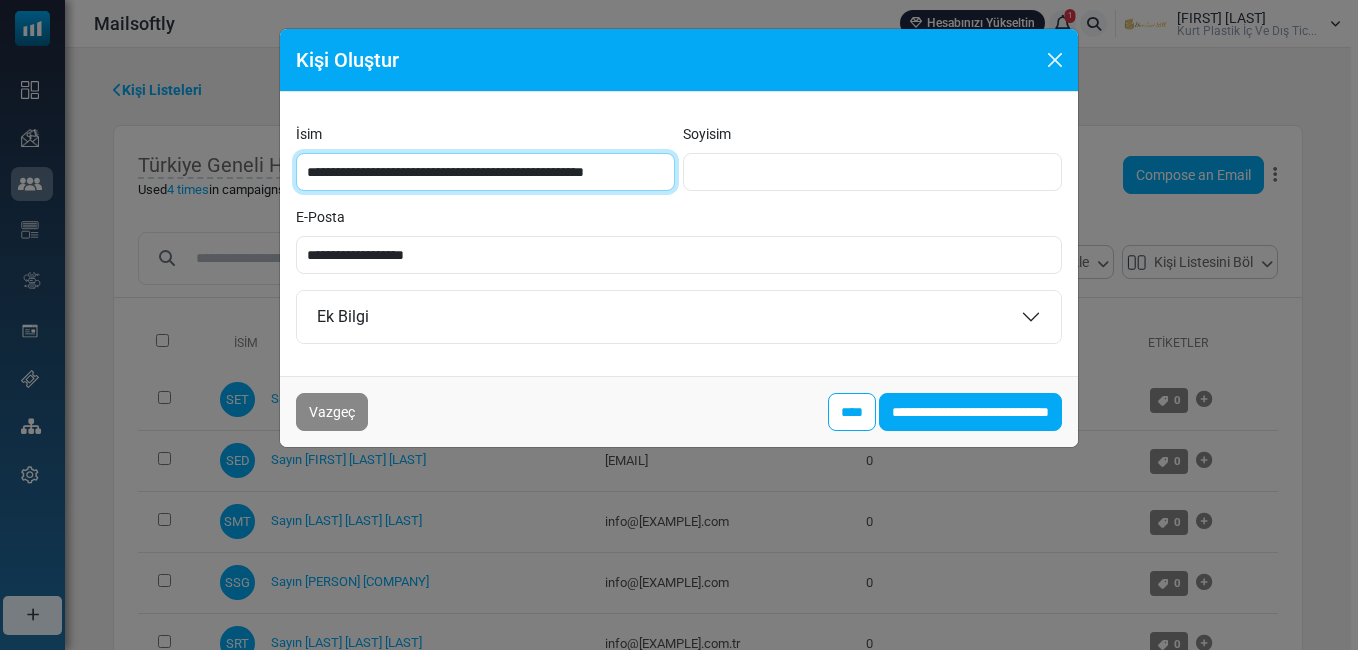 click on "**********" at bounding box center [485, 172] 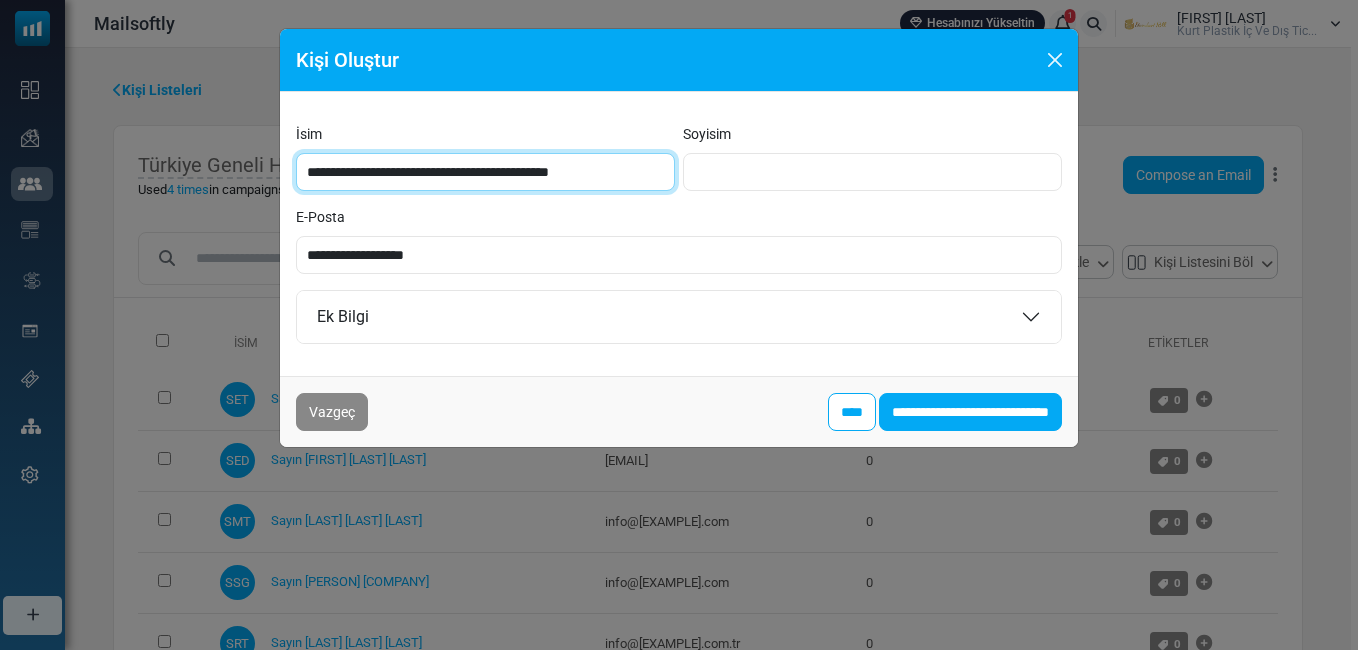 click on "**********" at bounding box center (485, 172) 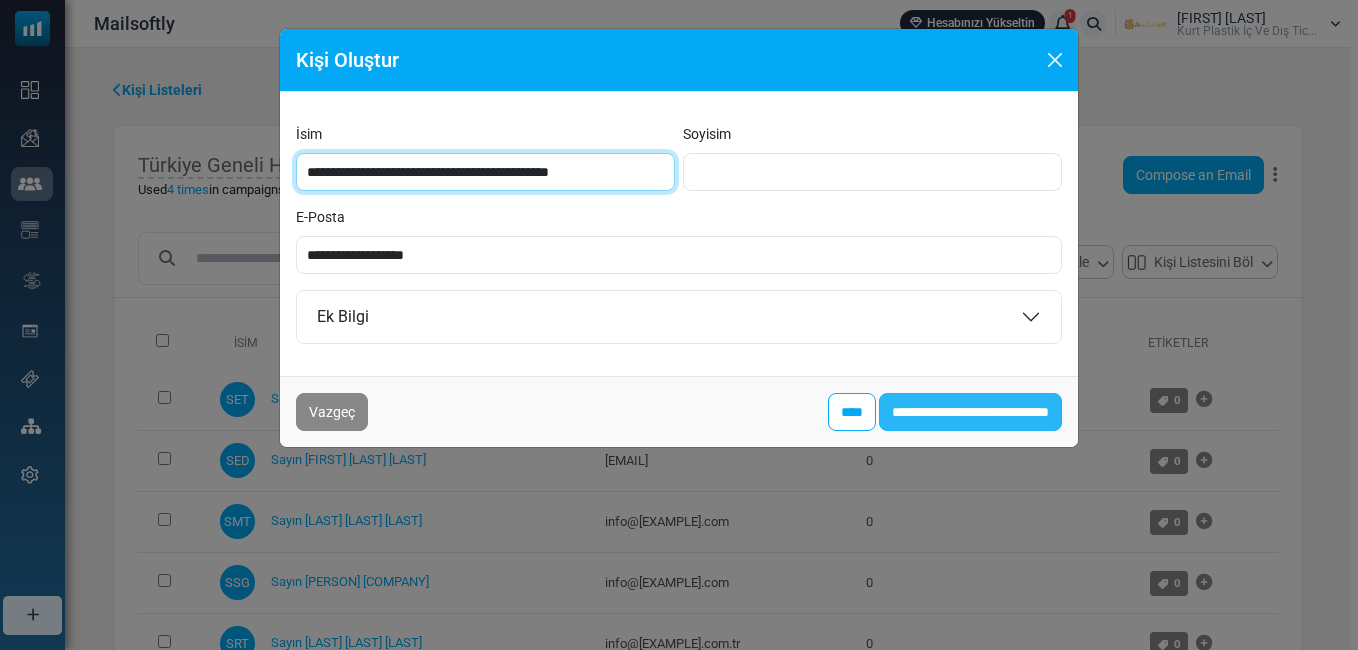 type on "**********" 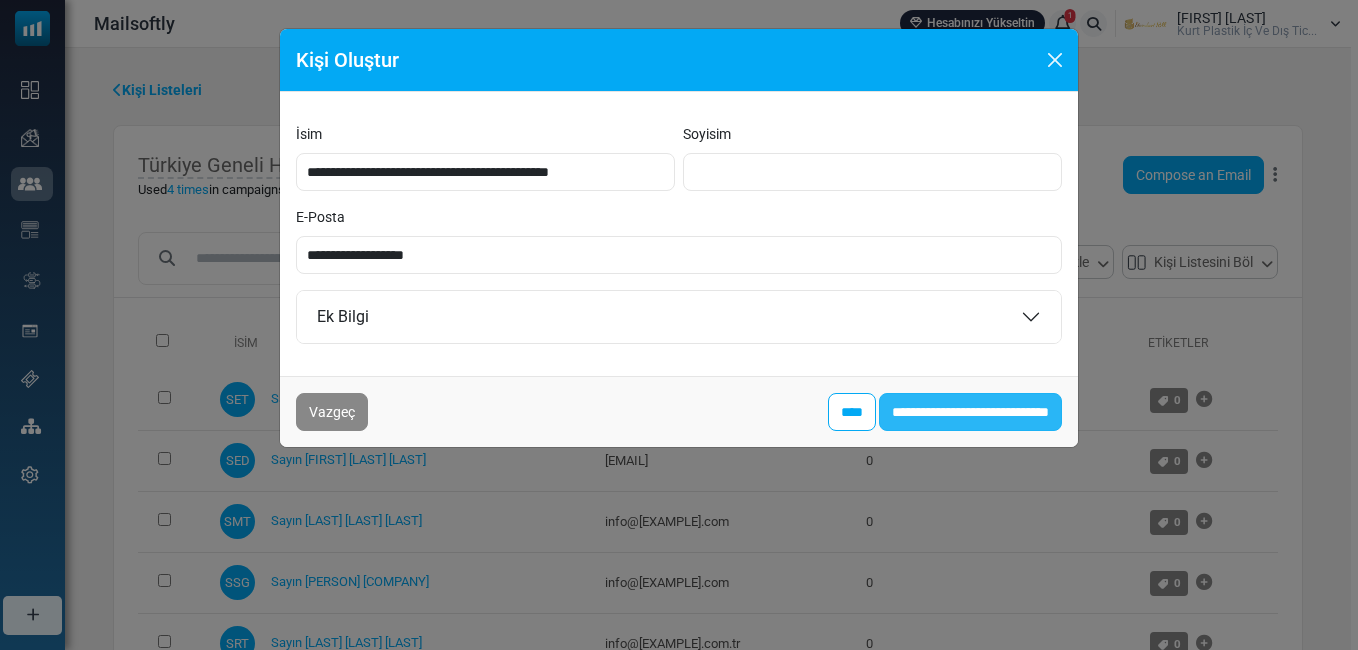 click on "**********" at bounding box center [970, 412] 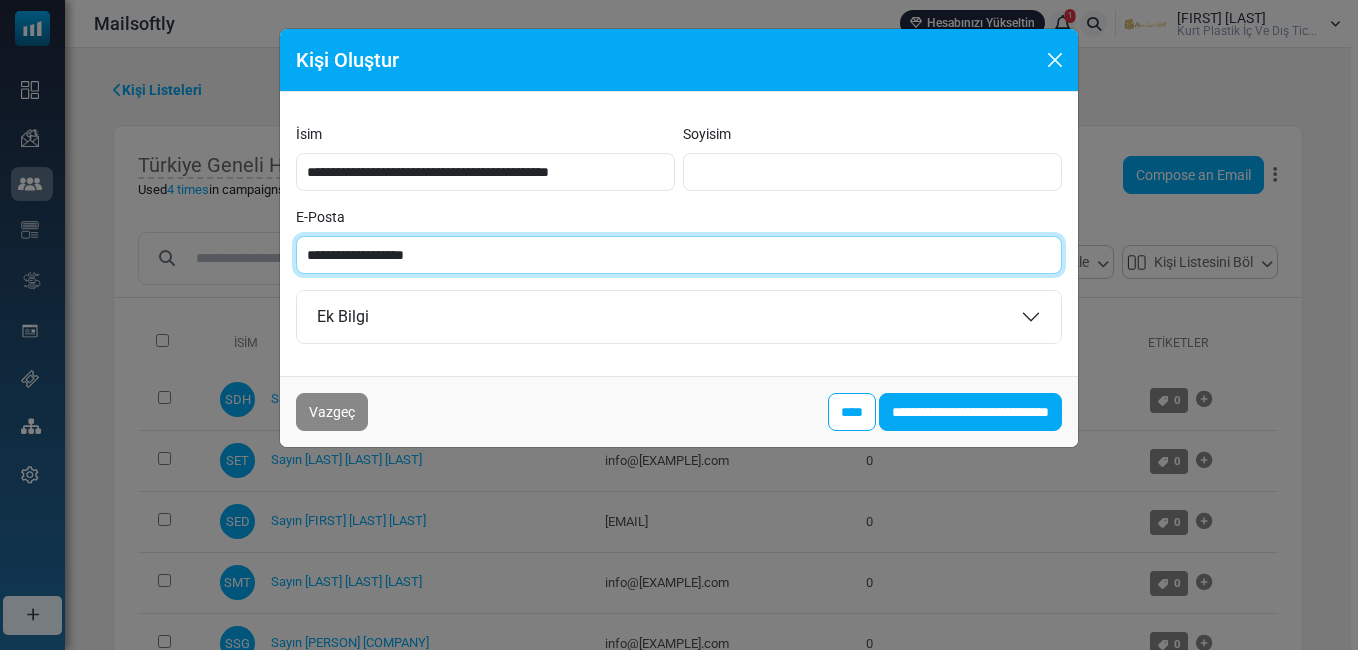 click on "**********" at bounding box center (679, 255) 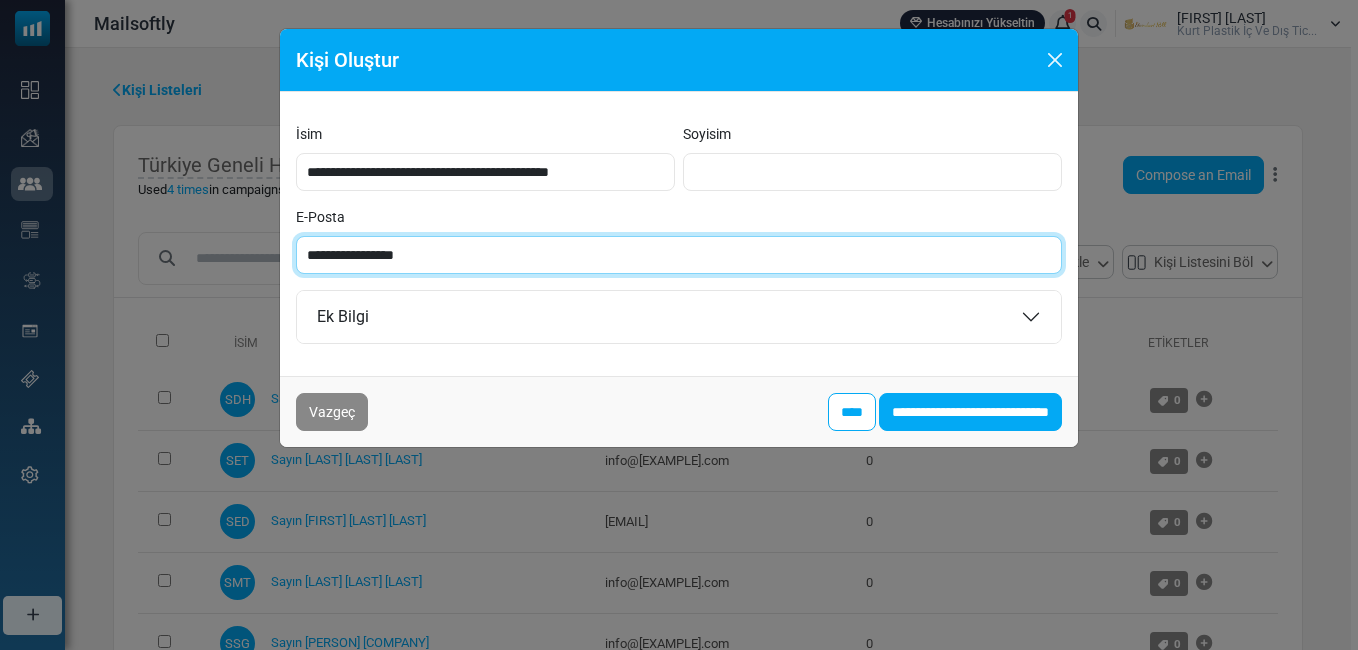 type on "**********" 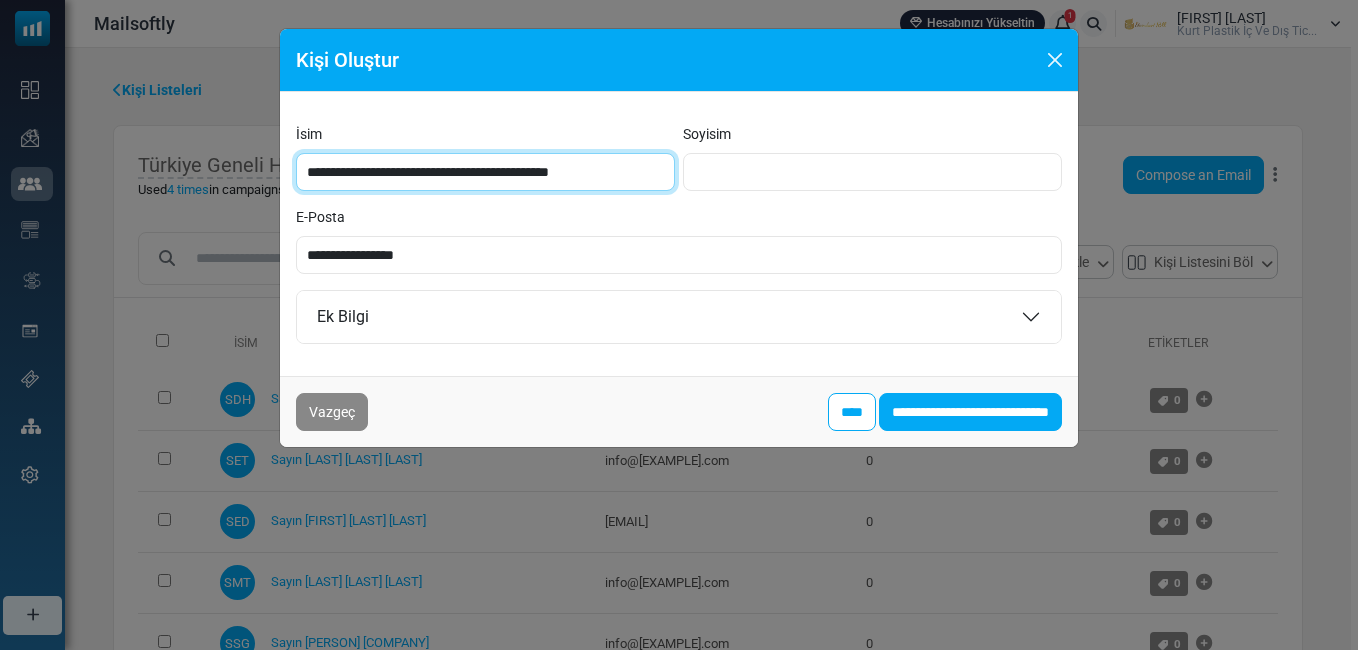 click on "**********" at bounding box center (485, 172) 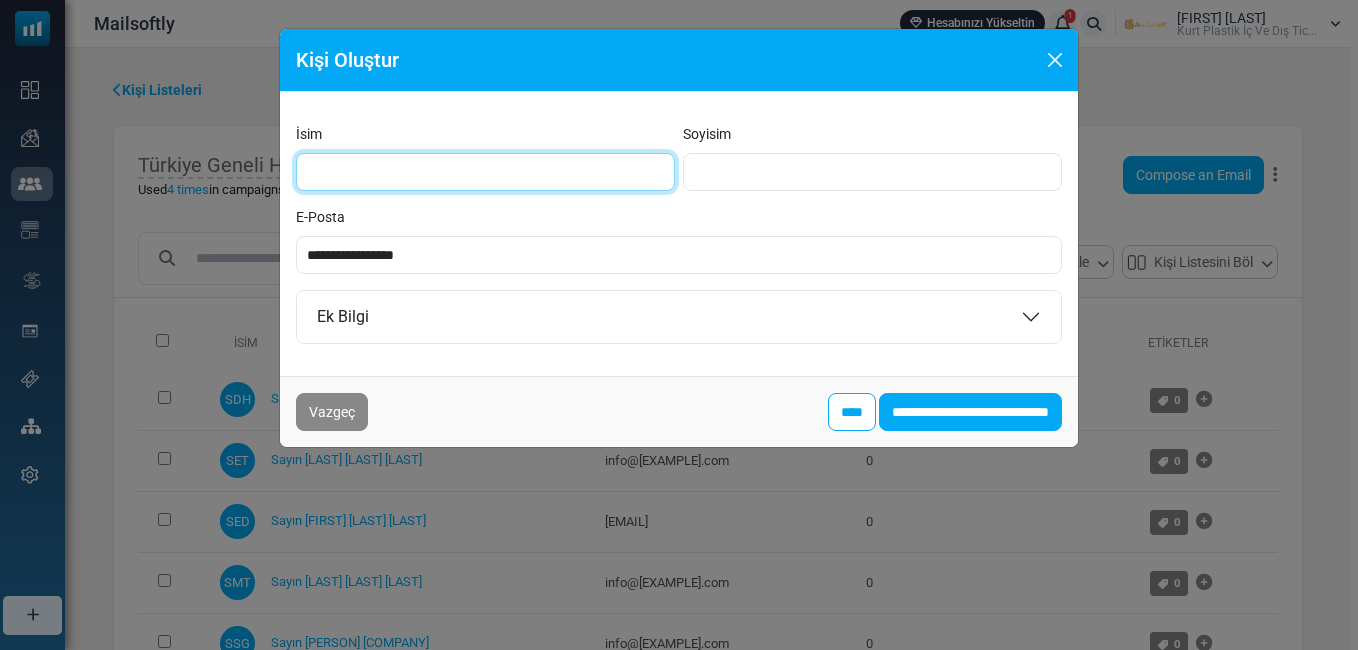 type on "**********" 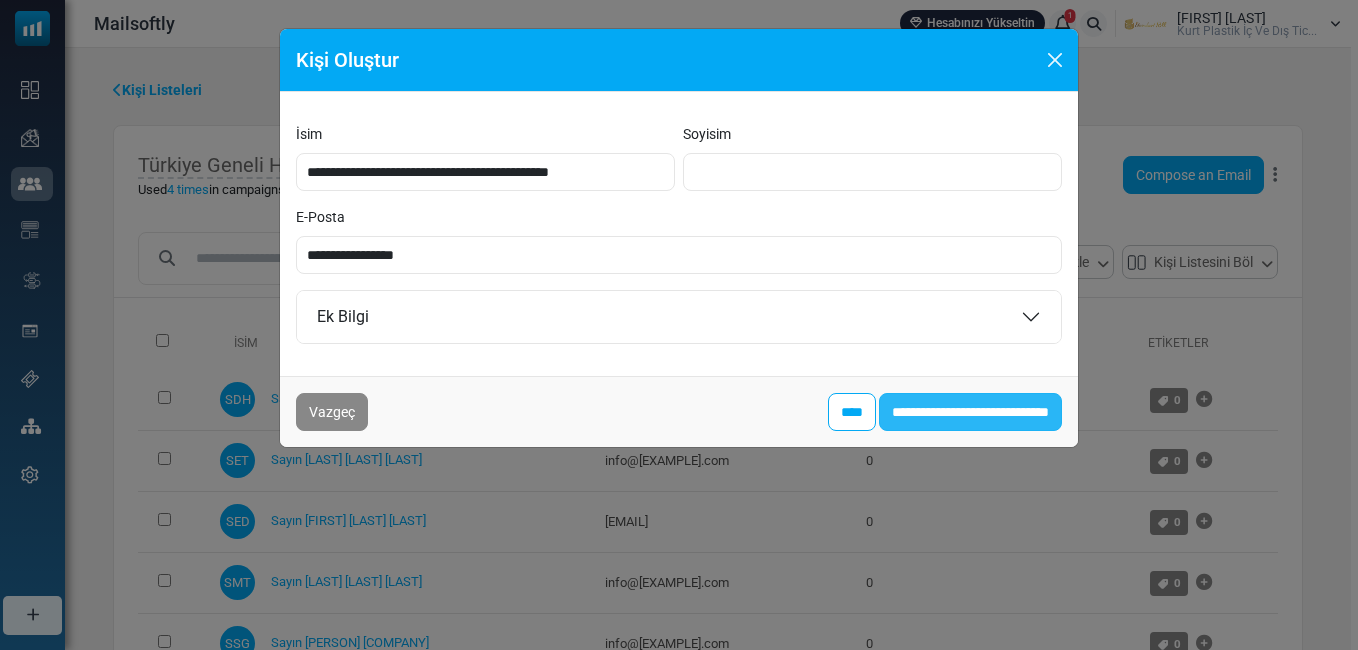 click on "**********" at bounding box center [970, 412] 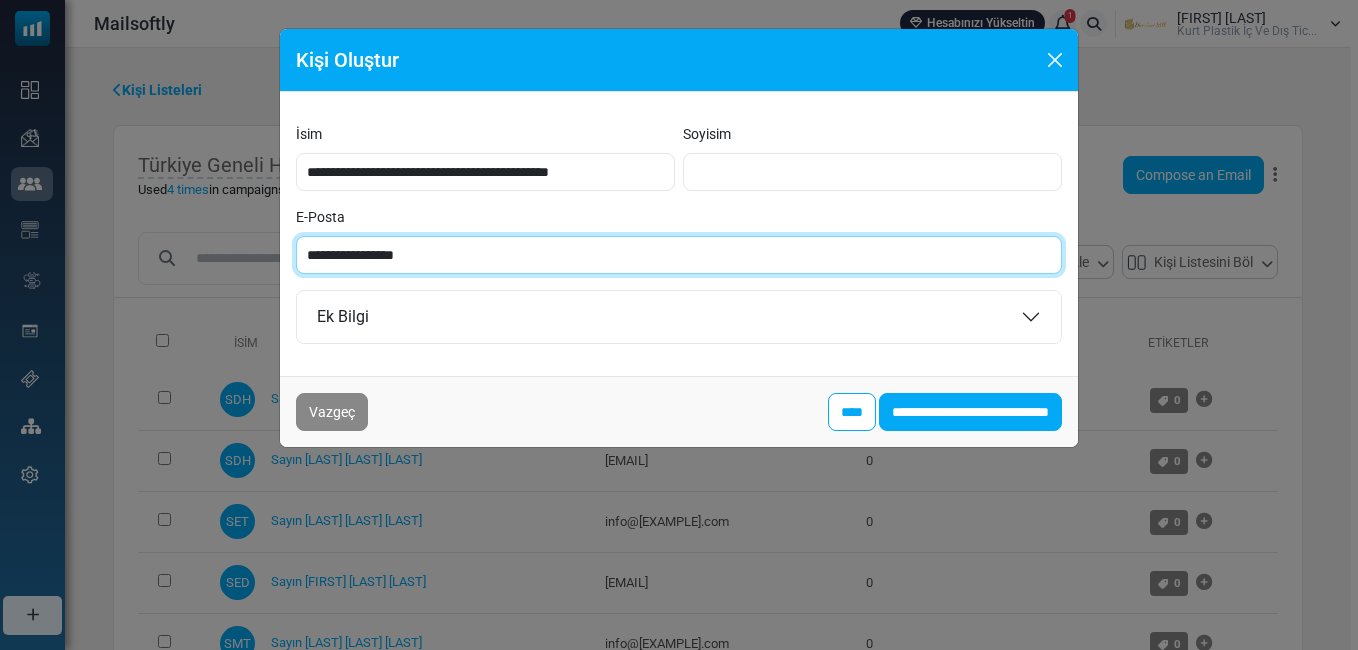 paste 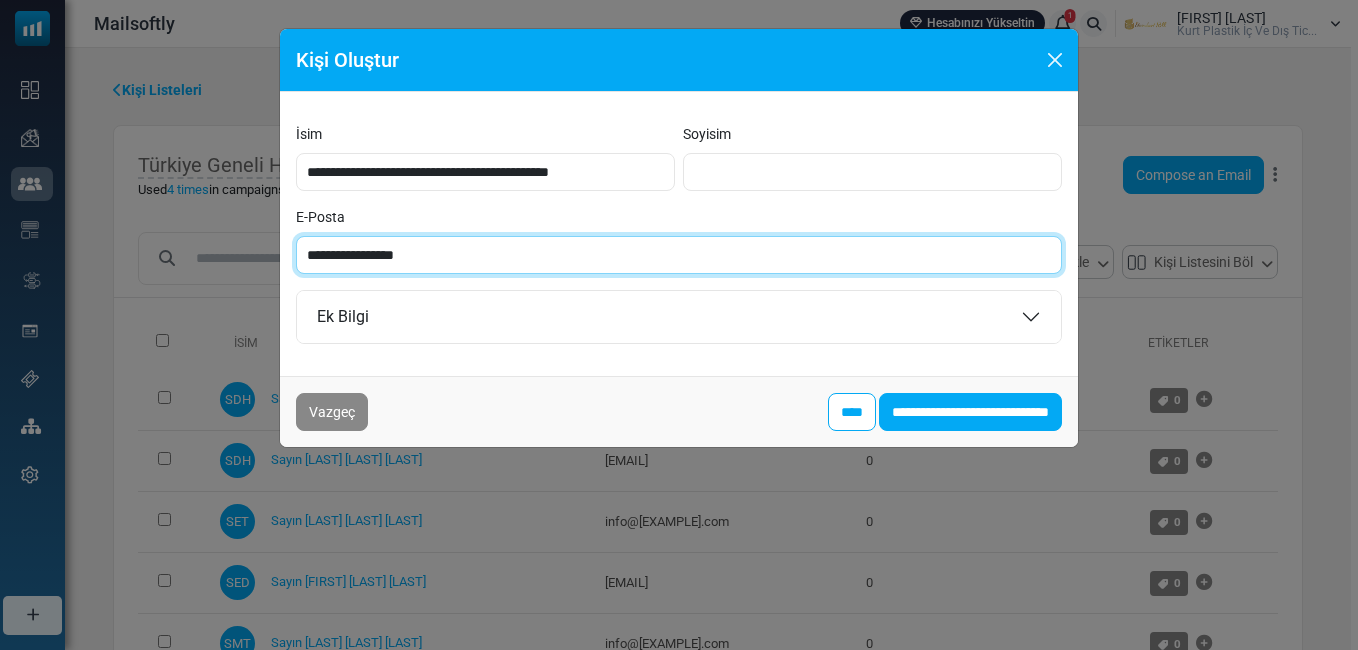 type on "**********" 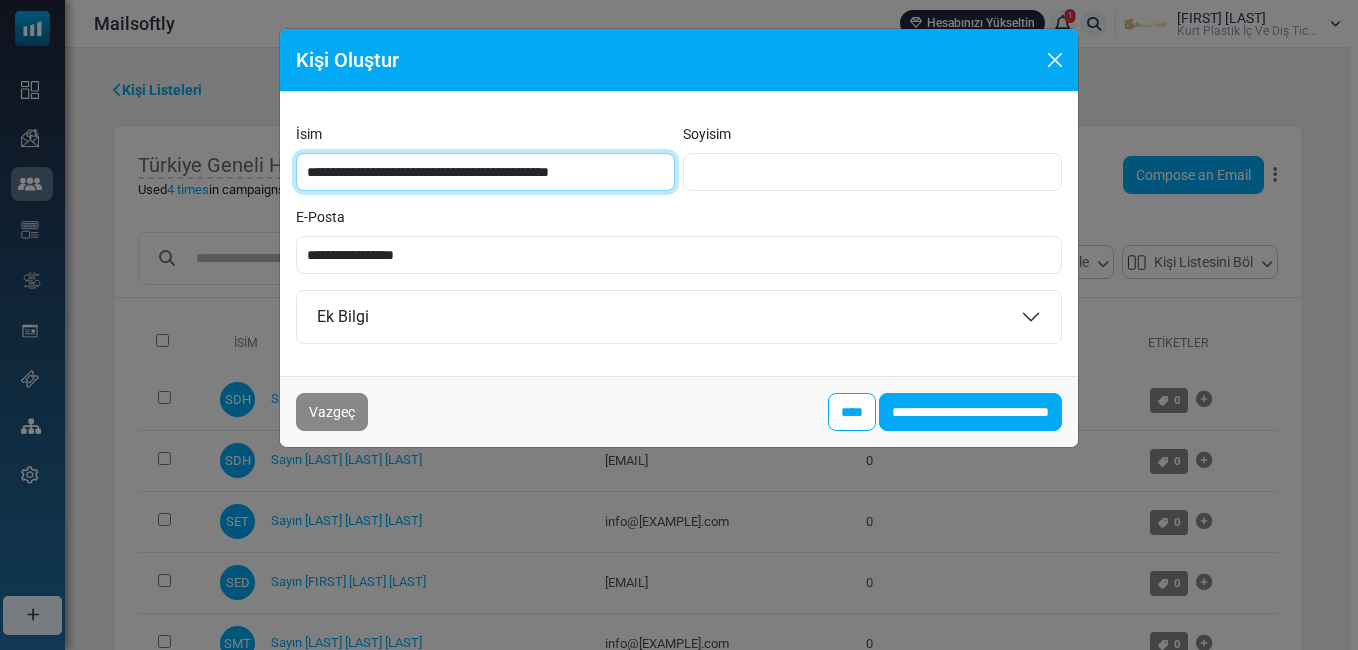 click on "**********" at bounding box center (485, 172) 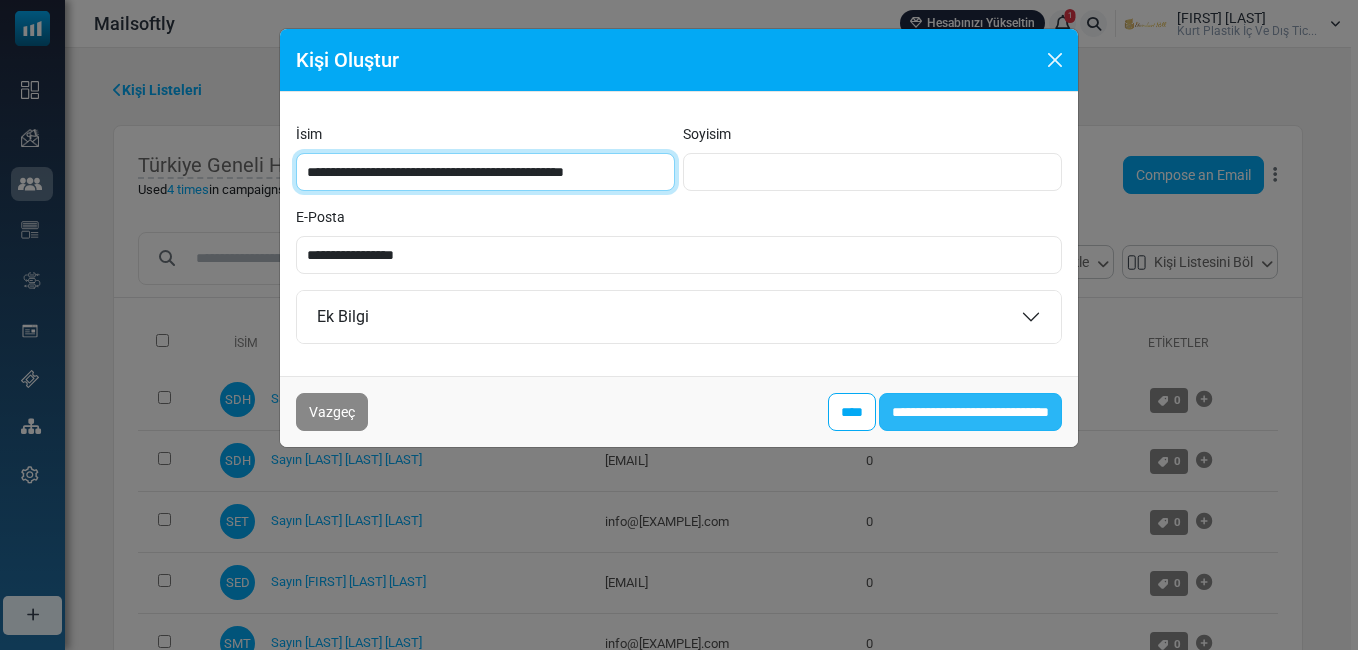 type on "**********" 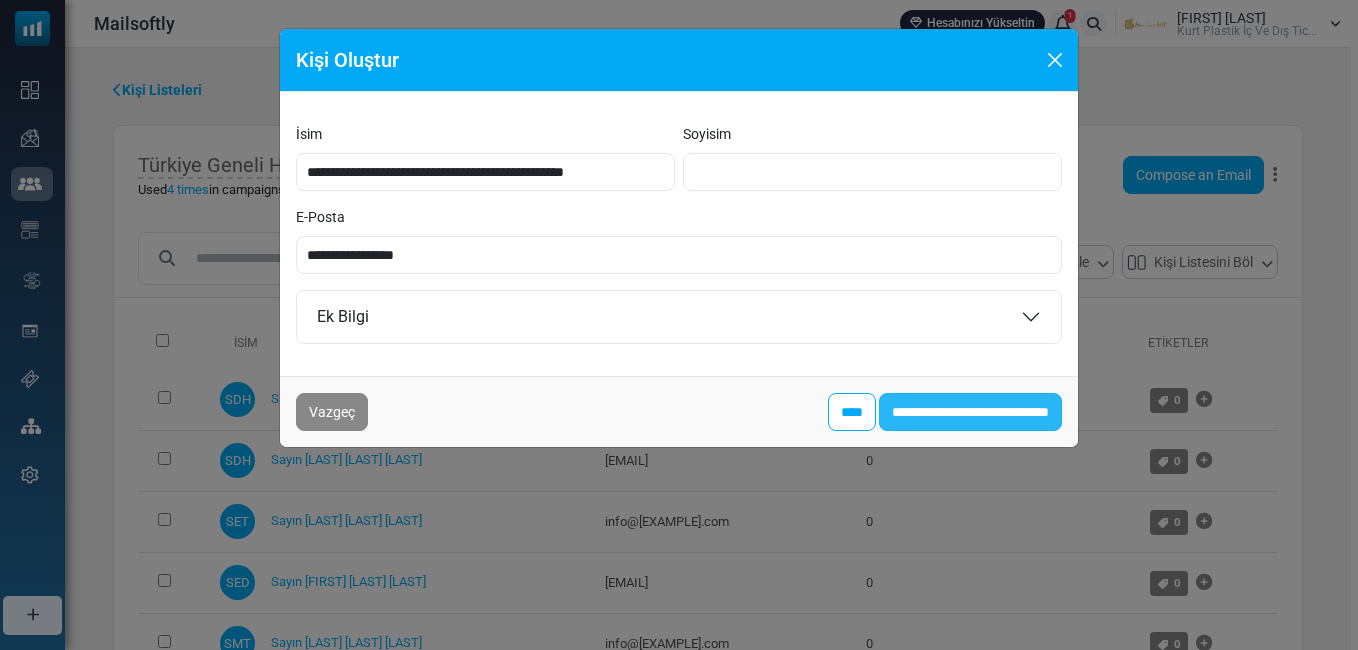 click on "**********" at bounding box center [970, 412] 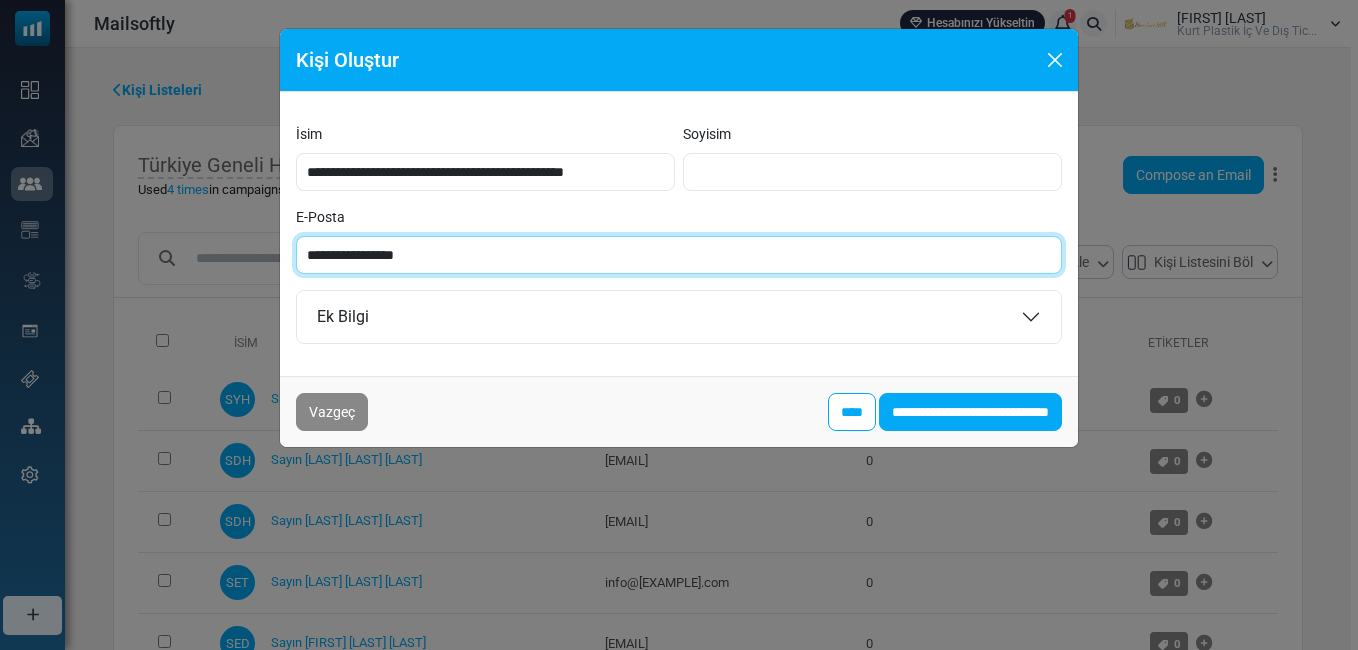 paste on "******" 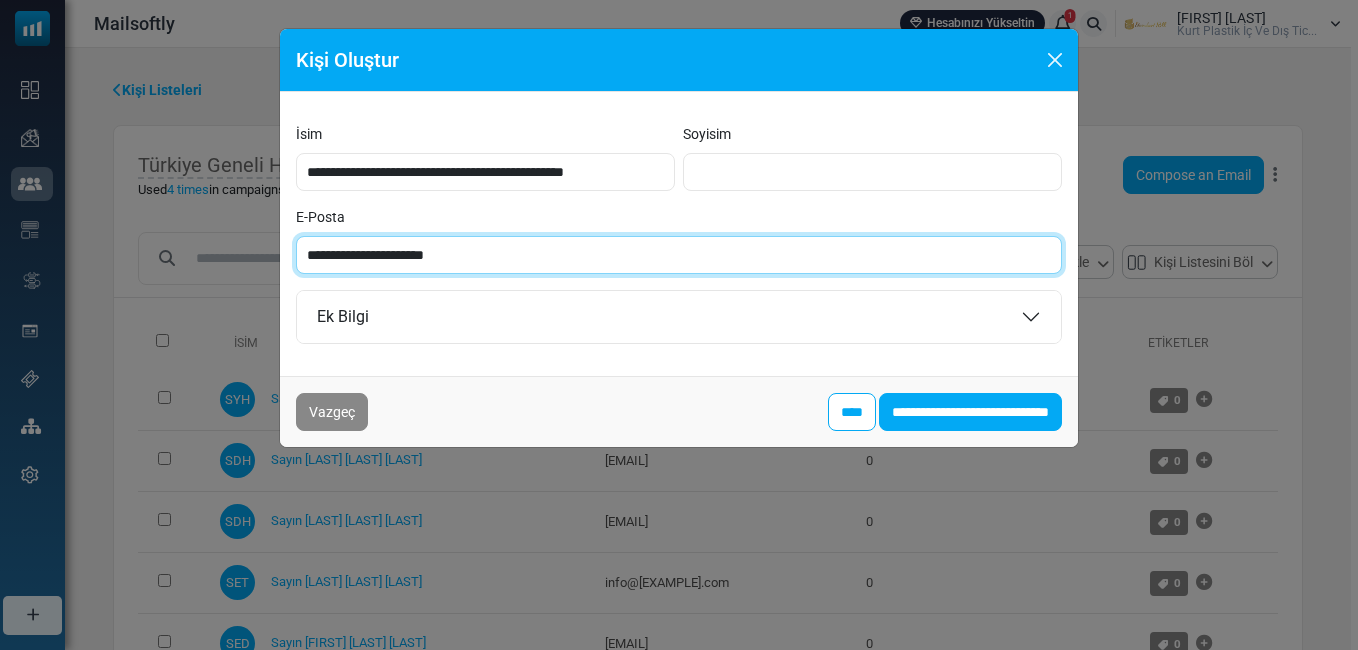 click on "**********" at bounding box center (679, 255) 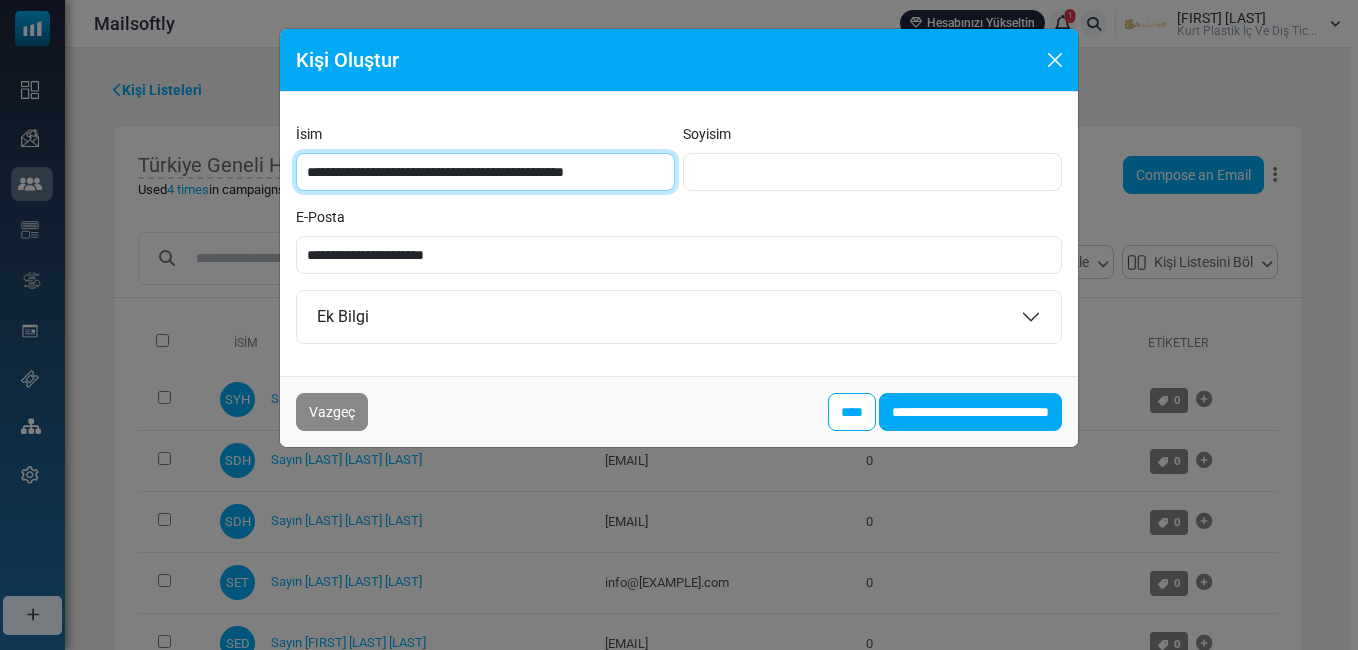 click on "**********" at bounding box center [485, 172] 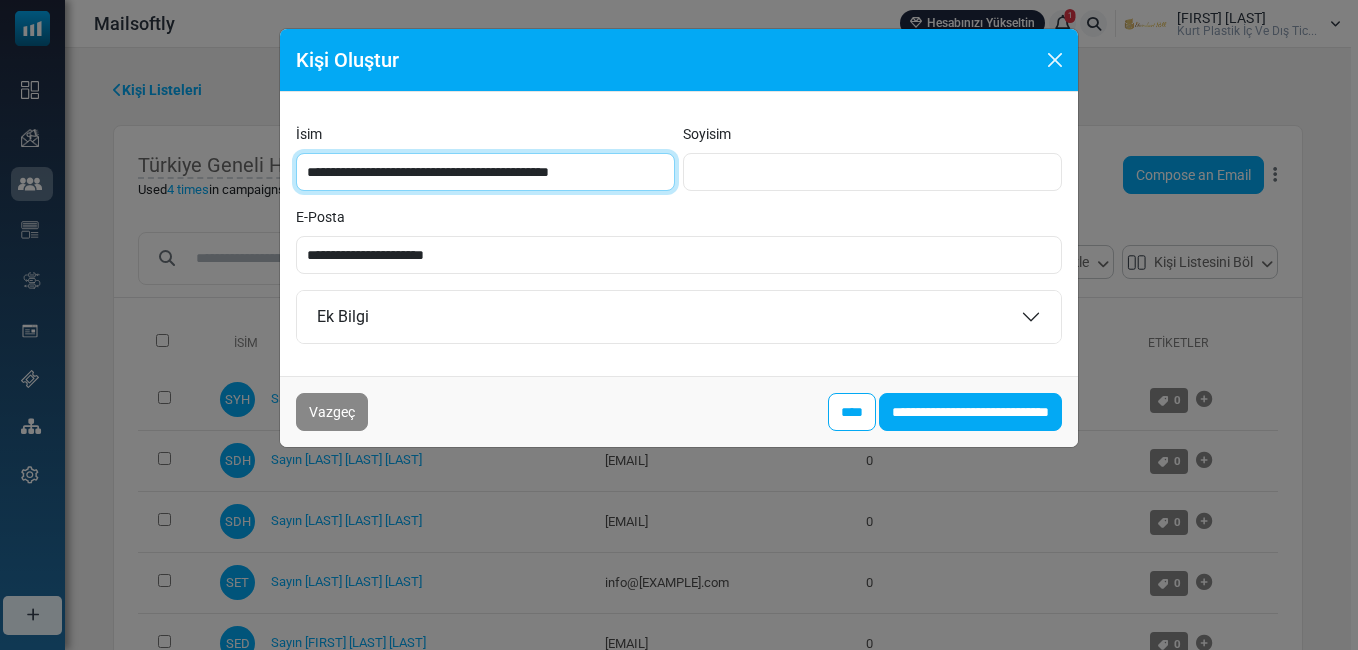 click on "**********" at bounding box center (485, 172) 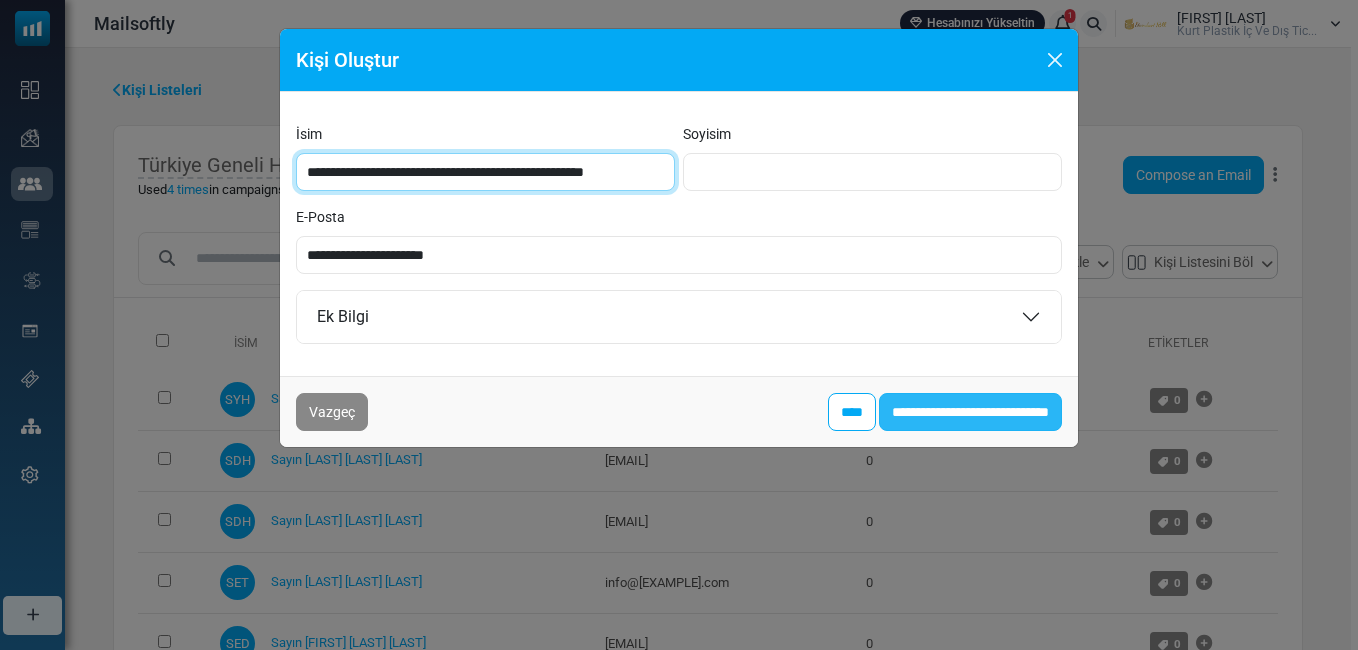 type on "**********" 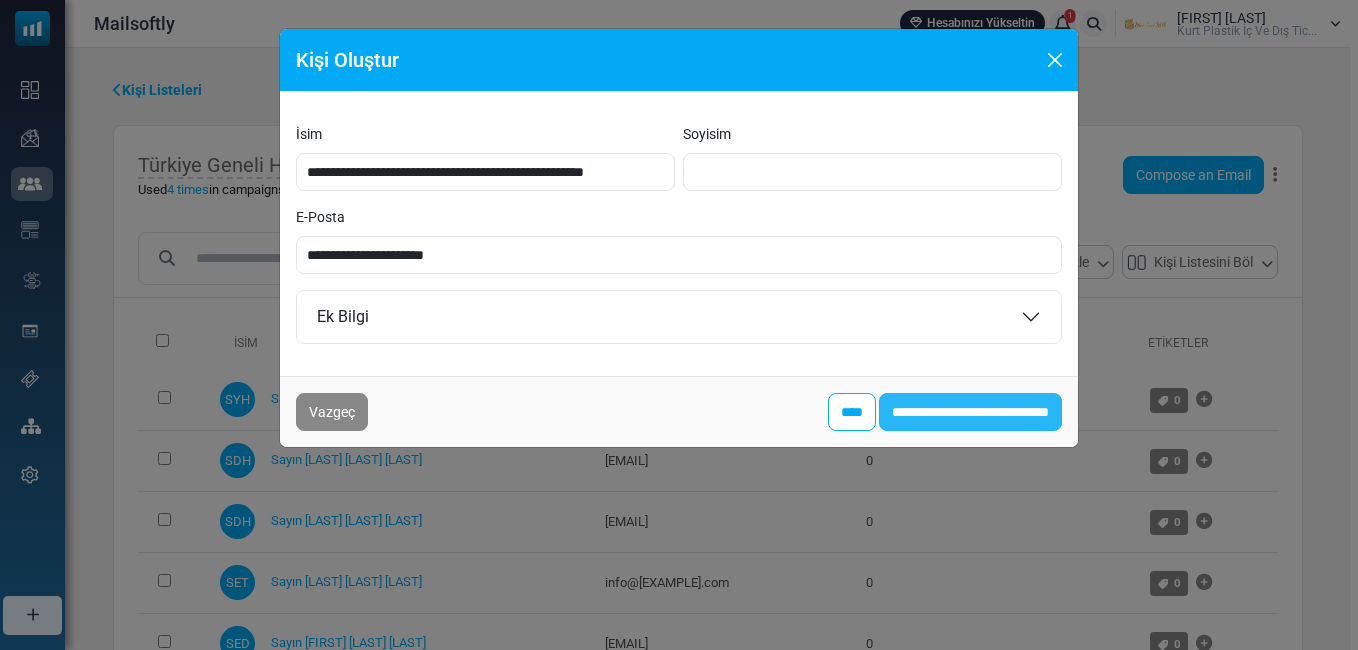 click on "**********" at bounding box center (970, 412) 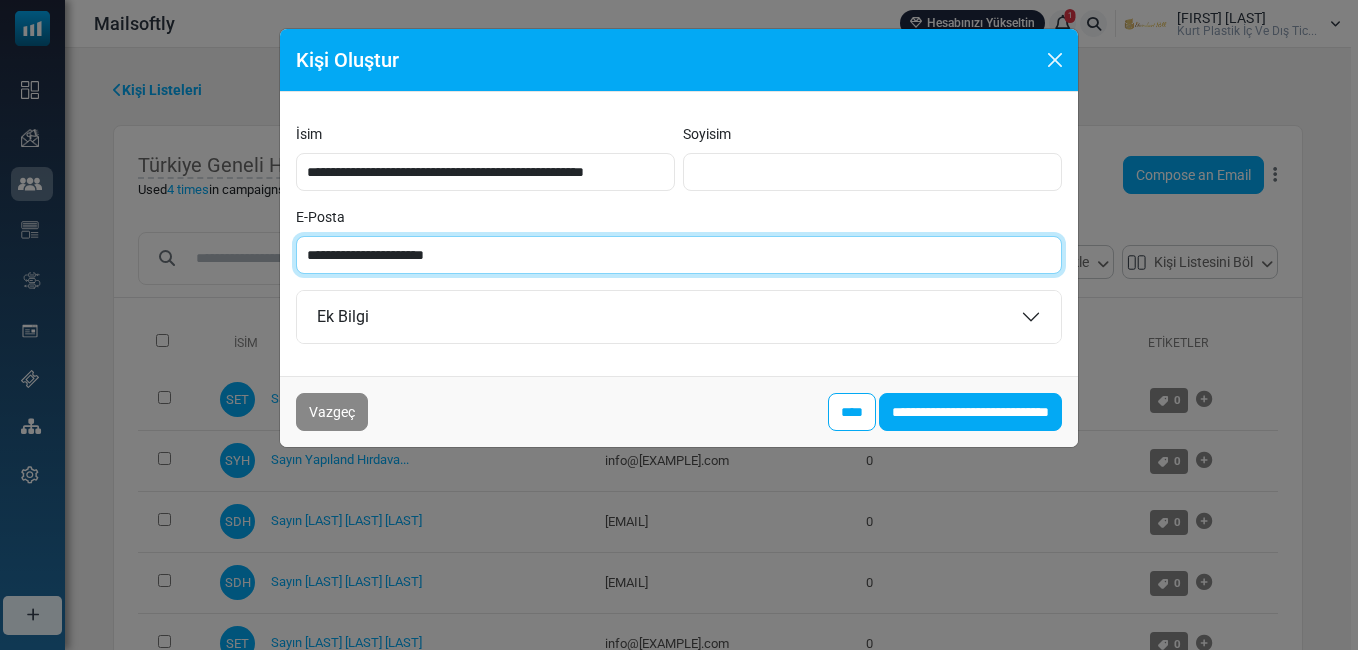 paste 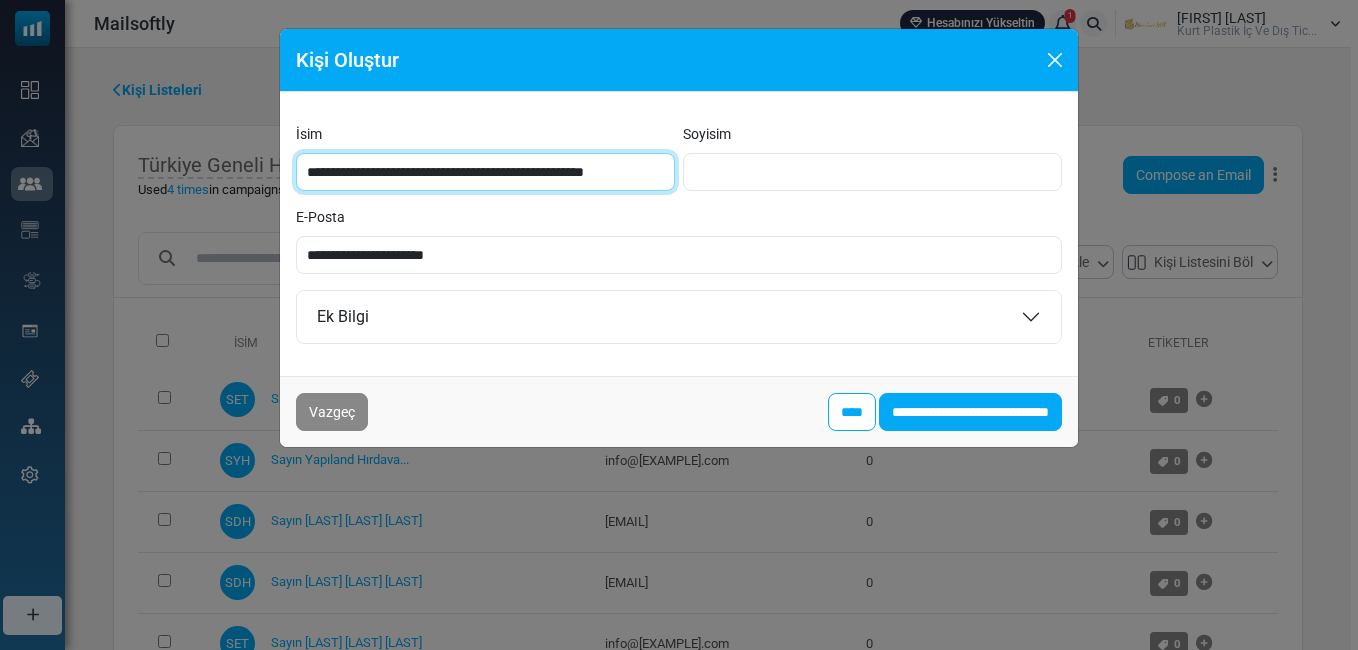 click on "**********" at bounding box center (485, 172) 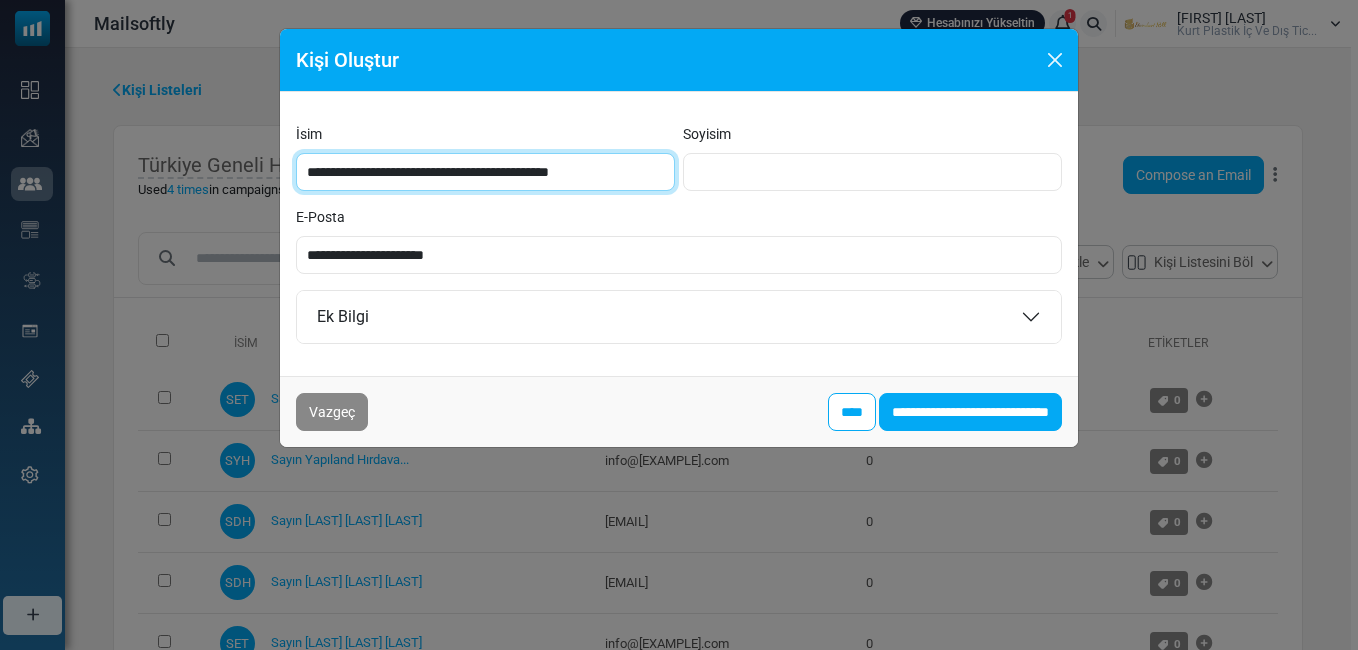 click on "**********" at bounding box center [485, 172] 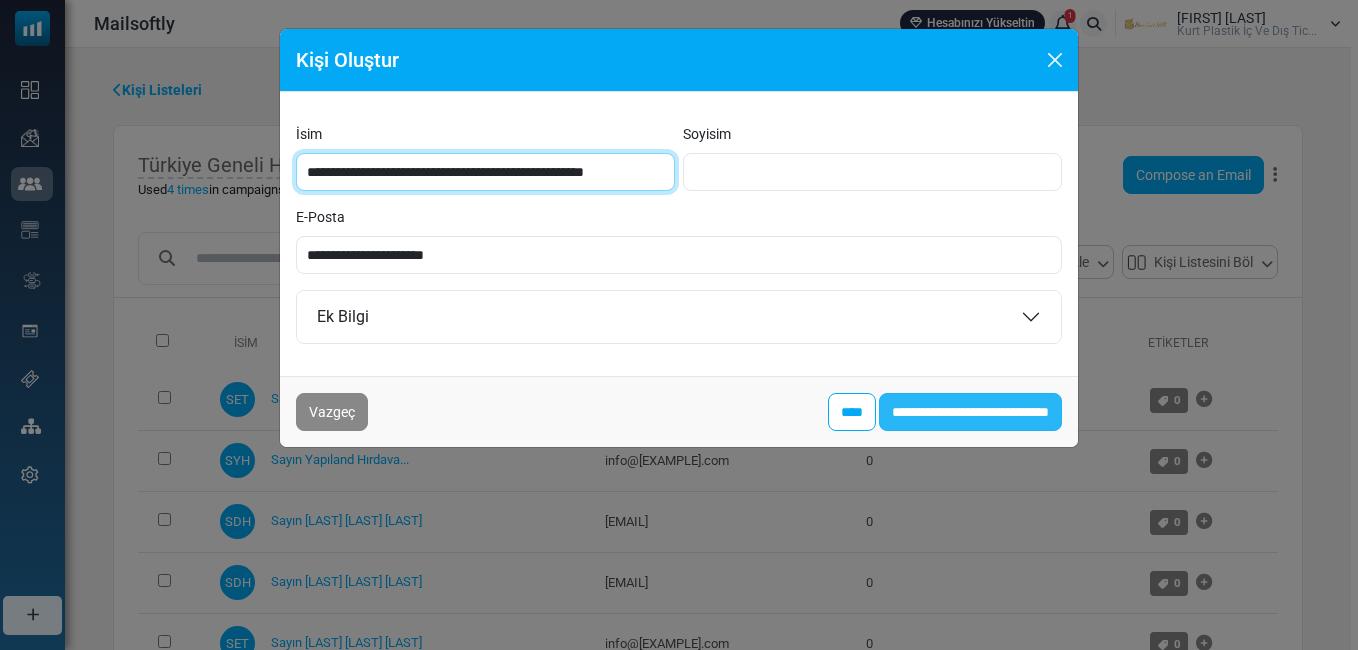 type on "**********" 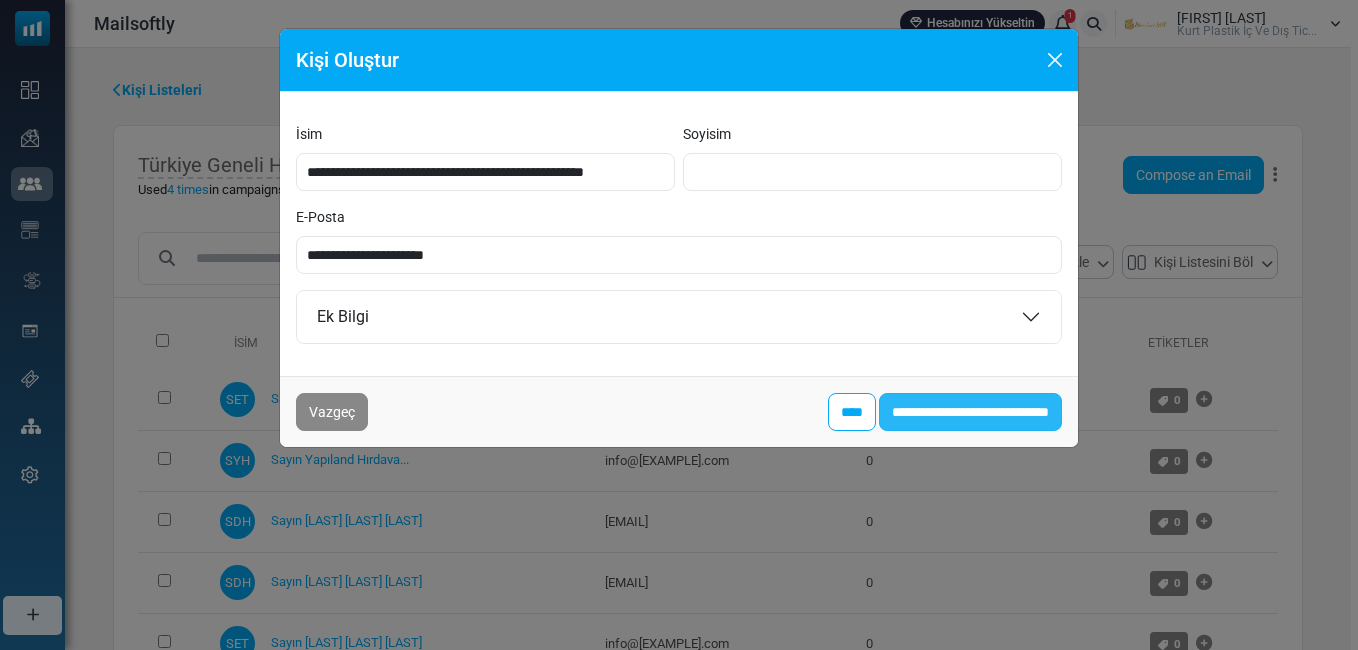 click on "**********" at bounding box center [970, 412] 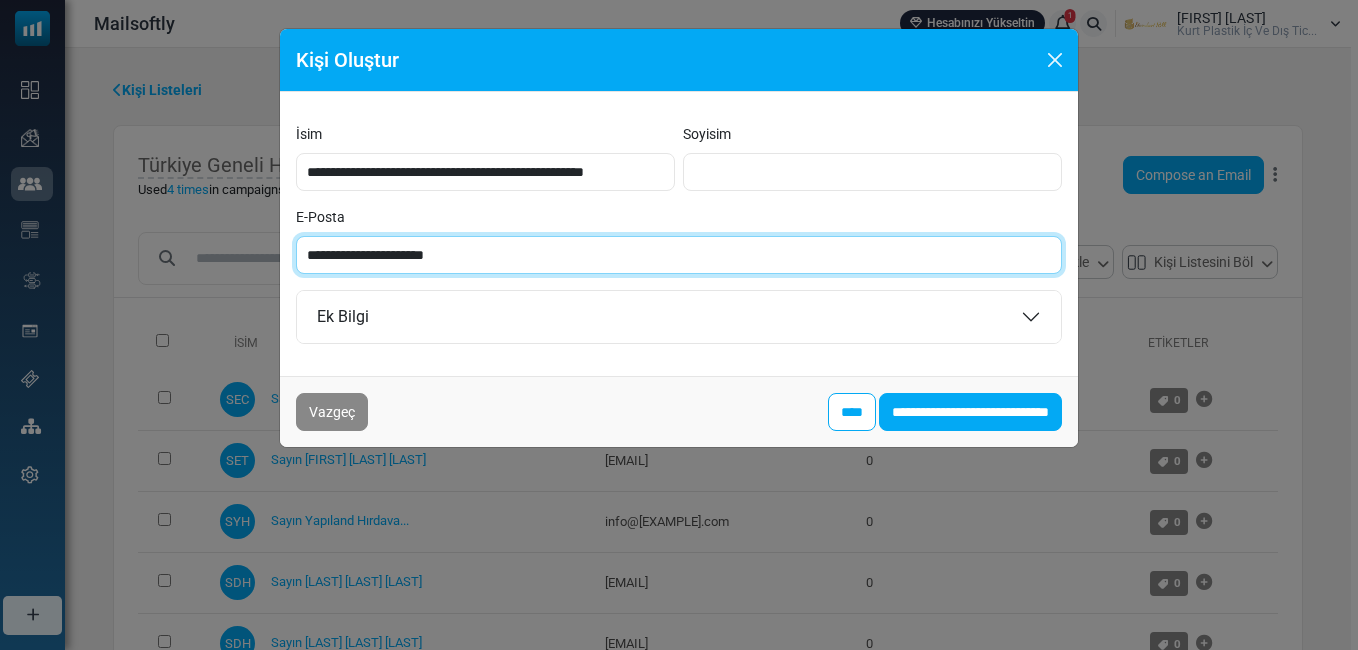 paste on "*" 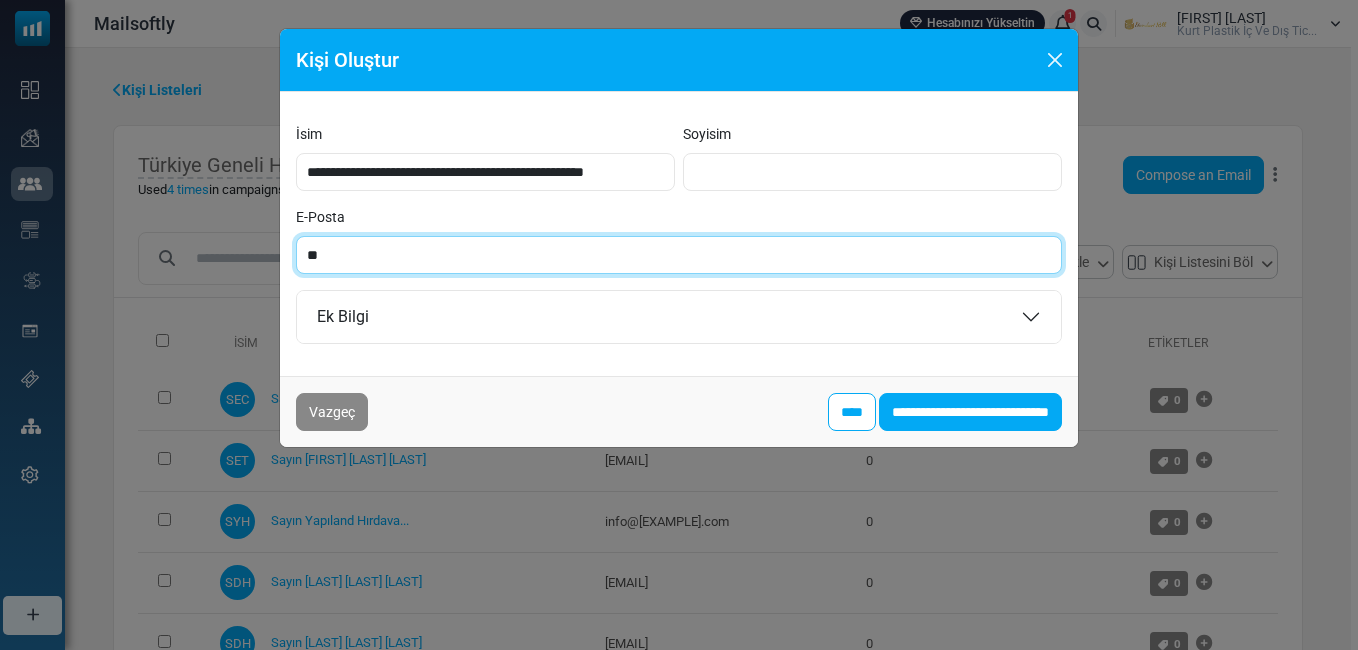 type on "*" 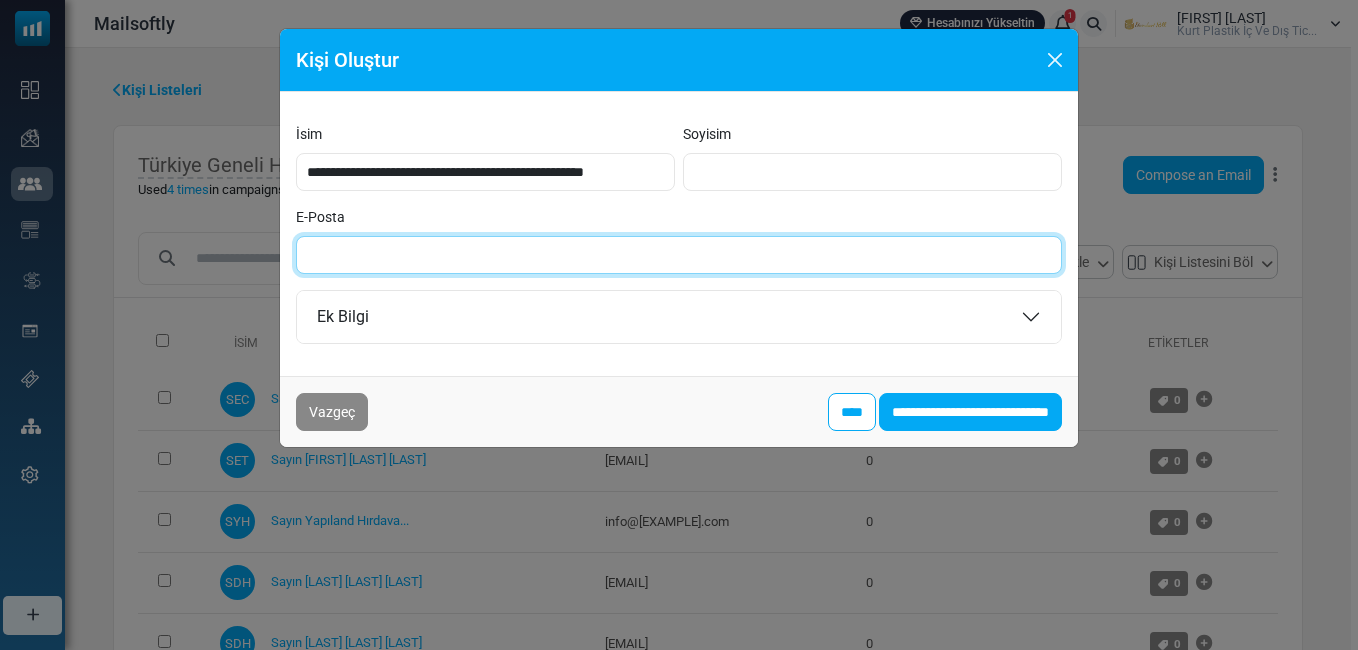paste on "**********" 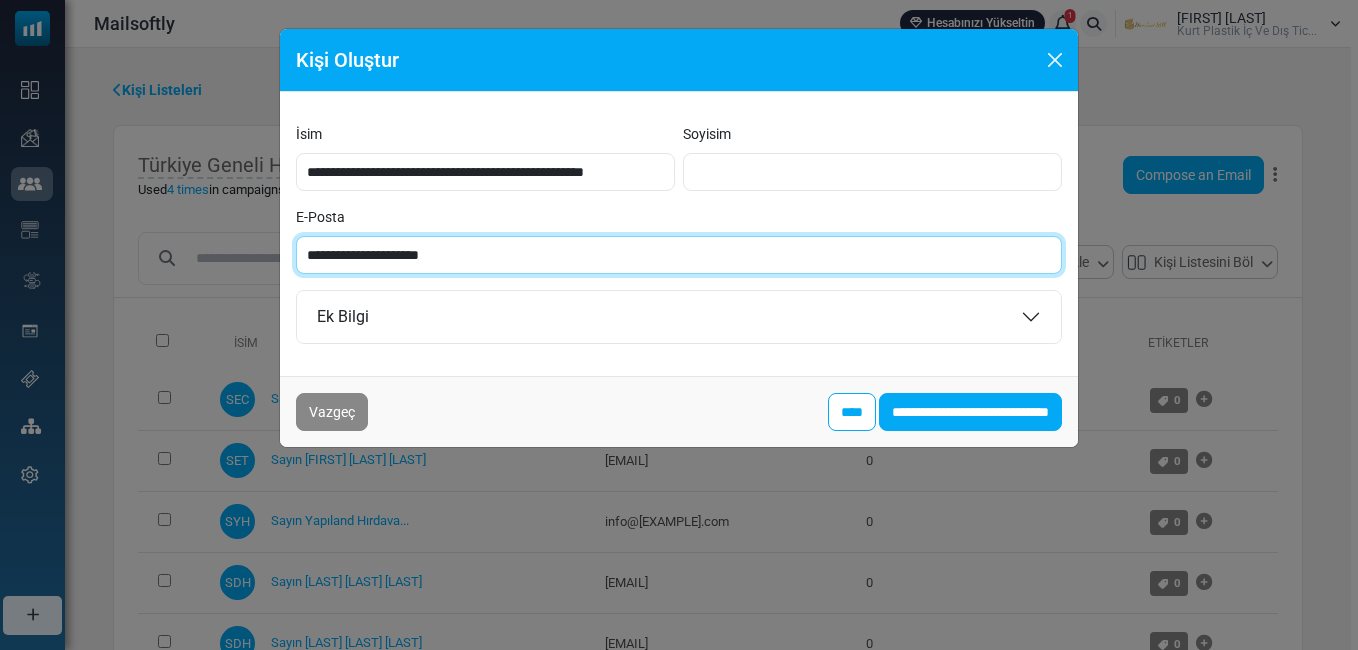 type on "**********" 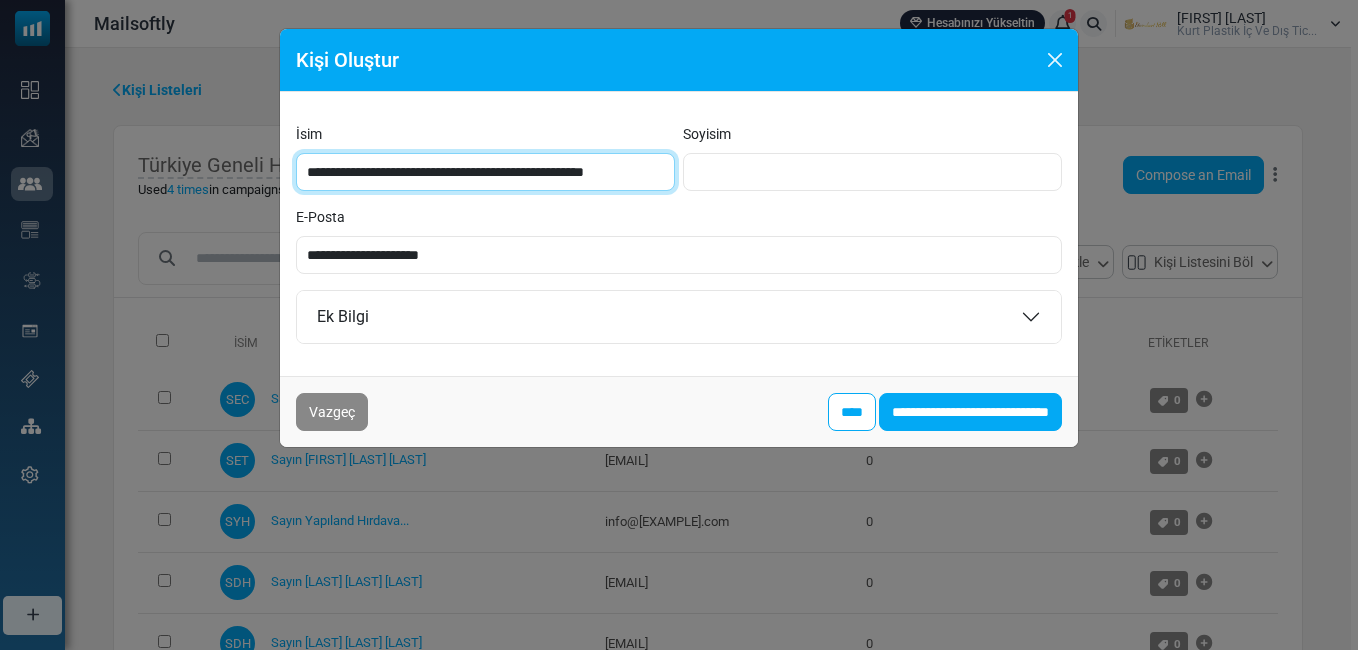 click on "**********" at bounding box center (485, 172) 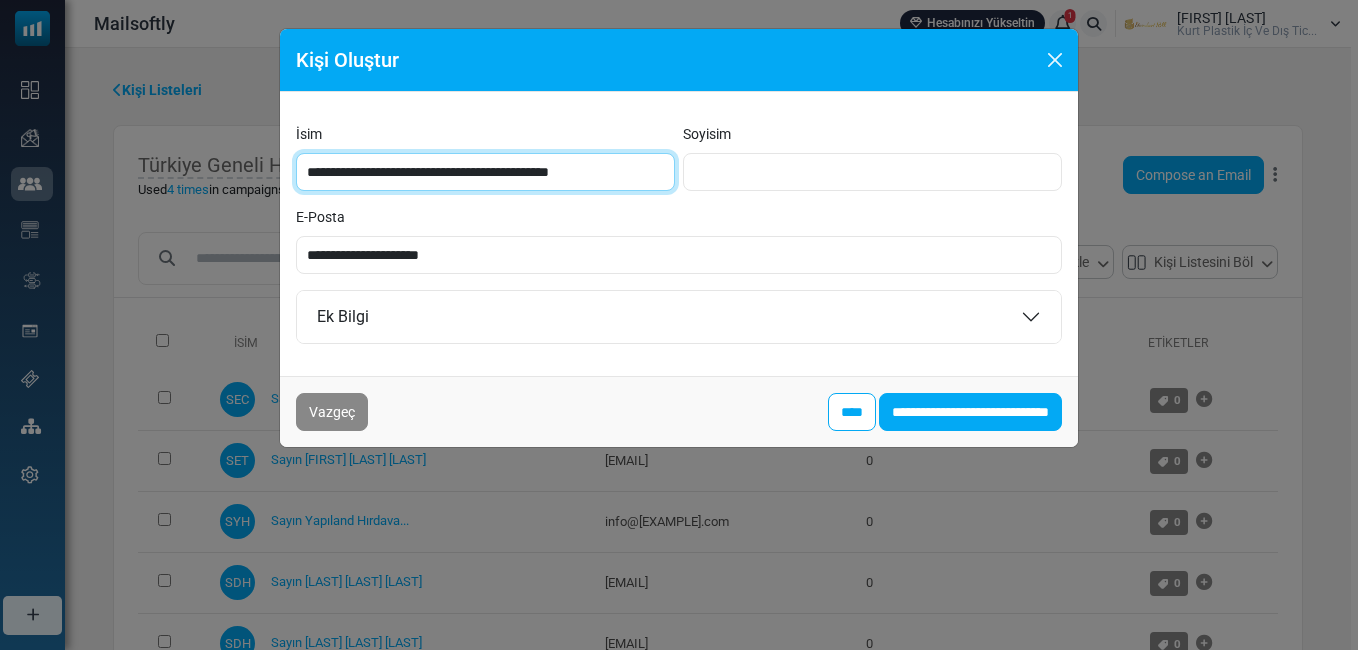 click on "**********" at bounding box center [485, 172] 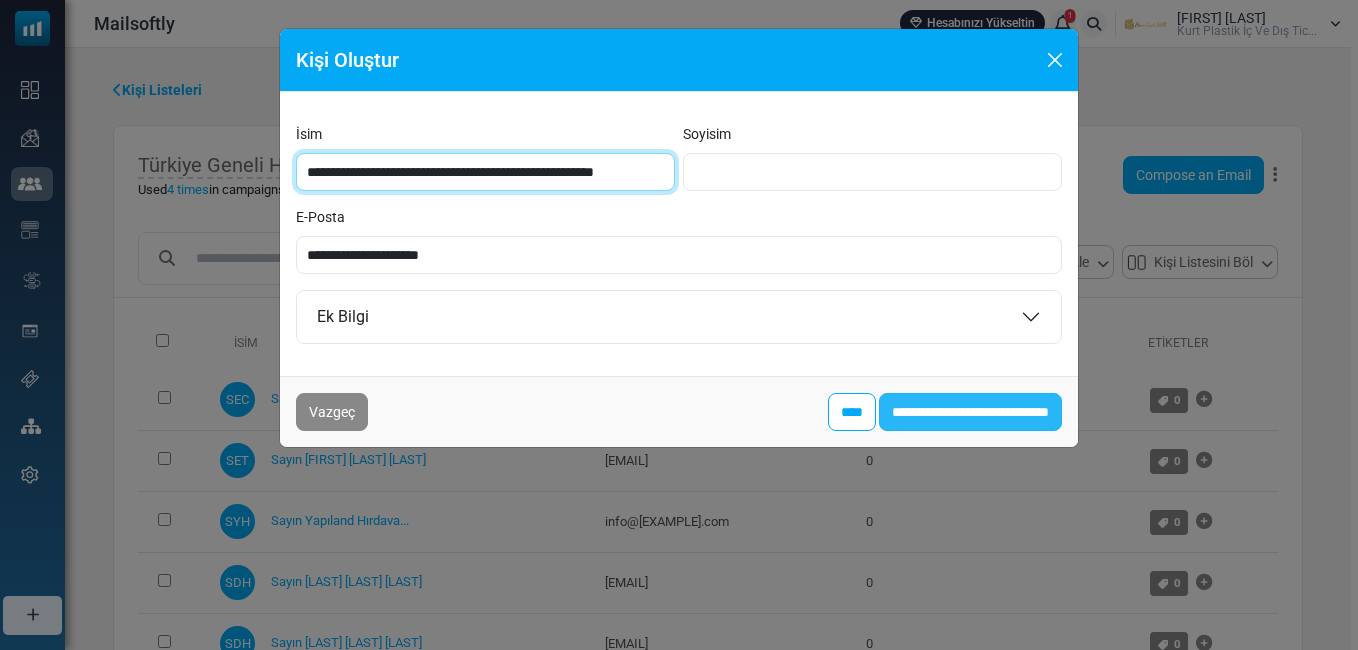 type on "**********" 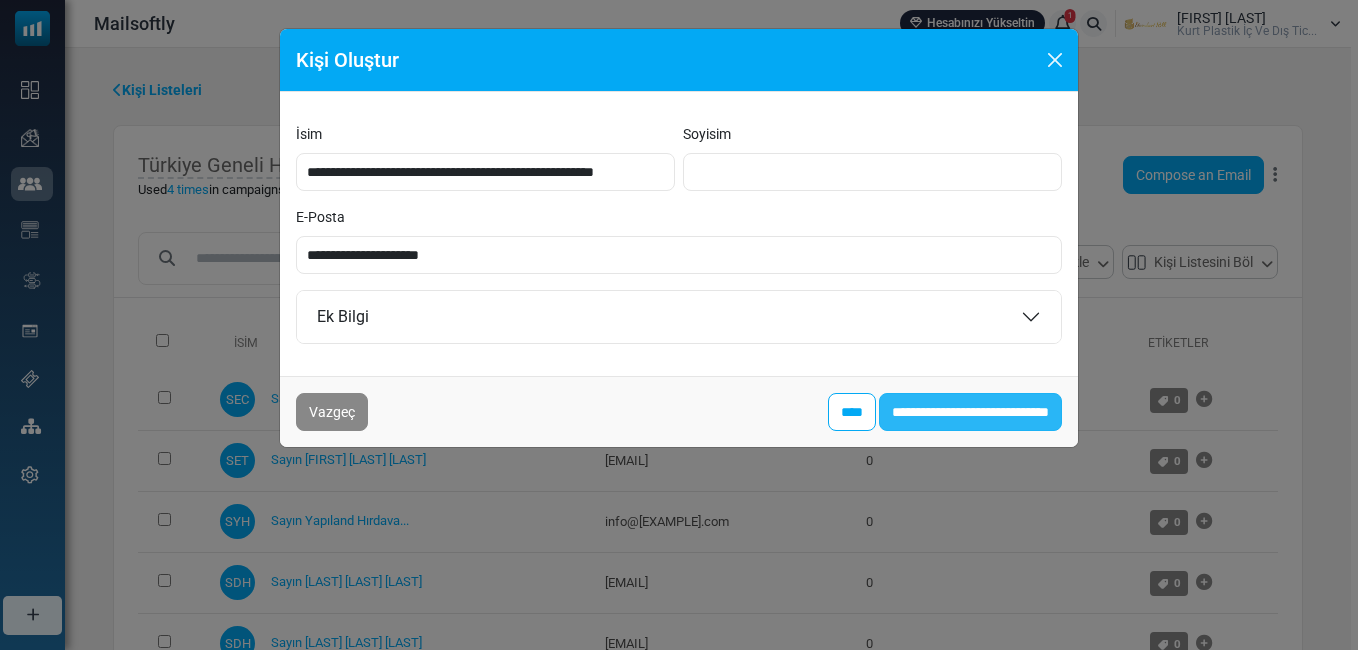 click on "**********" at bounding box center (970, 412) 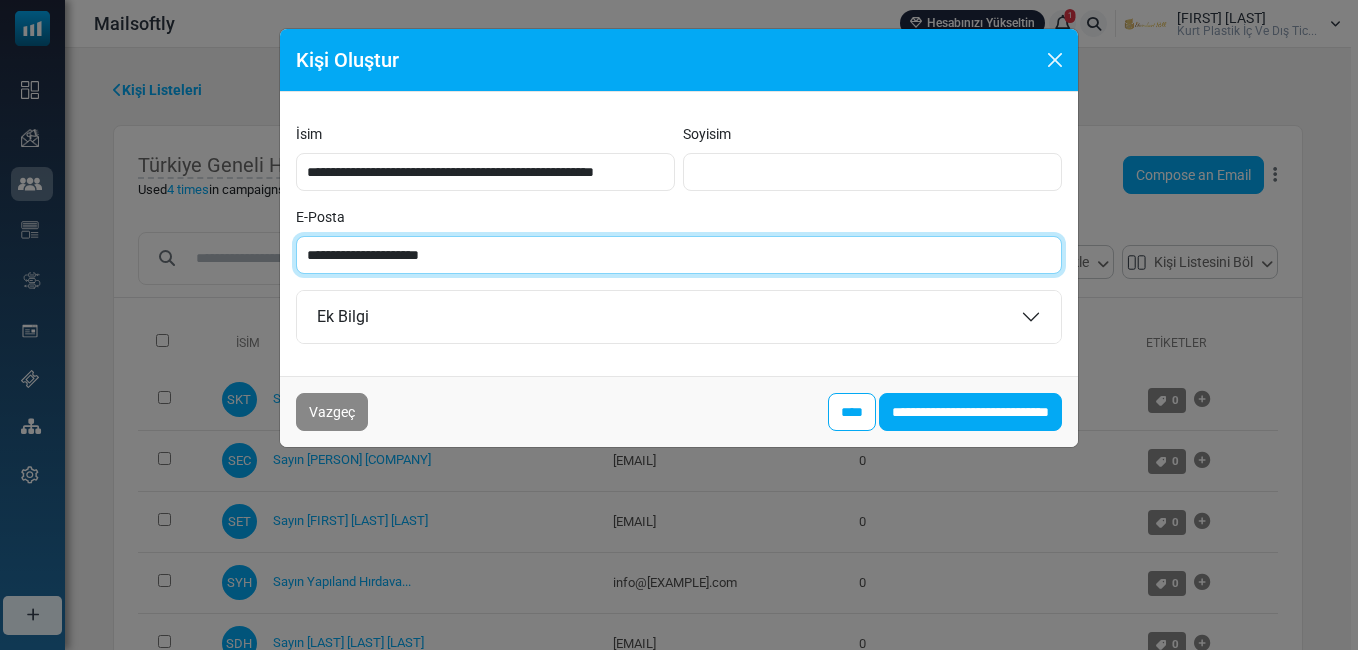paste on "***" 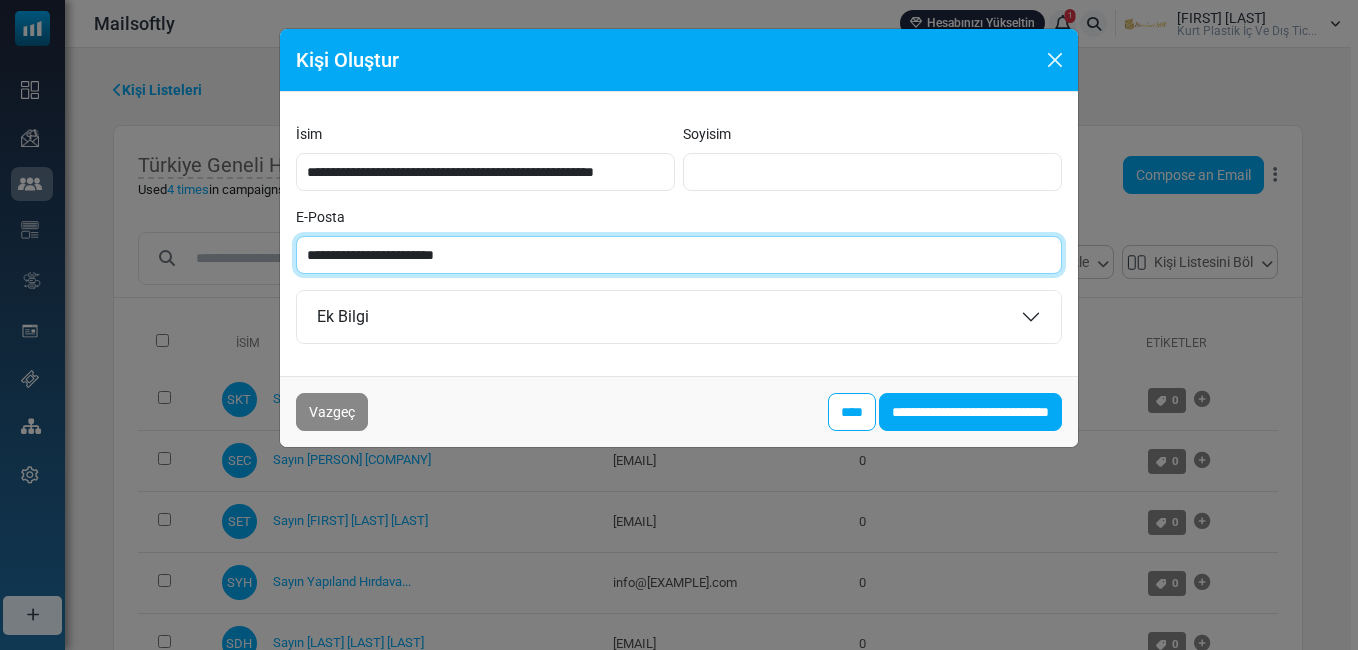 click on "**********" at bounding box center (679, 255) 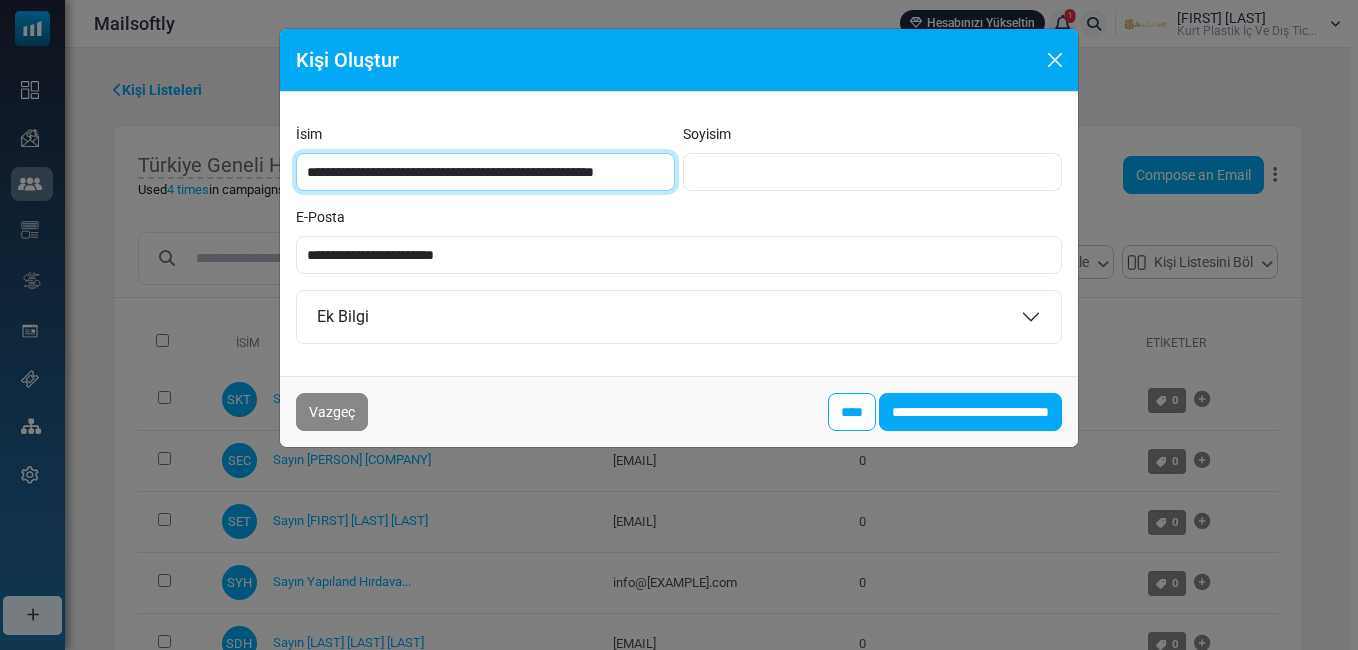 click on "**********" at bounding box center [485, 172] 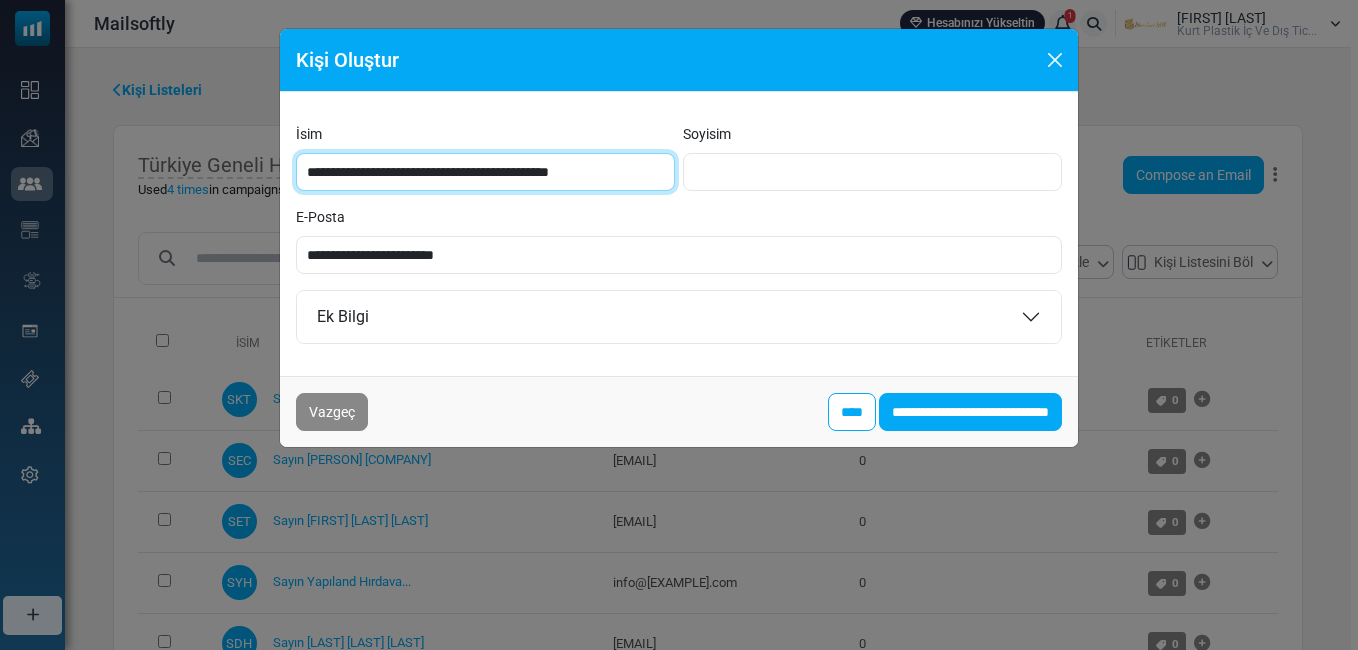 click on "**********" at bounding box center (485, 172) 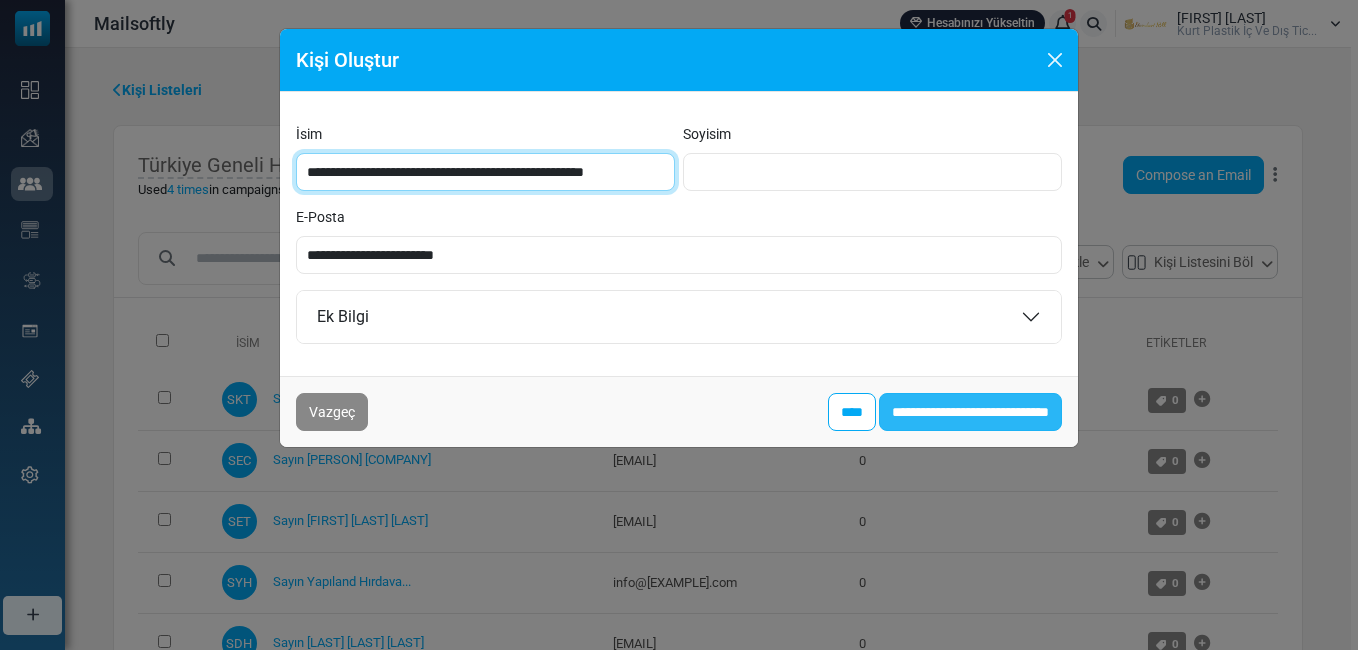 type on "**********" 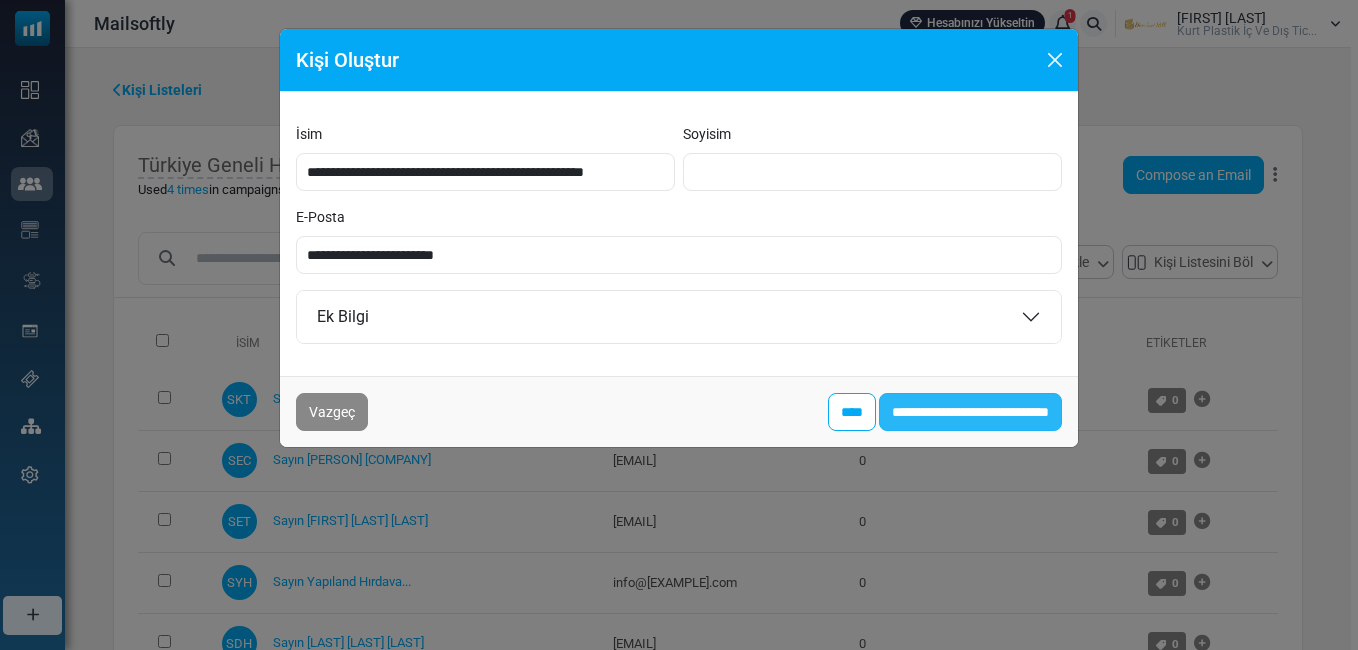 click on "**********" at bounding box center [970, 412] 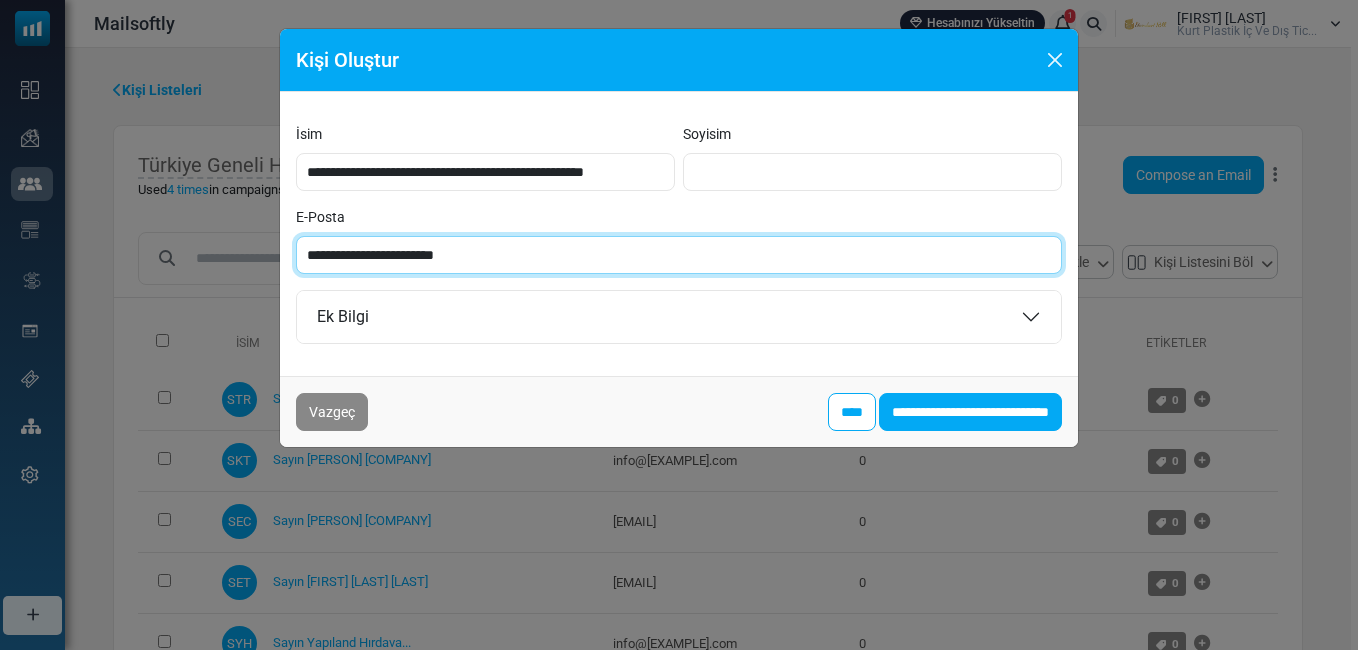paste 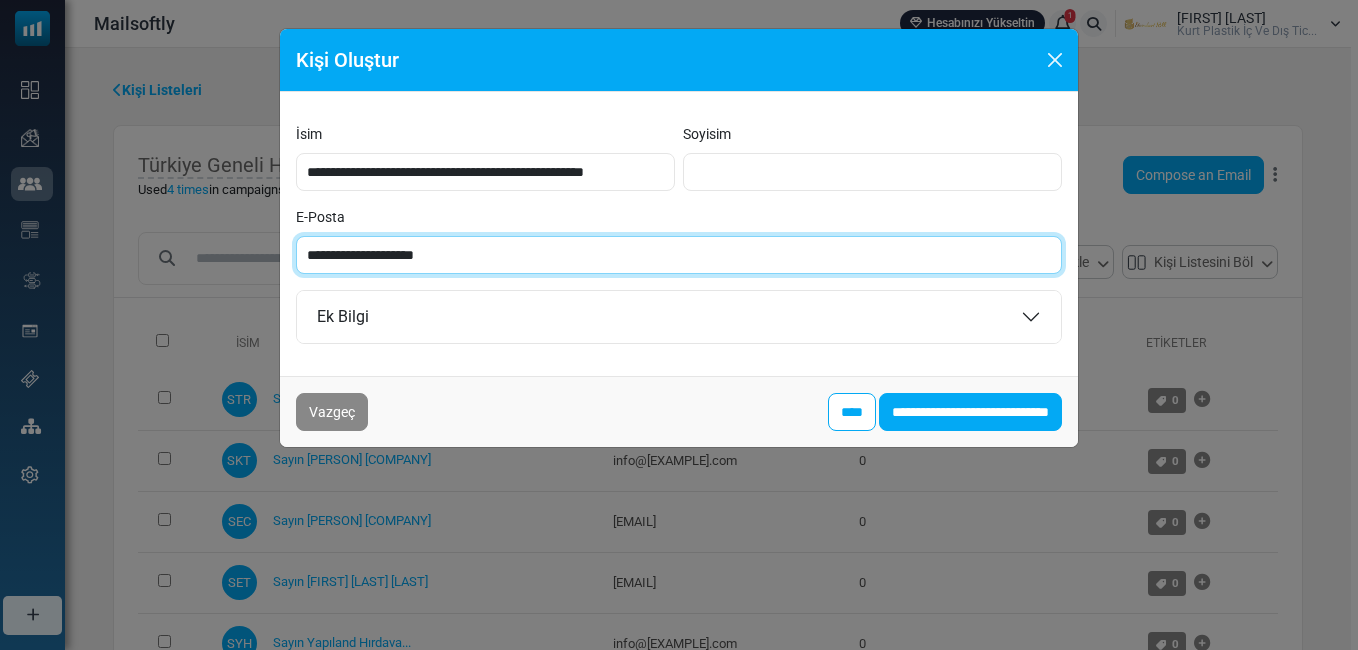 click on "**********" at bounding box center [679, 255] 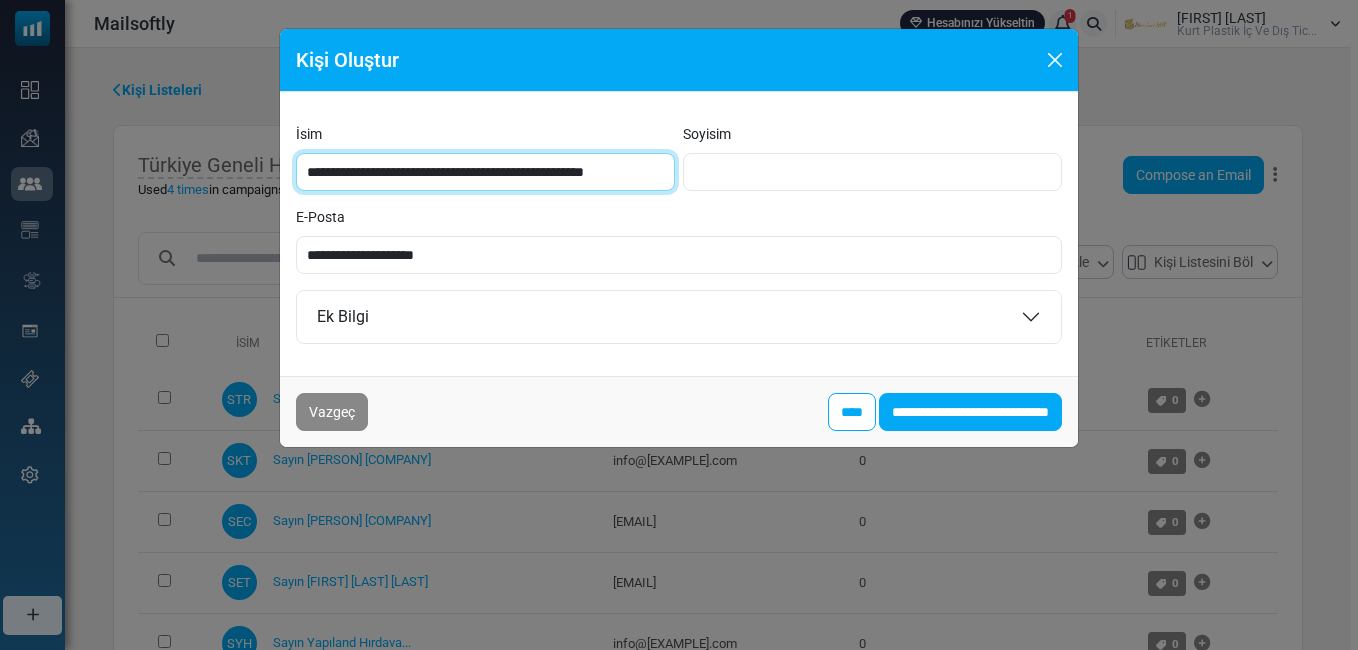 click on "**********" at bounding box center [485, 172] 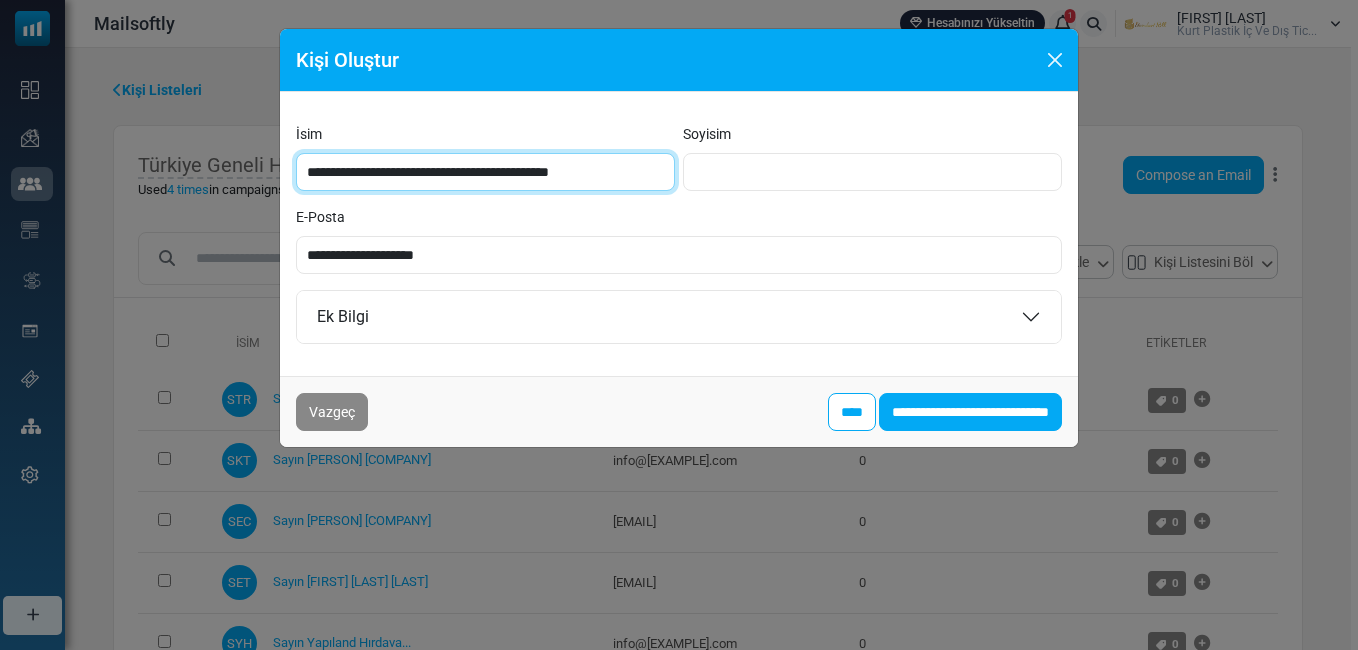 click on "**********" at bounding box center (485, 172) 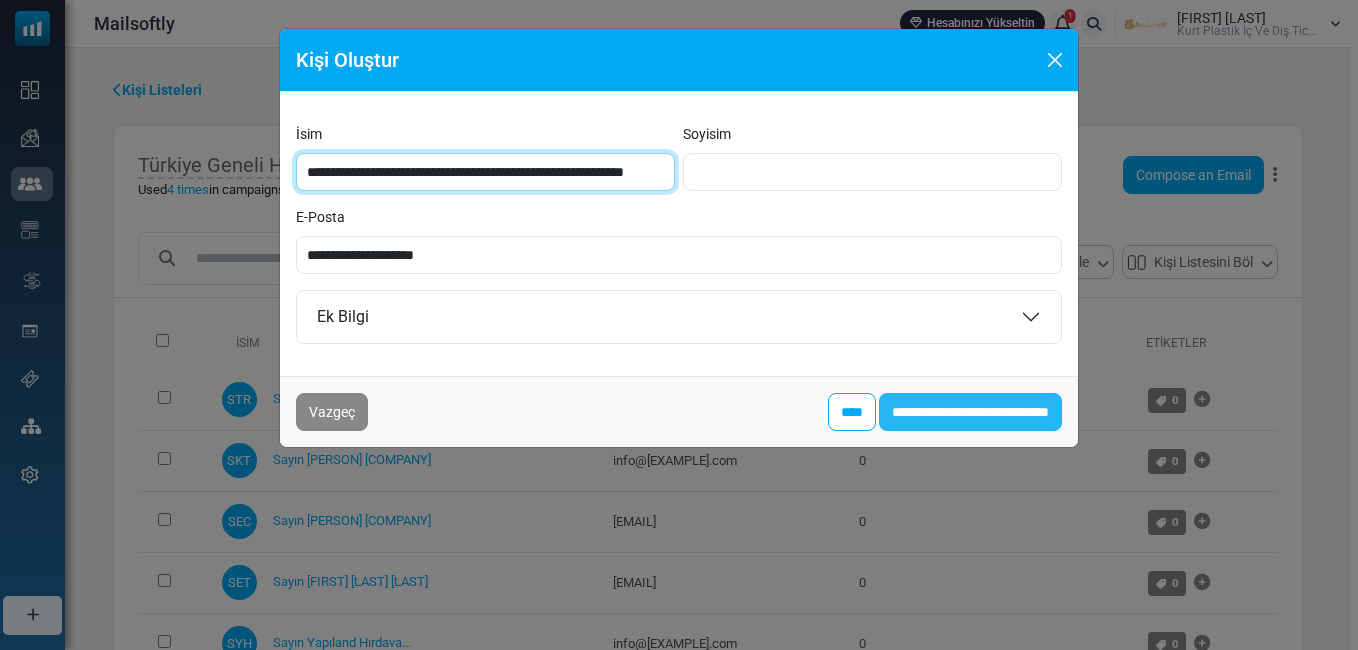 type on "**********" 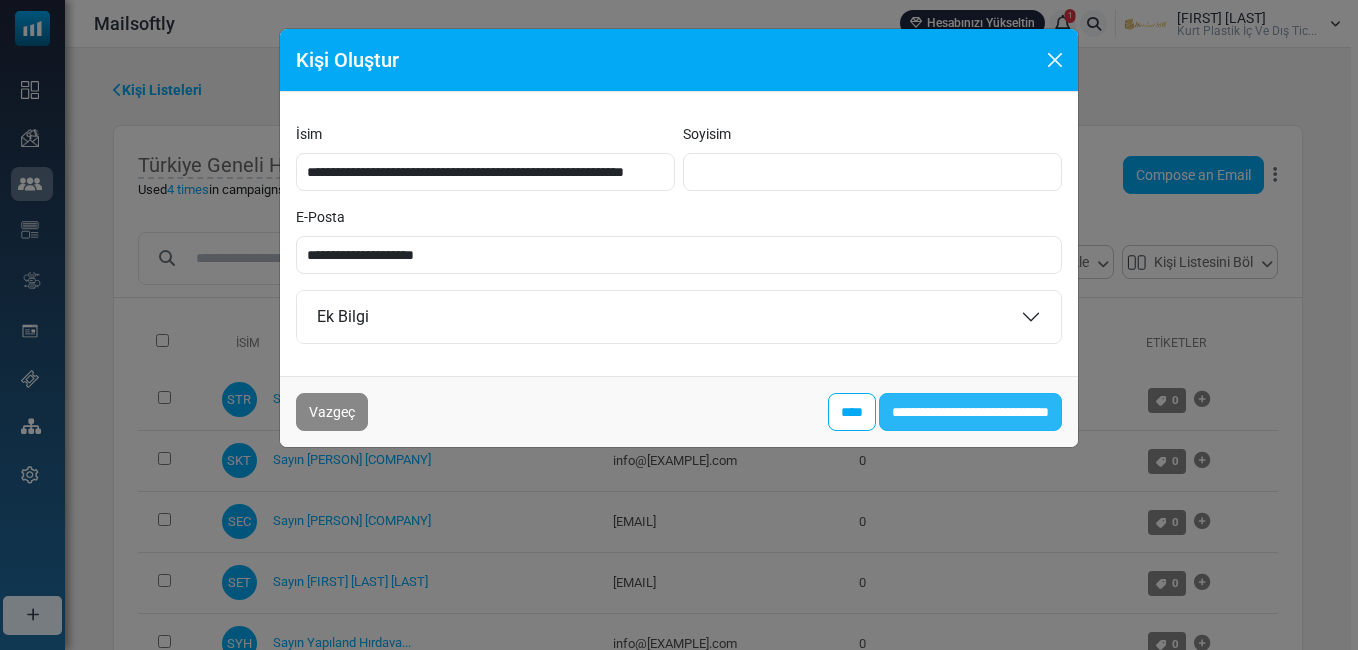 click on "**********" at bounding box center [970, 412] 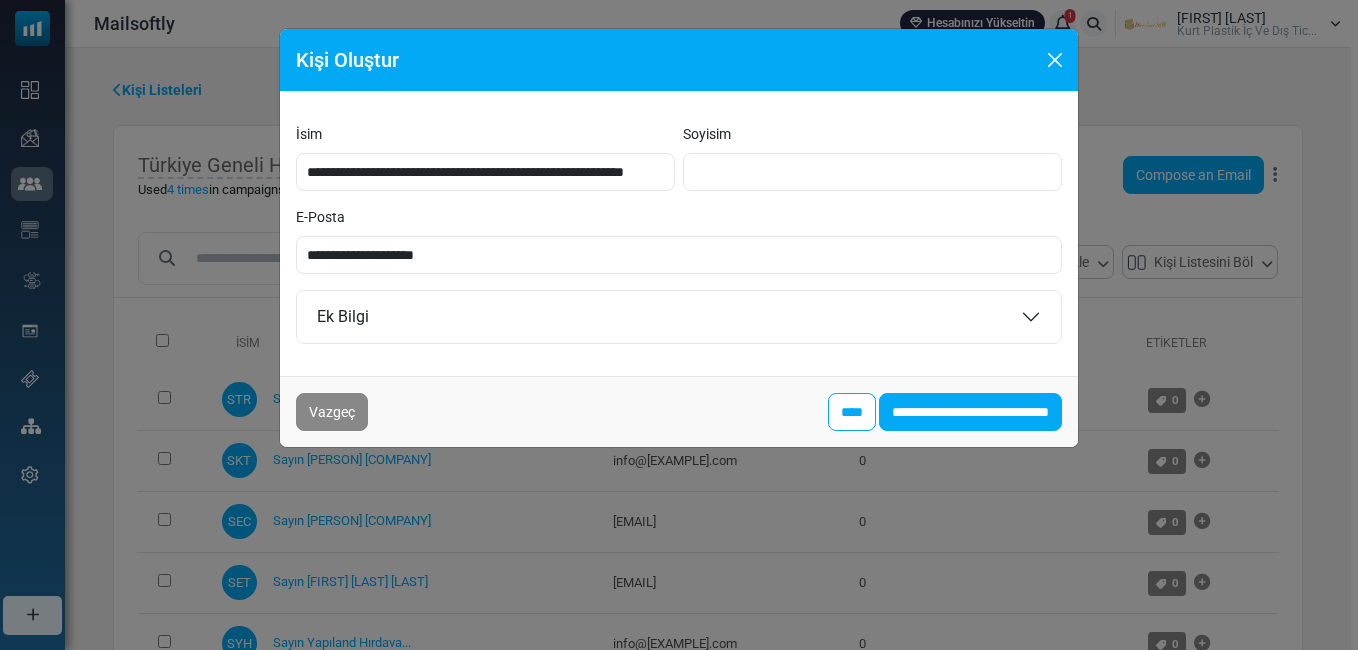 click on "Kişi Oluştur" at bounding box center [679, 60] 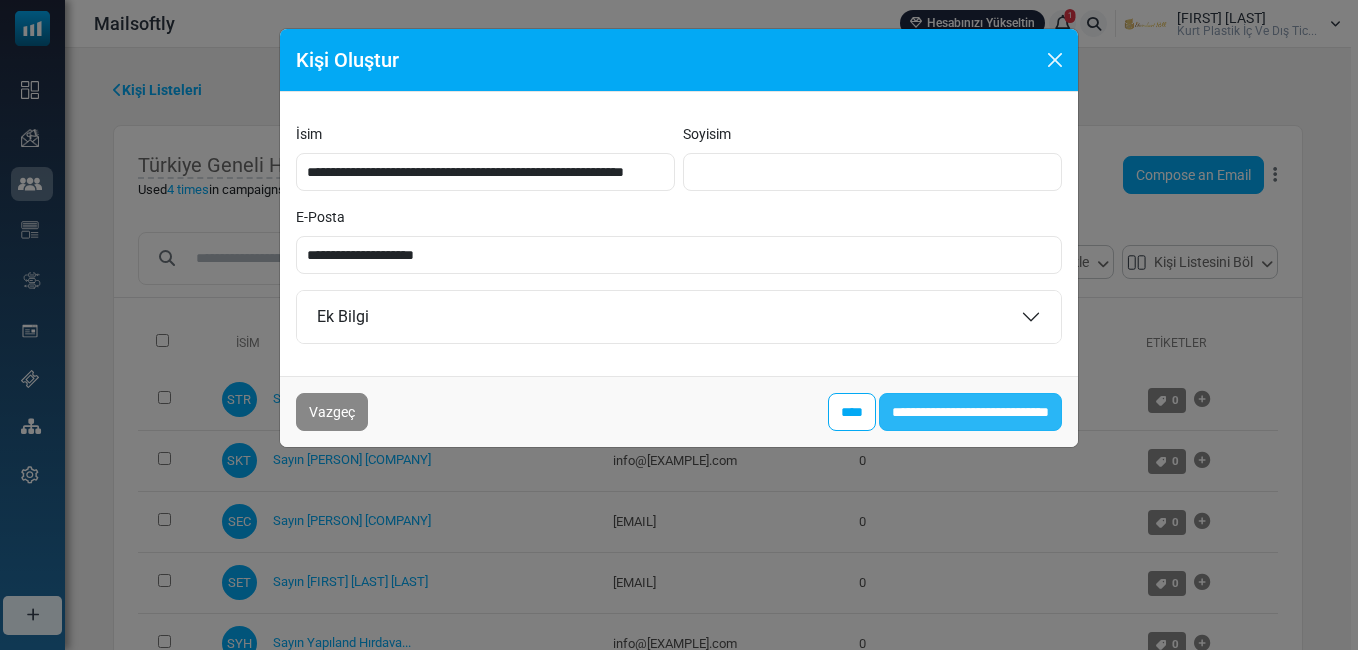 click on "**********" at bounding box center (970, 412) 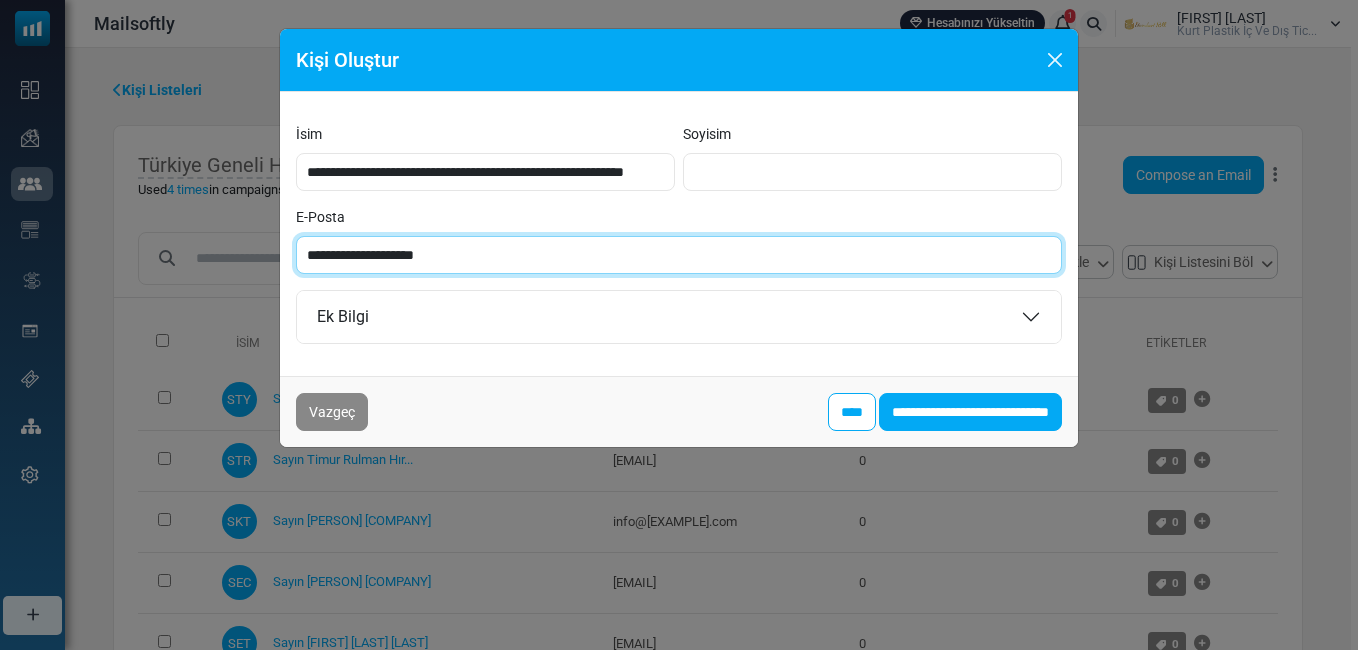 paste on "******" 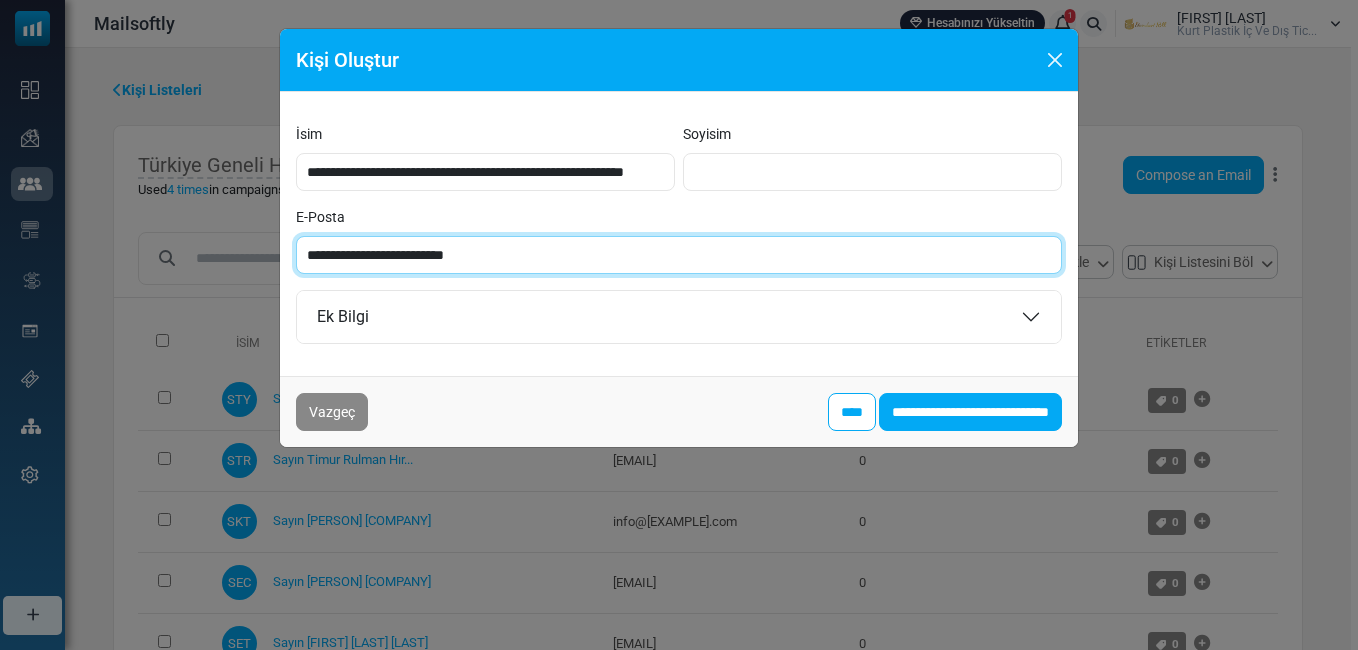 click on "**********" at bounding box center [679, 255] 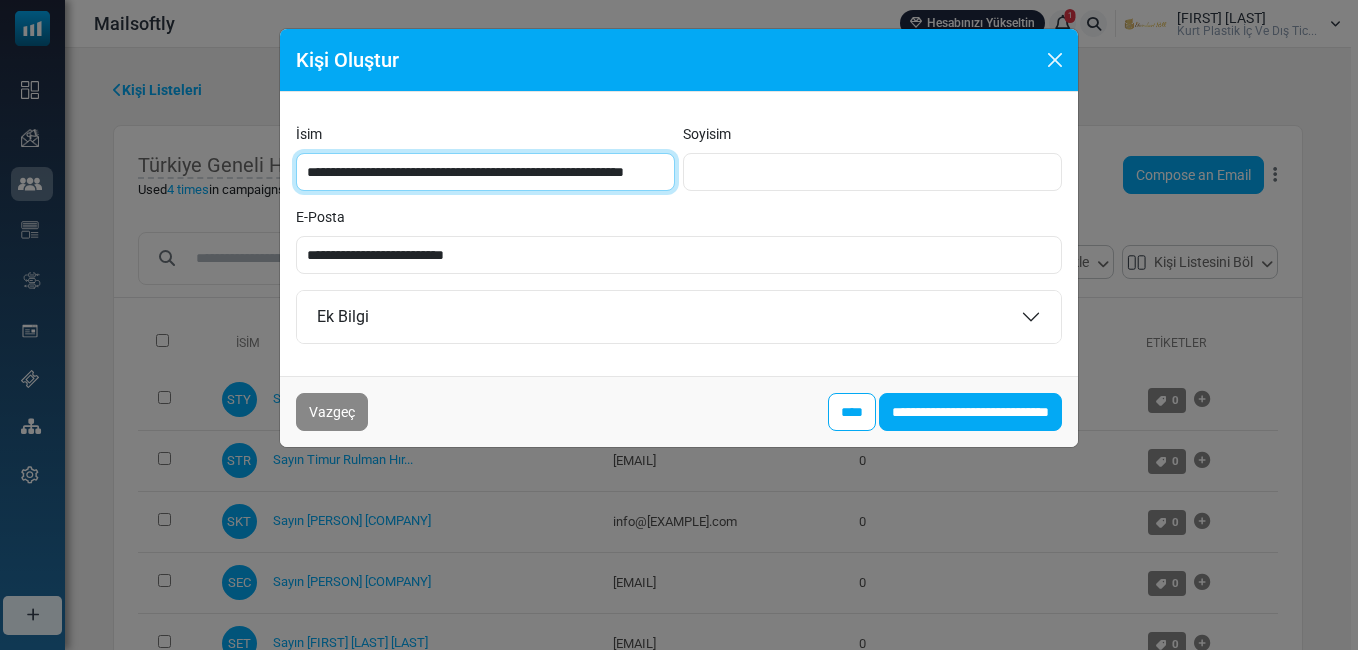 click on "**********" at bounding box center [485, 172] 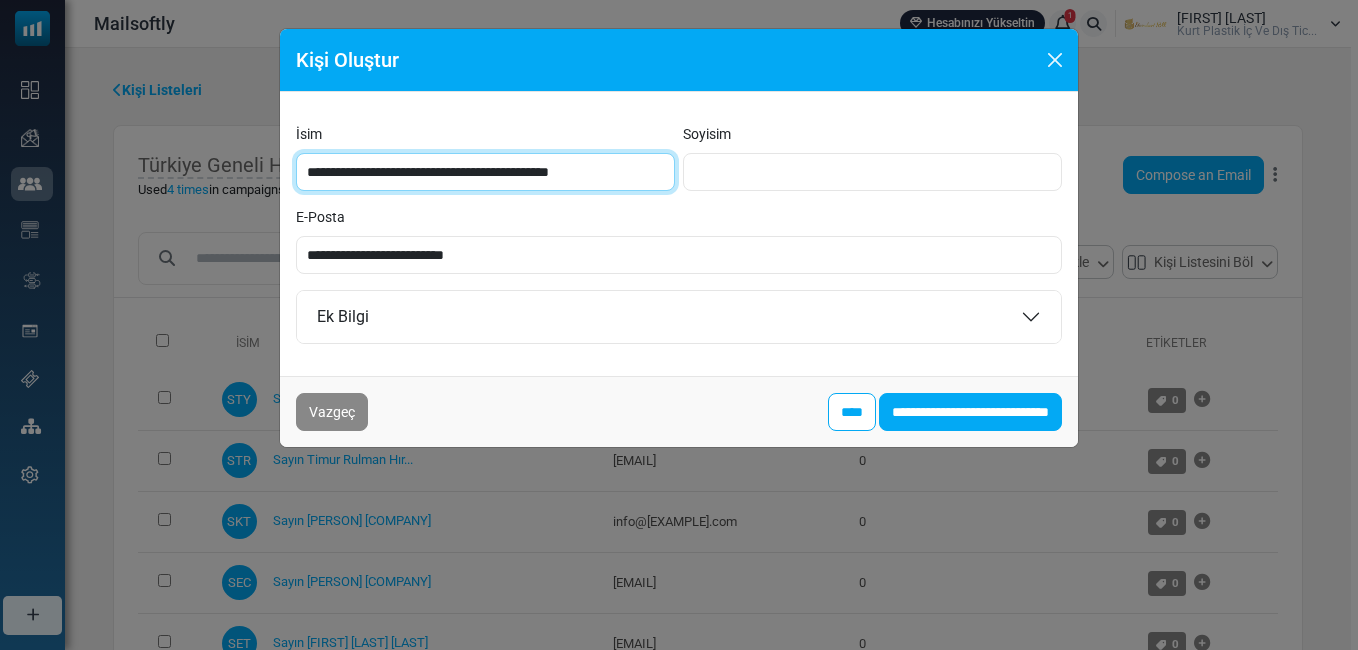 click on "**********" at bounding box center (485, 172) 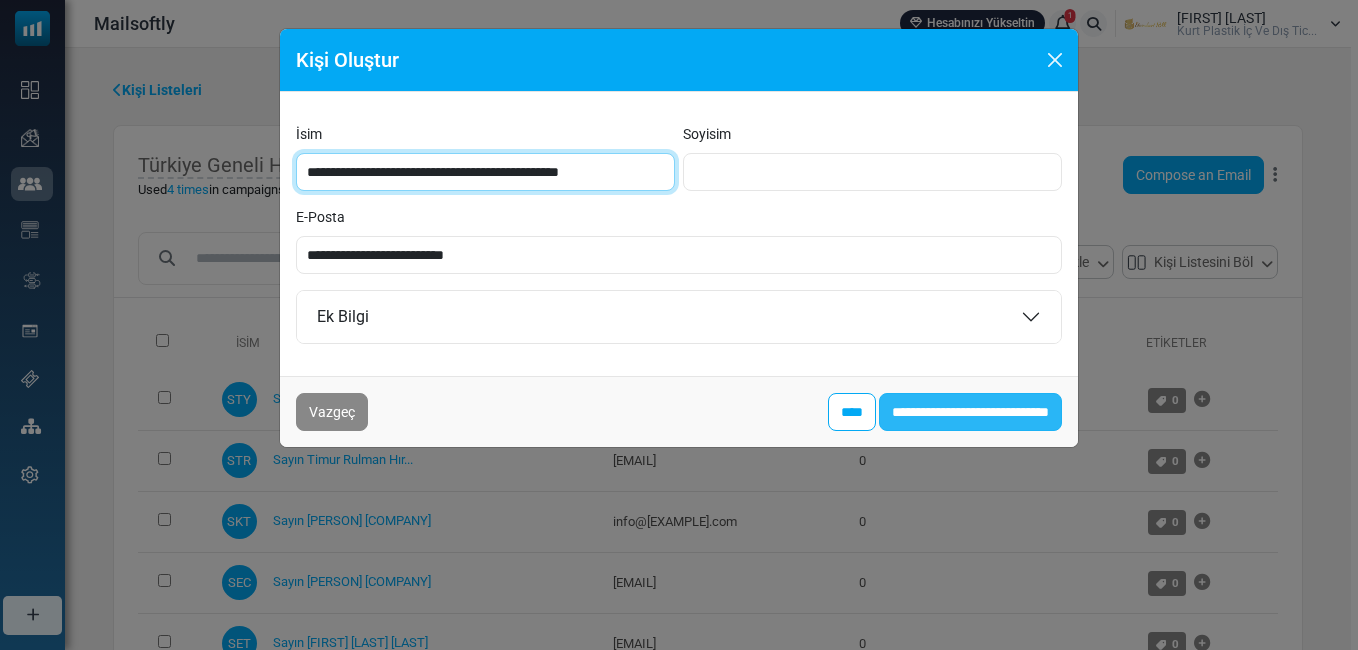 type on "**********" 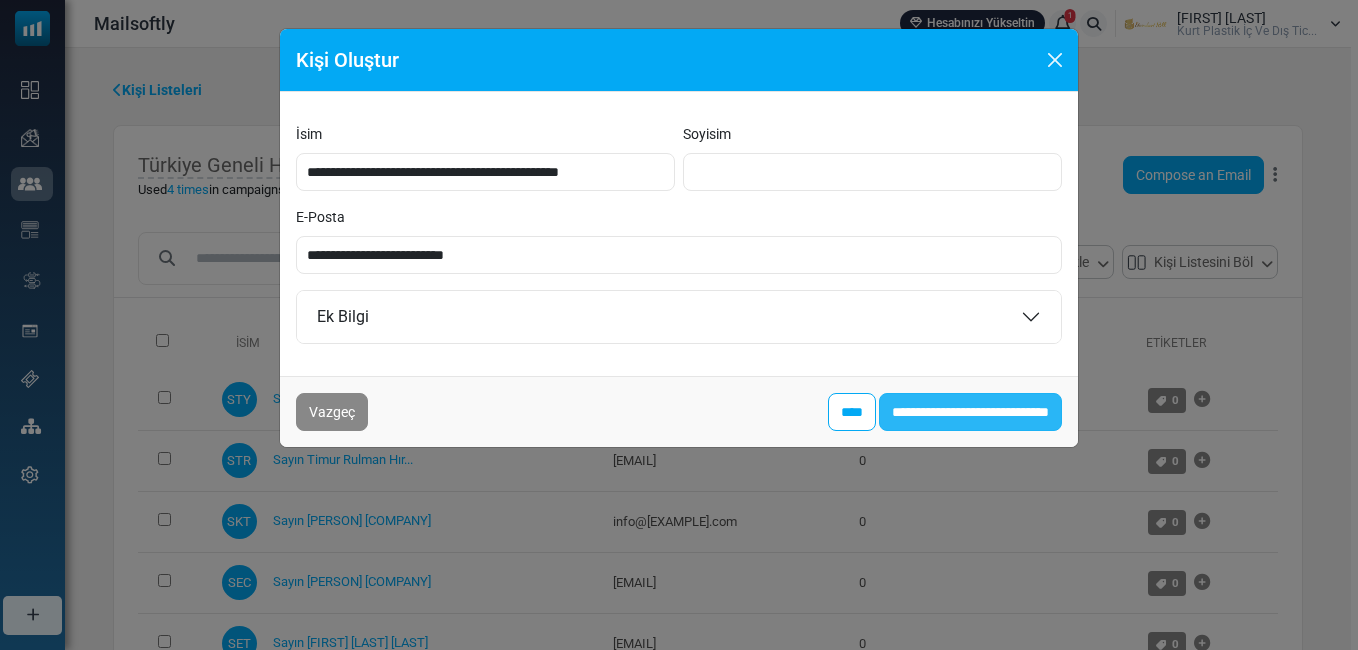 click on "**********" at bounding box center (970, 412) 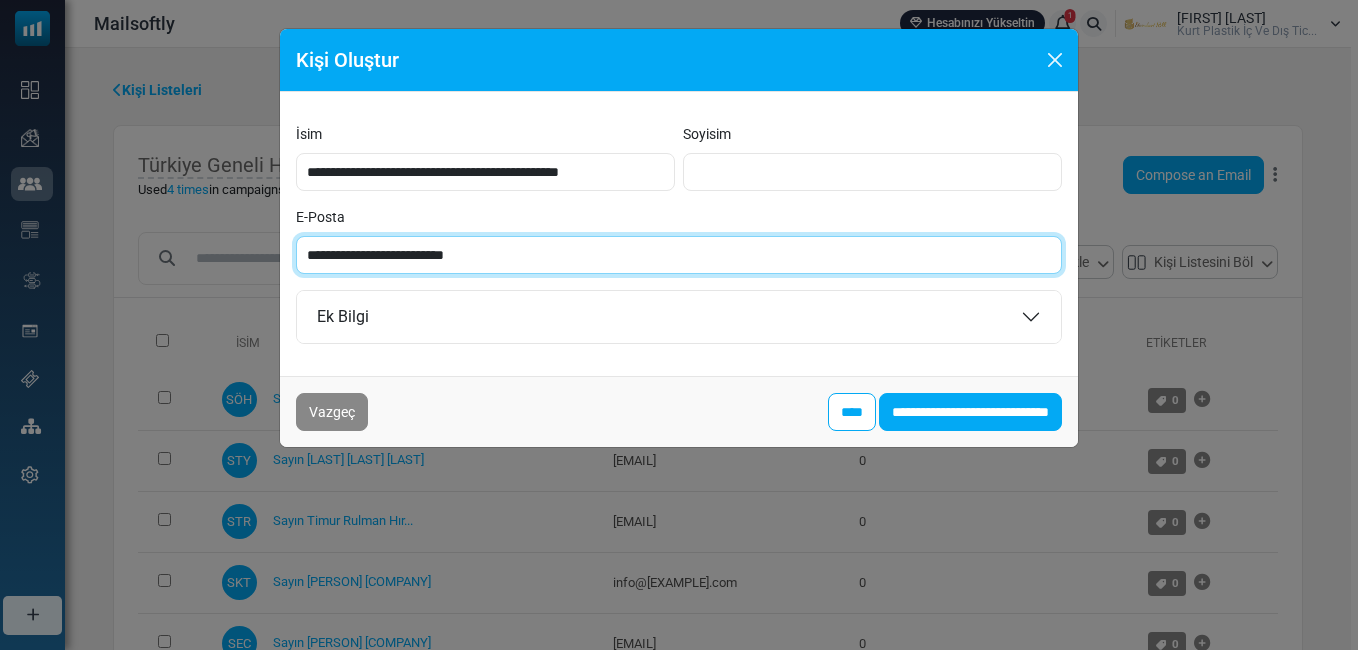 paste 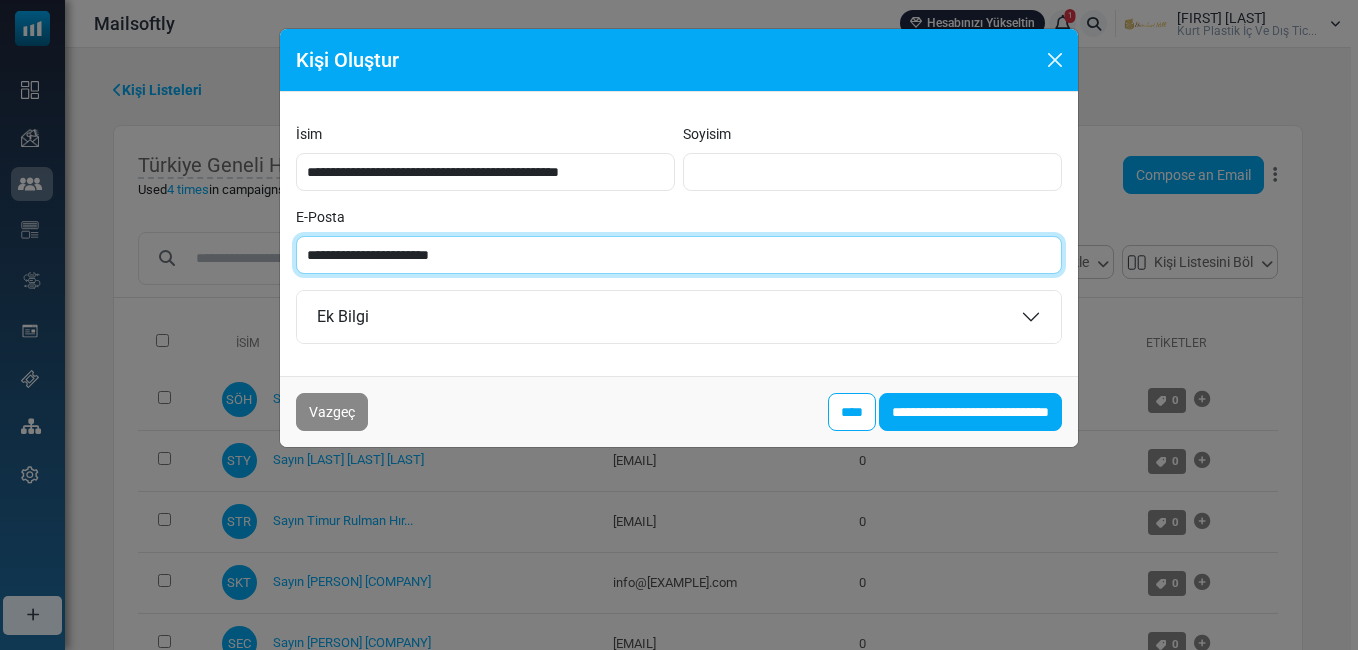 click on "**********" at bounding box center (679, 255) 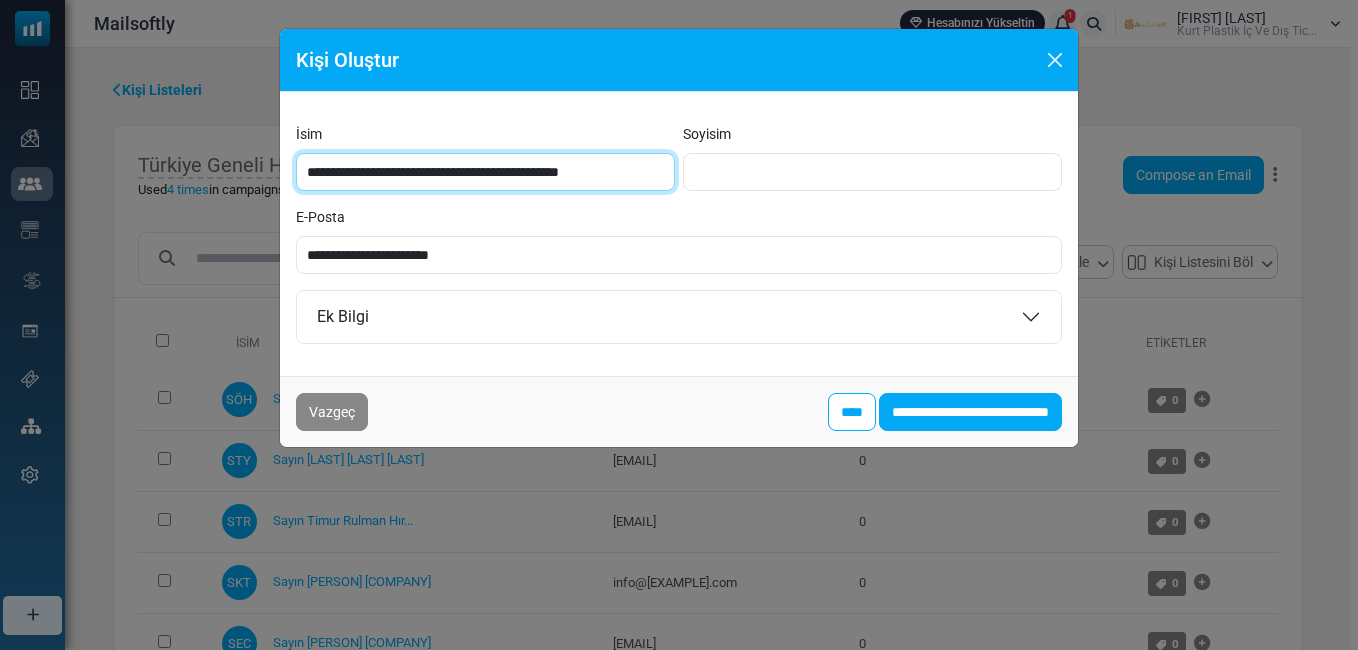 click on "**********" at bounding box center (485, 172) 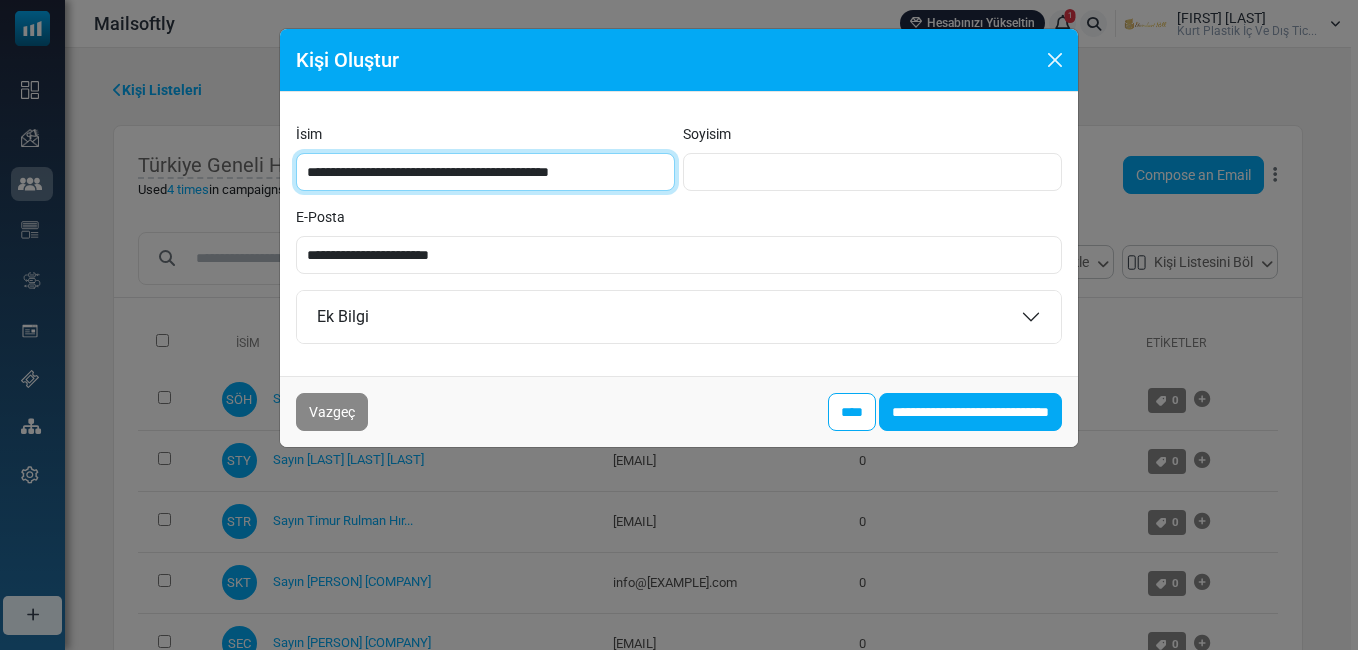 drag, startPoint x: 369, startPoint y: 166, endPoint x: 385, endPoint y: 173, distance: 17.464249 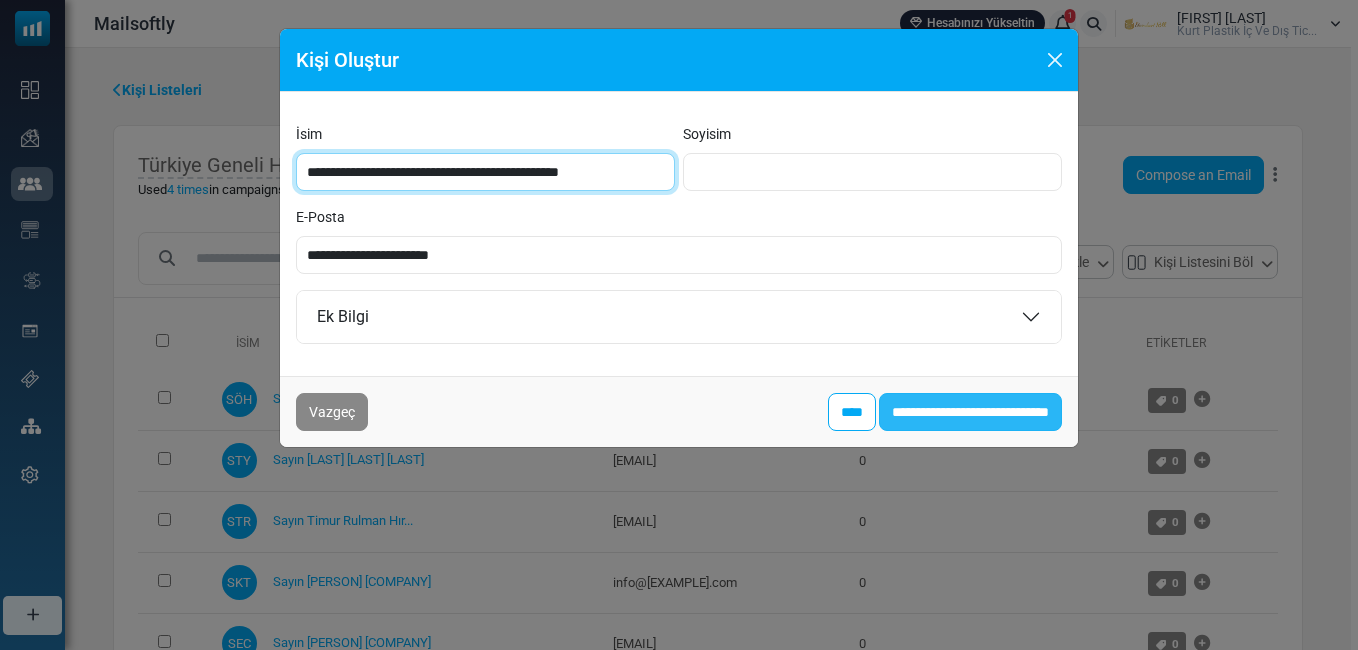 type on "**********" 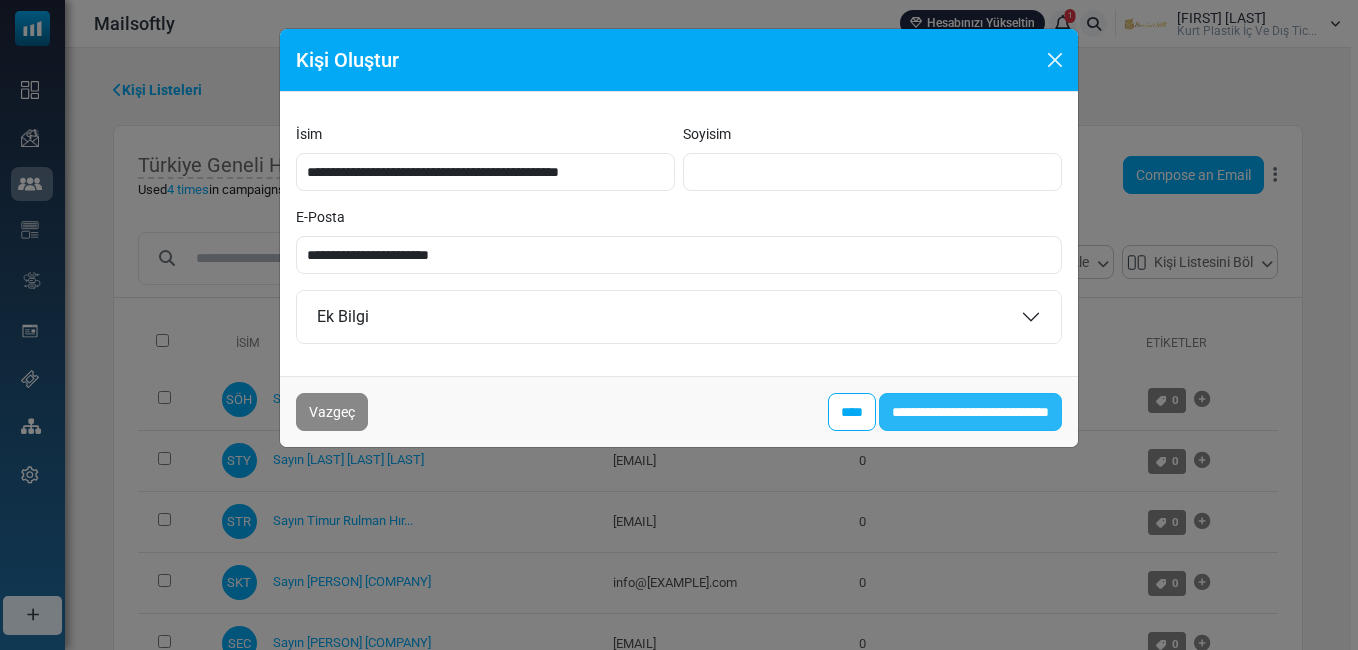click on "**********" at bounding box center (970, 412) 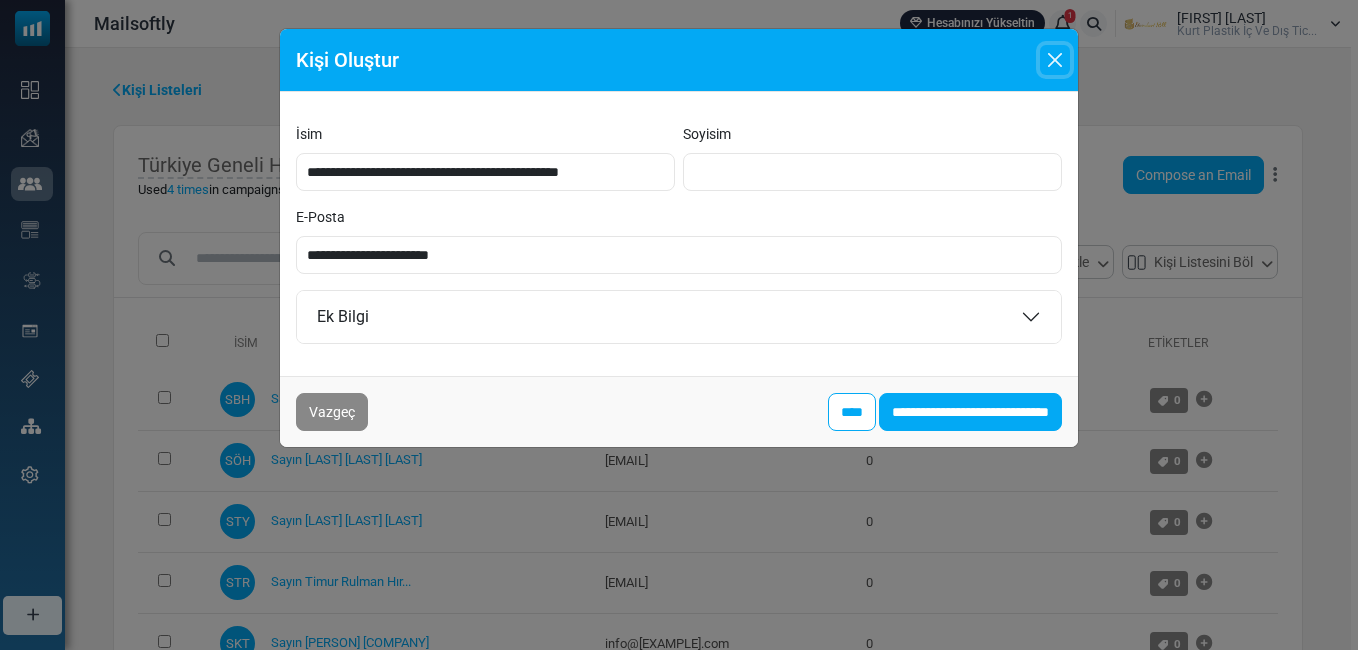 click at bounding box center (1055, 60) 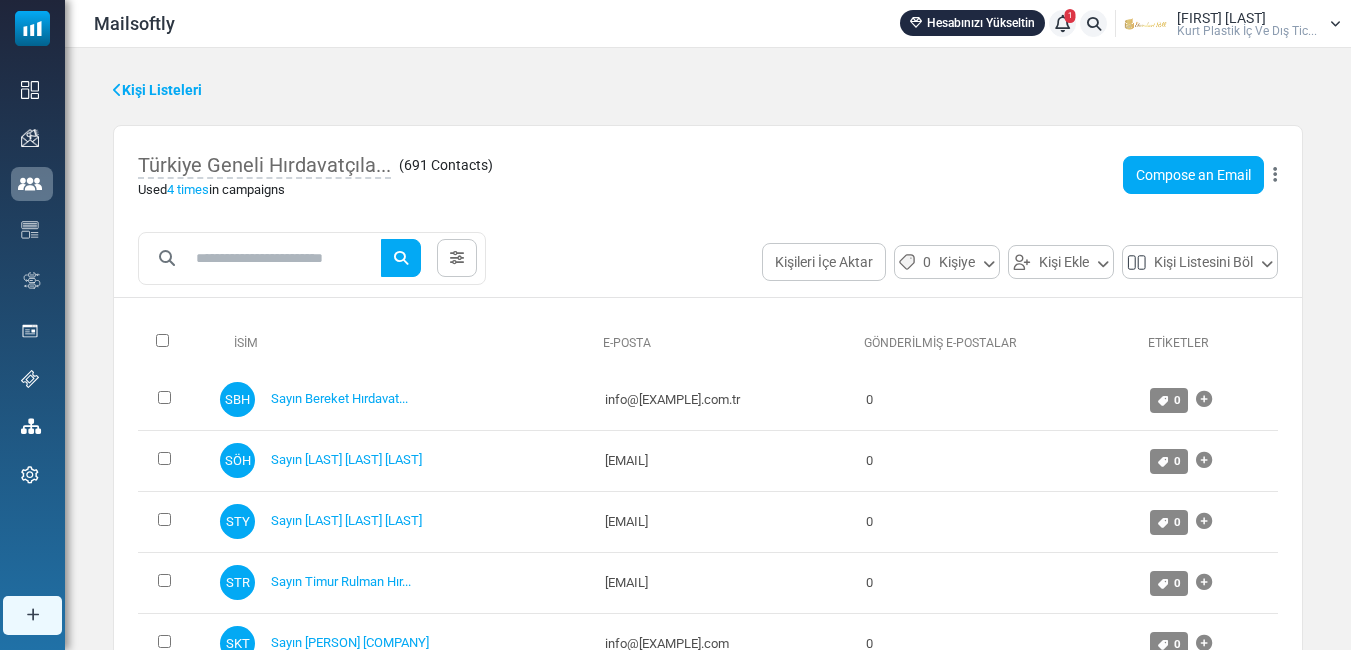 click on "Türkiye Geneli Hırdavatçıla...
( [NUMBER] Contacts )
Used  4 times  in campaigns
Compose an Email
Düzenle
Export List
Delete List
Delete List with Contacts" at bounding box center [708, 175] 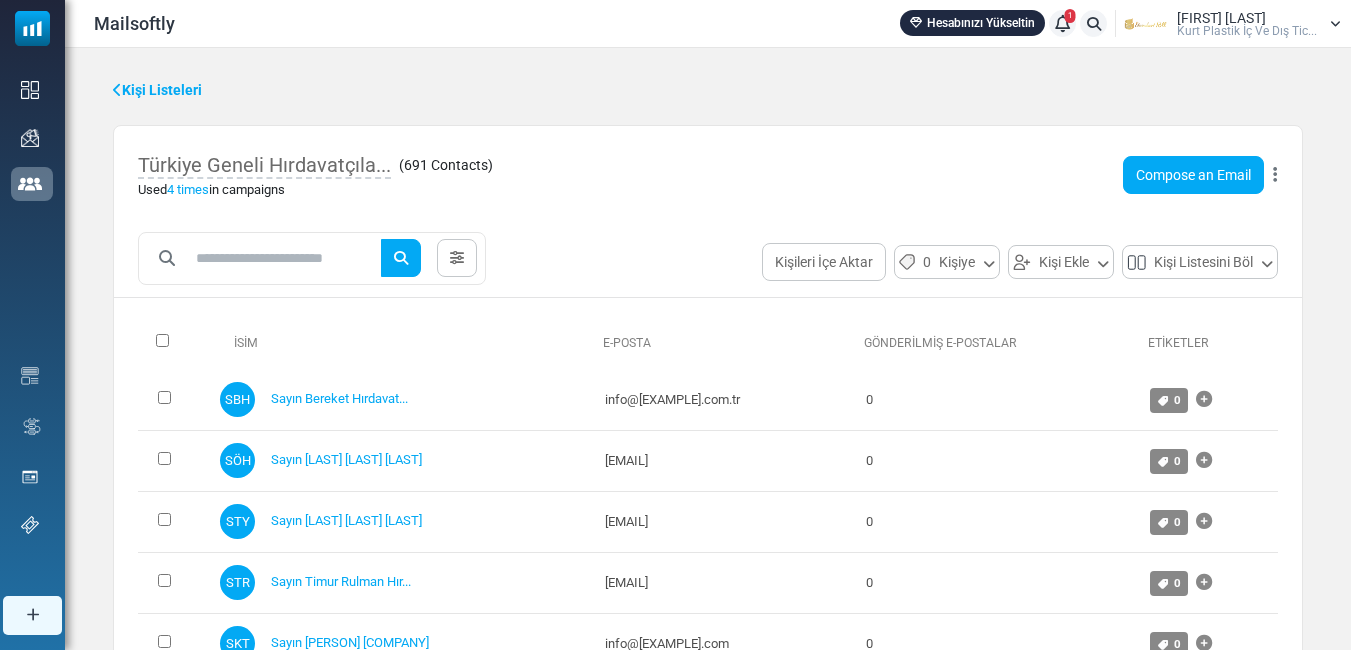 drag, startPoint x: 102, startPoint y: 151, endPoint x: 364, endPoint y: 81, distance: 271.18997 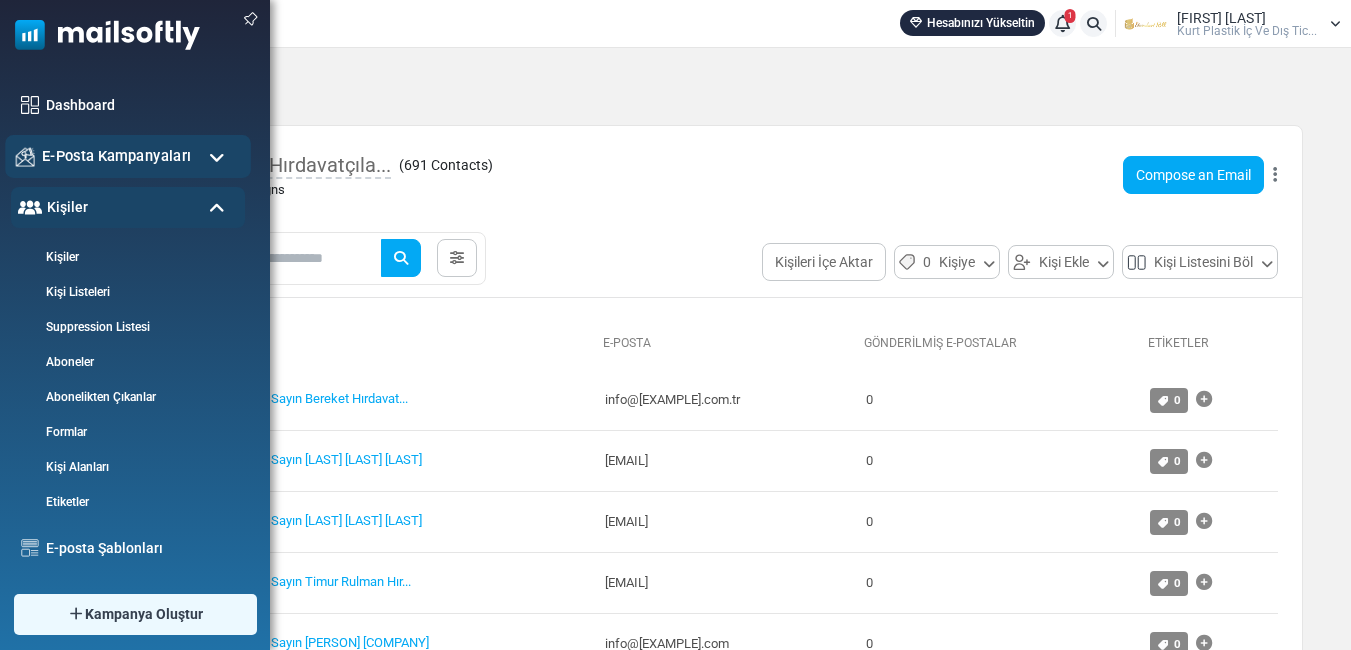 click on "E-Posta Kampanyaları" at bounding box center [116, 156] 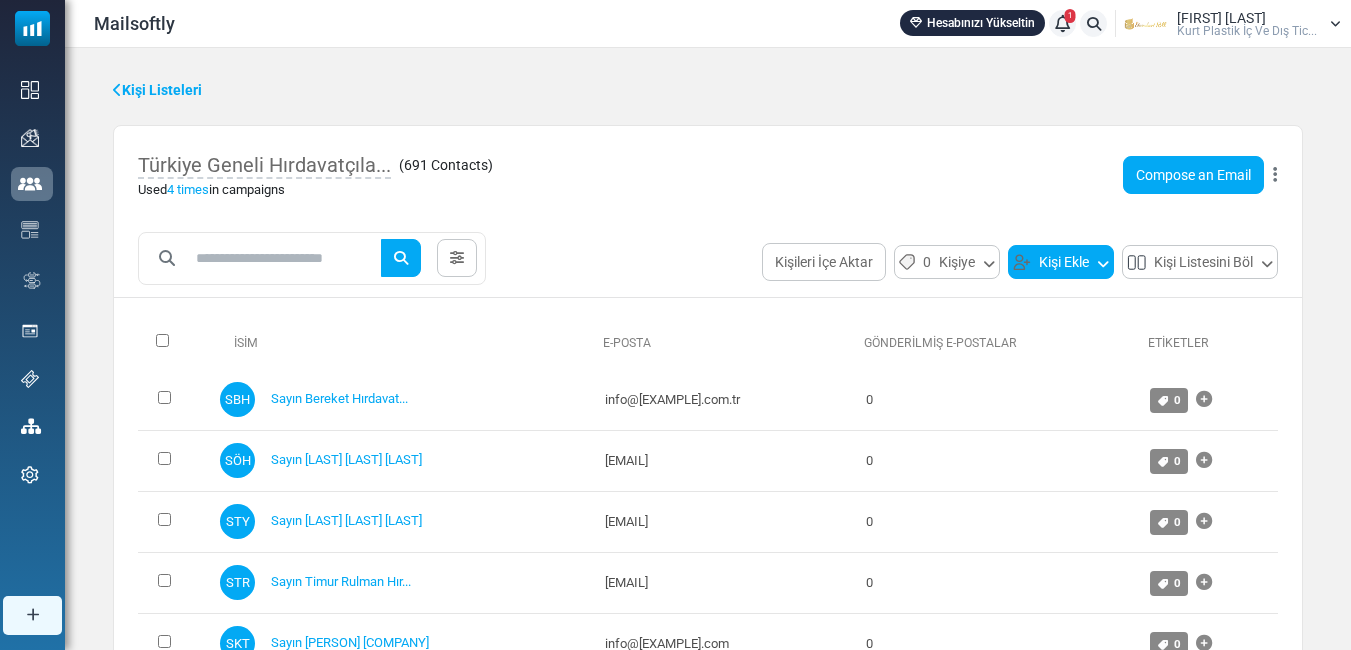 click on "Kişi Ekle" at bounding box center [1061, 262] 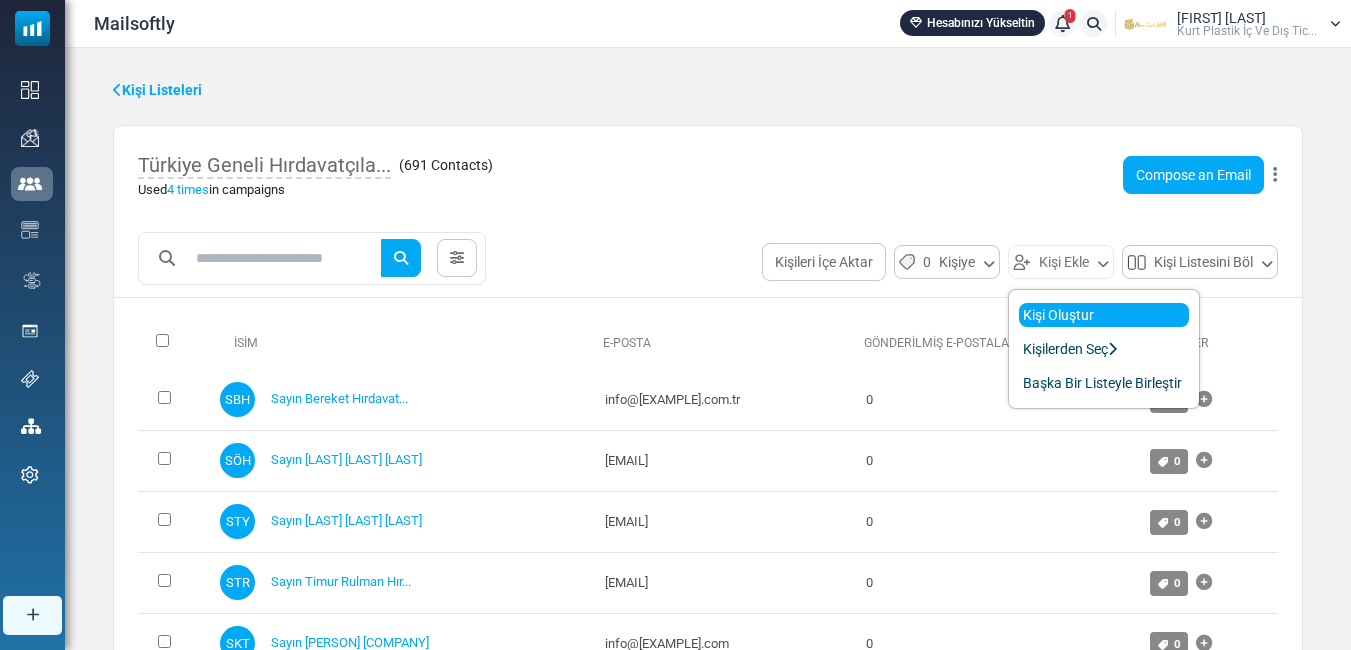 click on "Kişi Oluştur" at bounding box center (1104, 315) 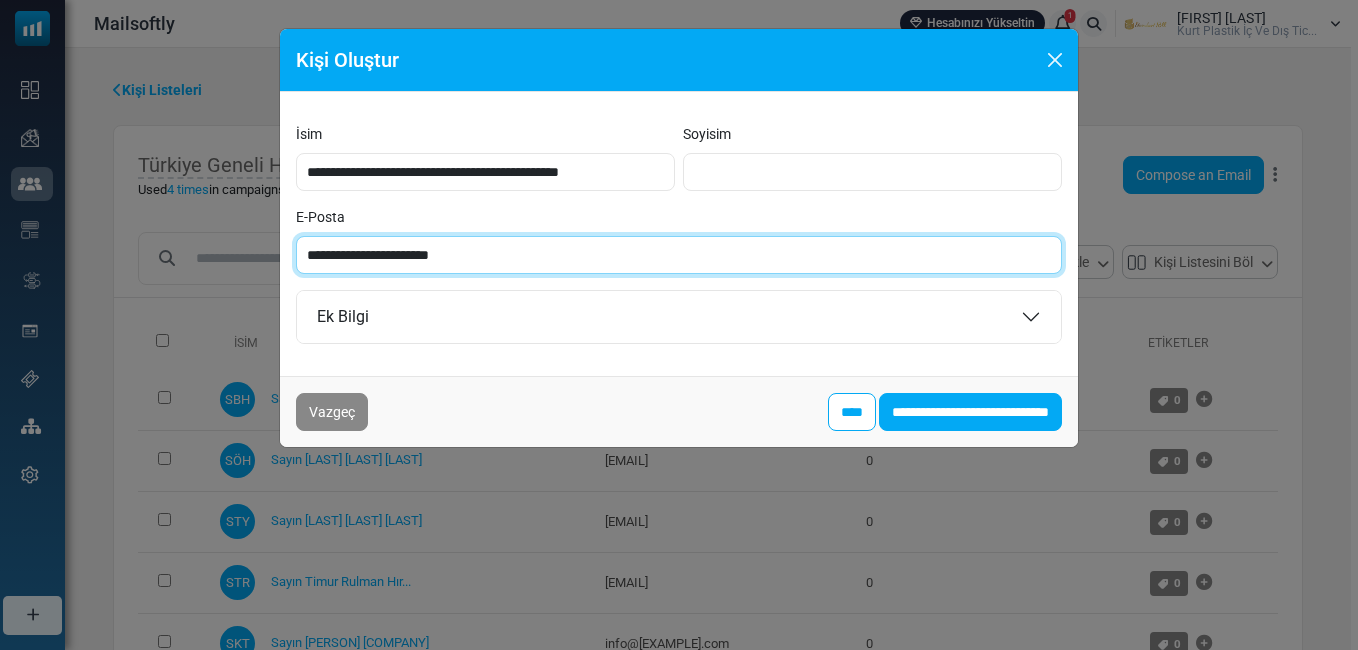 paste 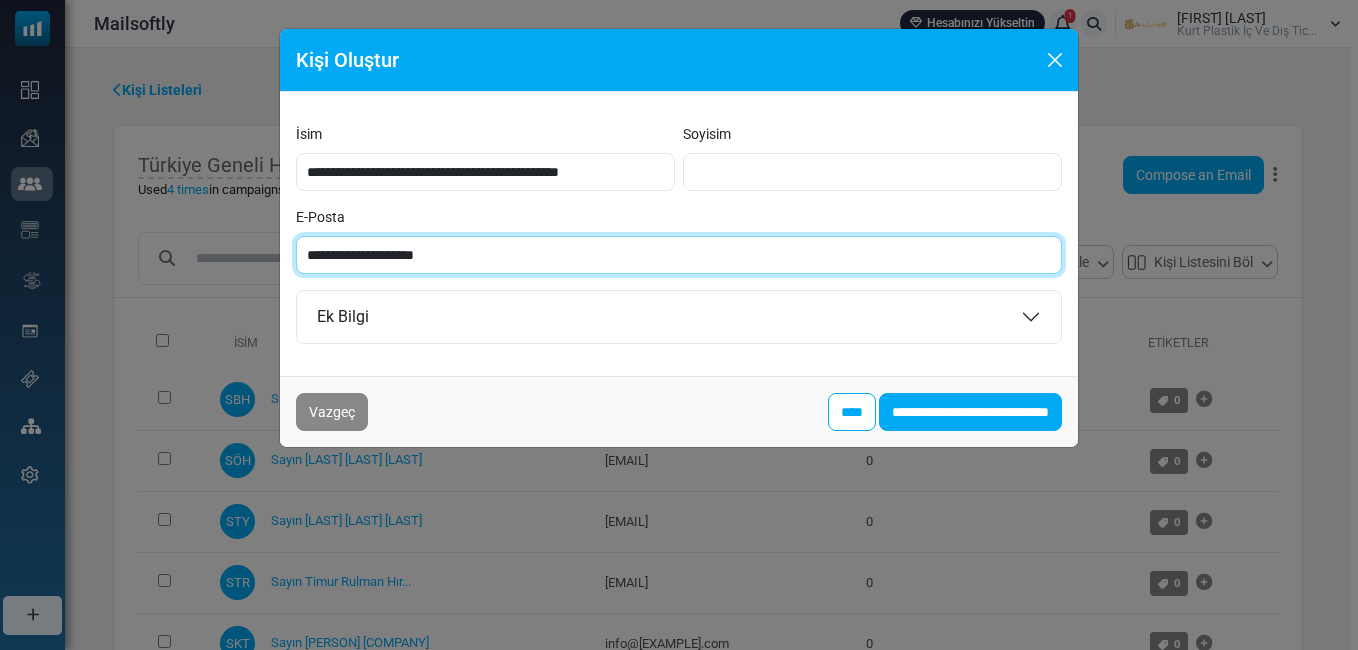 click on "**********" at bounding box center [679, 255] 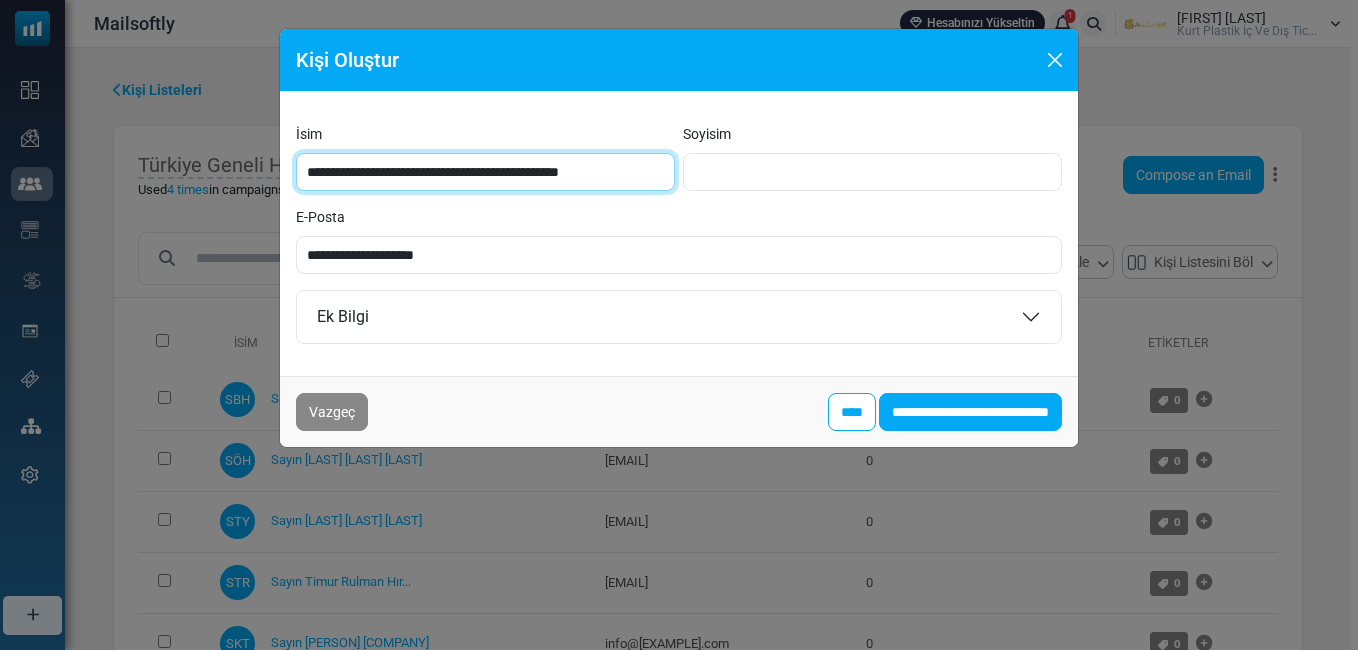 click on "**********" at bounding box center (485, 172) 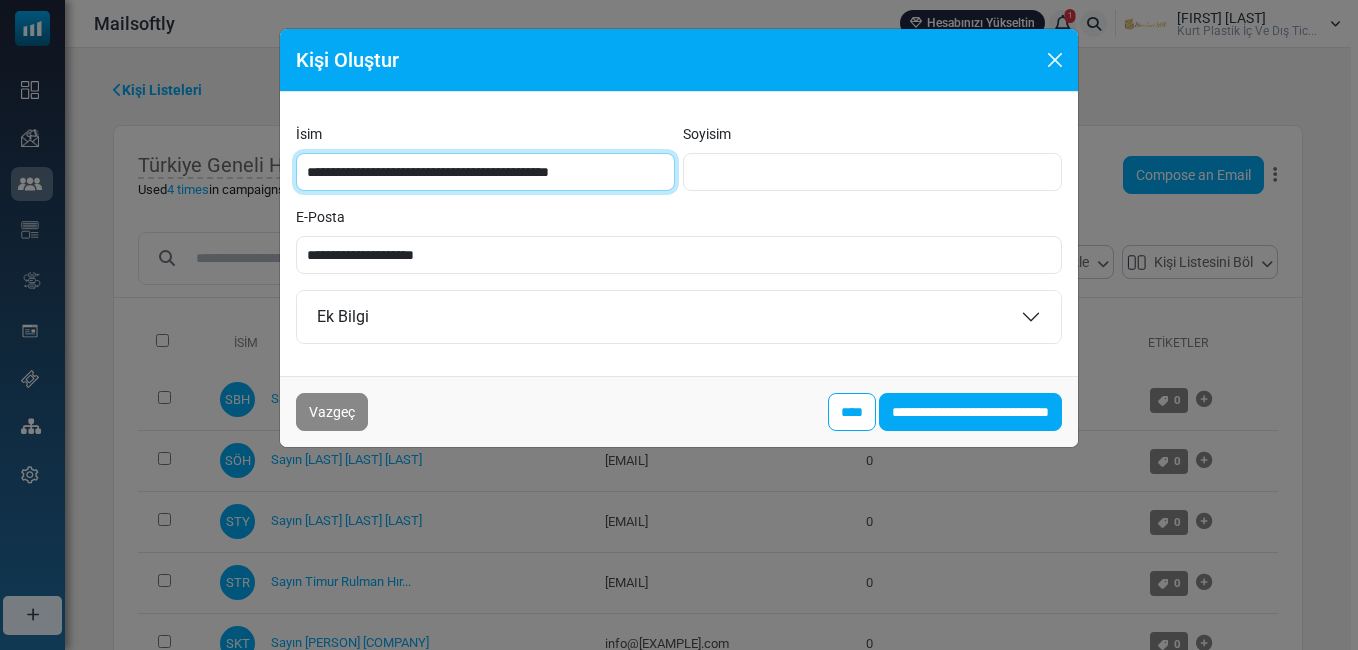 click on "**********" at bounding box center [485, 172] 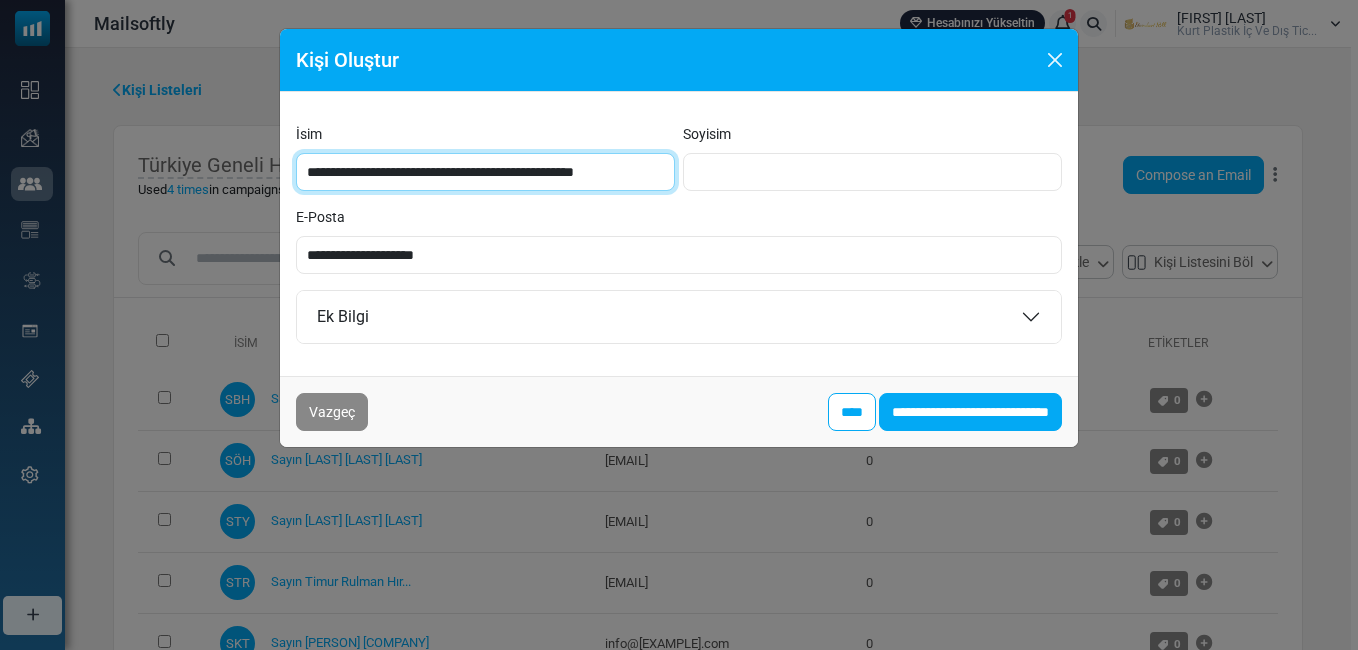 type on "**********" 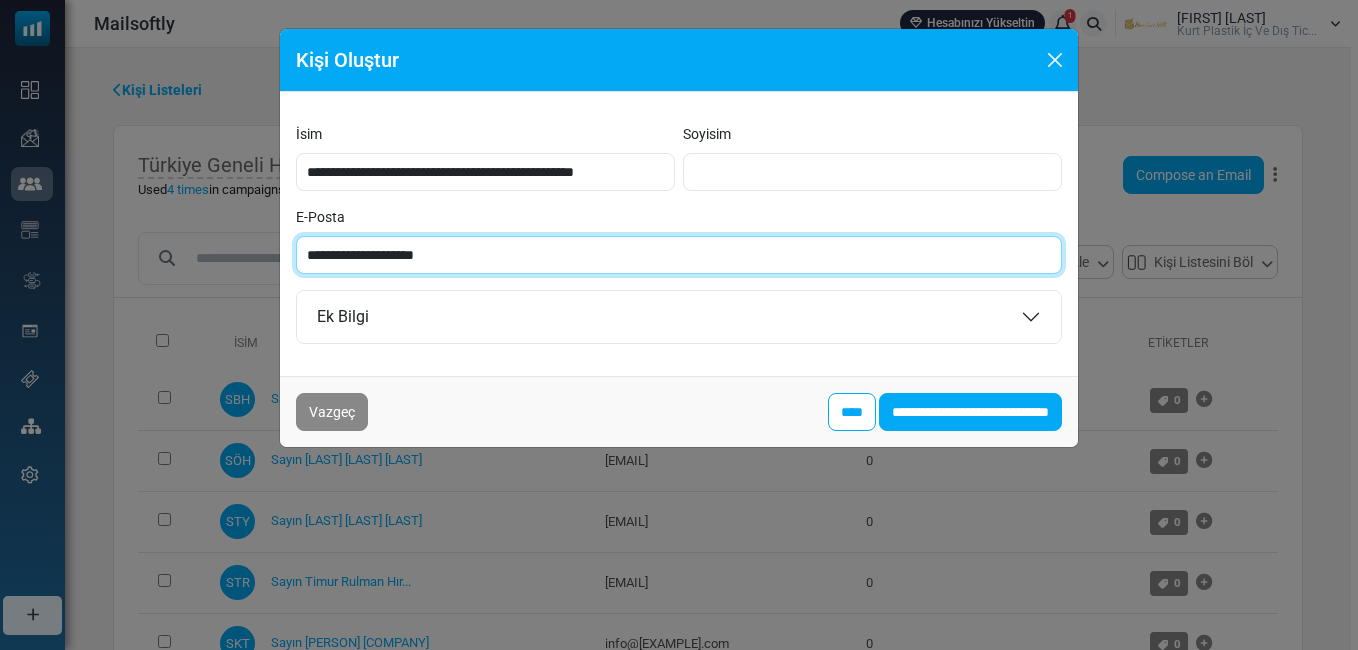 click on "**********" at bounding box center (679, 255) 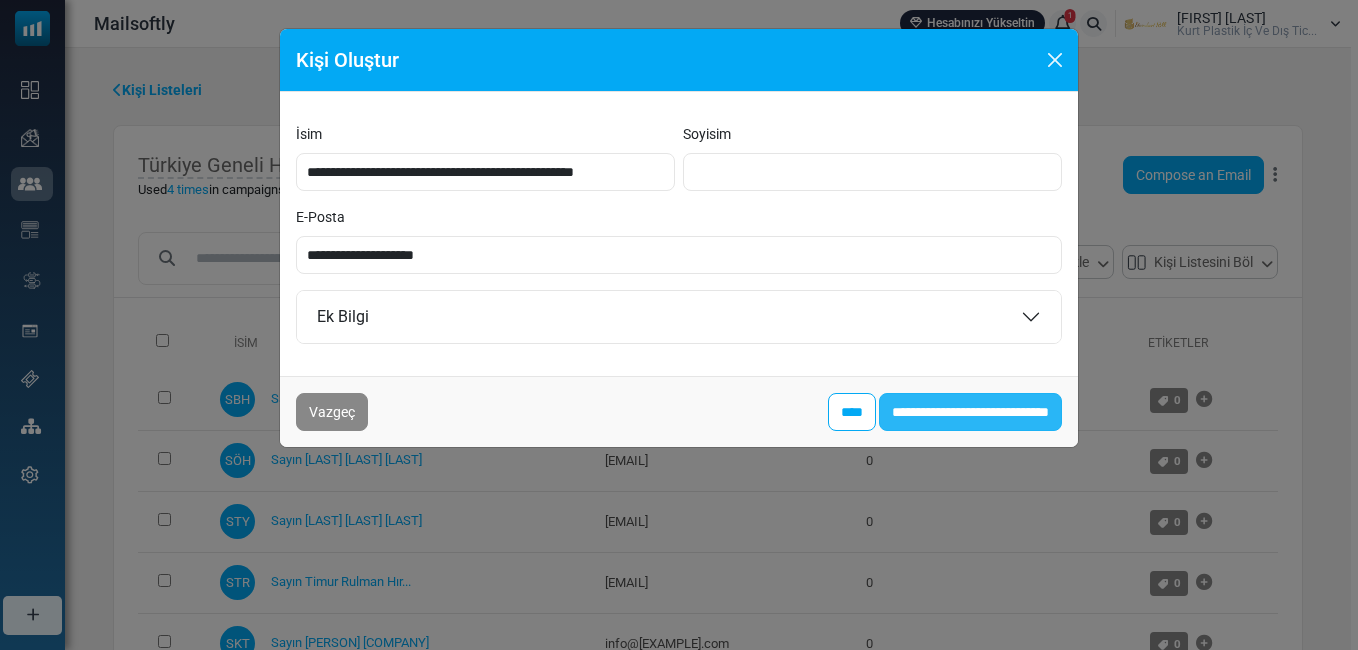click on "**********" at bounding box center (970, 412) 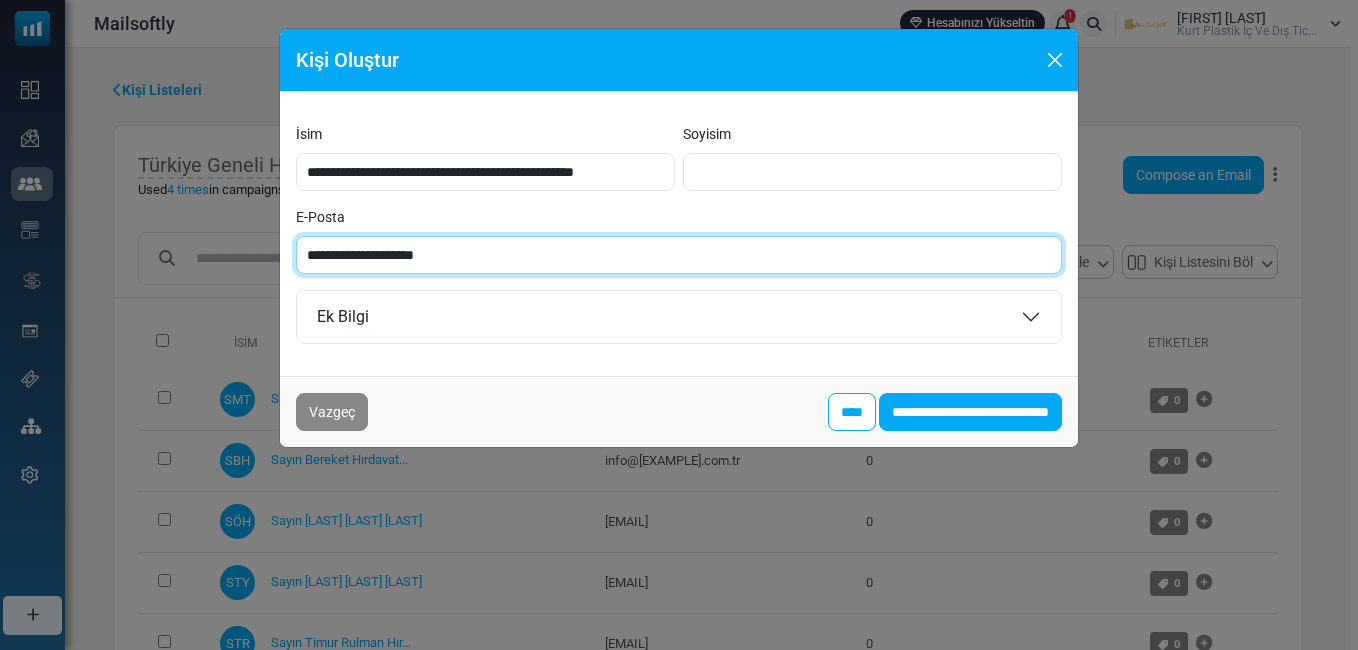 paste on "*" 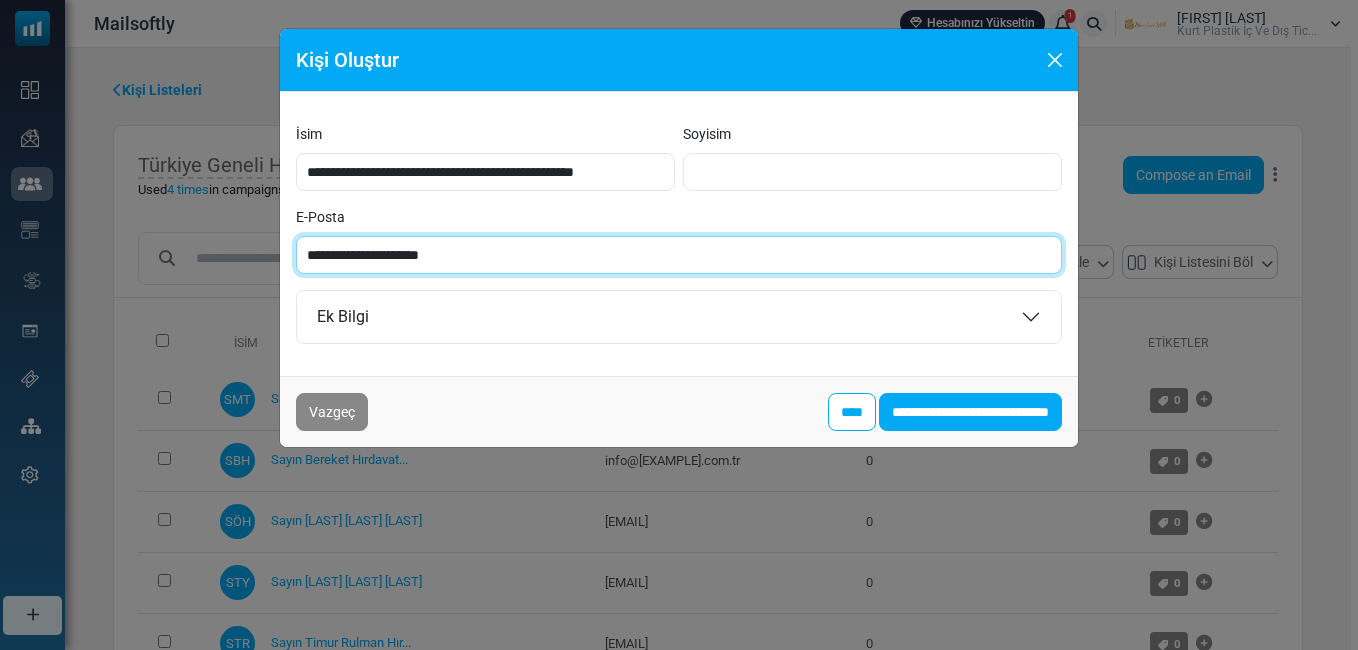 click on "**********" at bounding box center (679, 255) 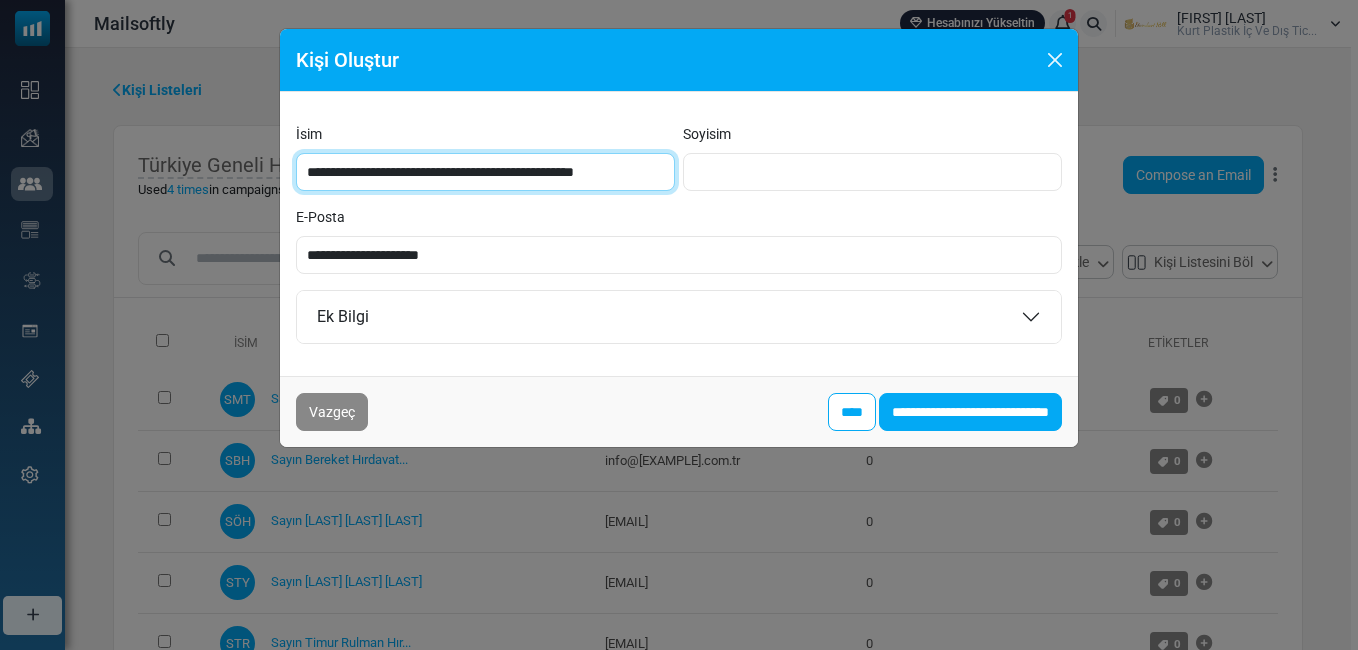 click on "**********" at bounding box center (485, 172) 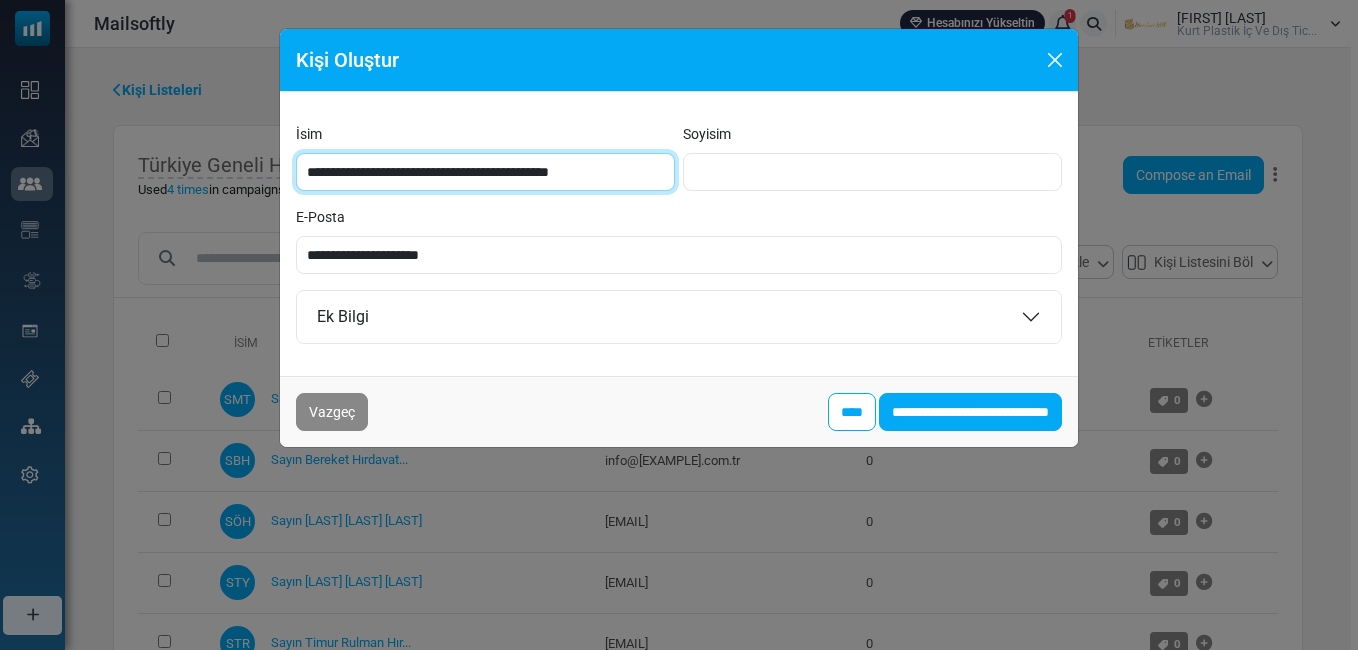 click on "**********" at bounding box center (485, 172) 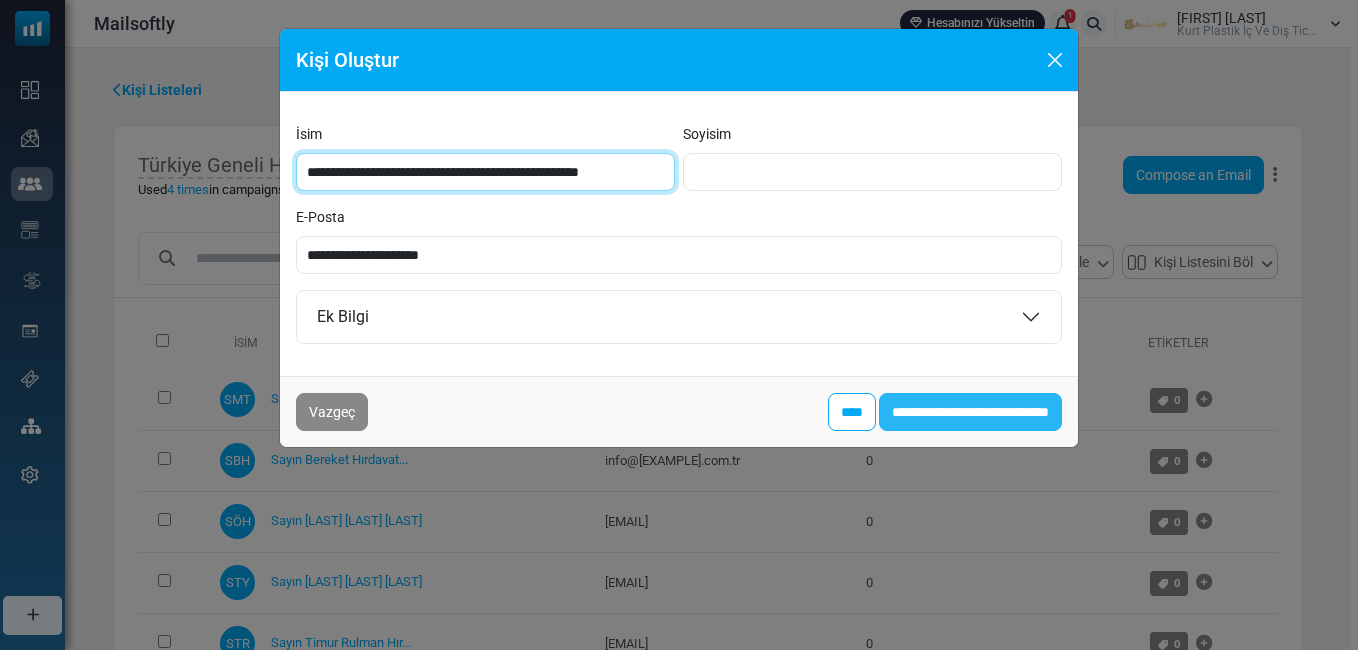 type on "**********" 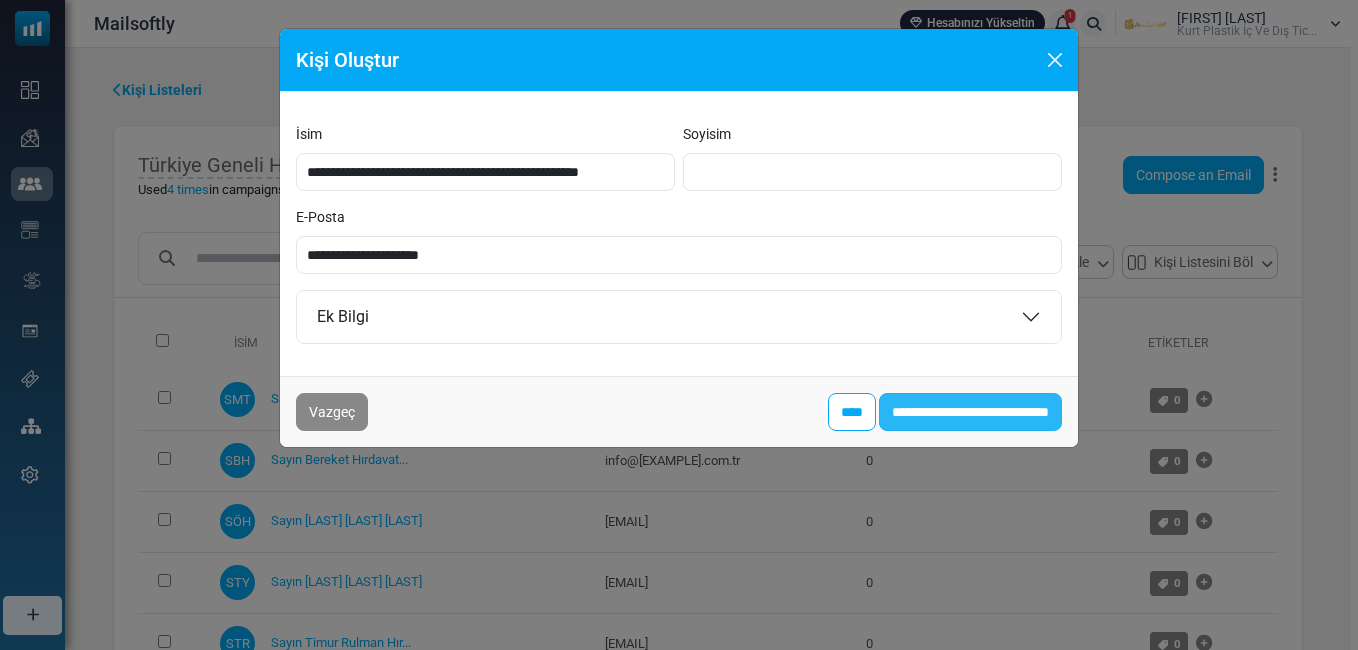click on "**********" at bounding box center [970, 412] 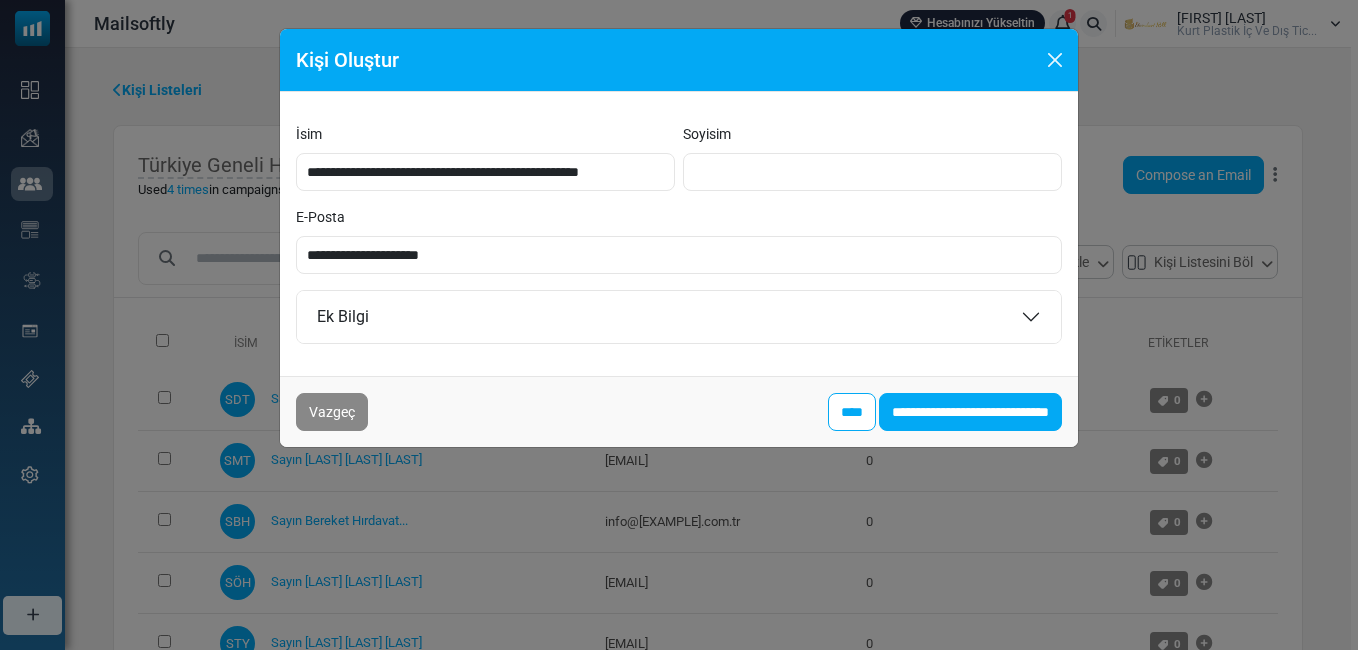 click on "Kişi Oluştur" at bounding box center [679, 60] 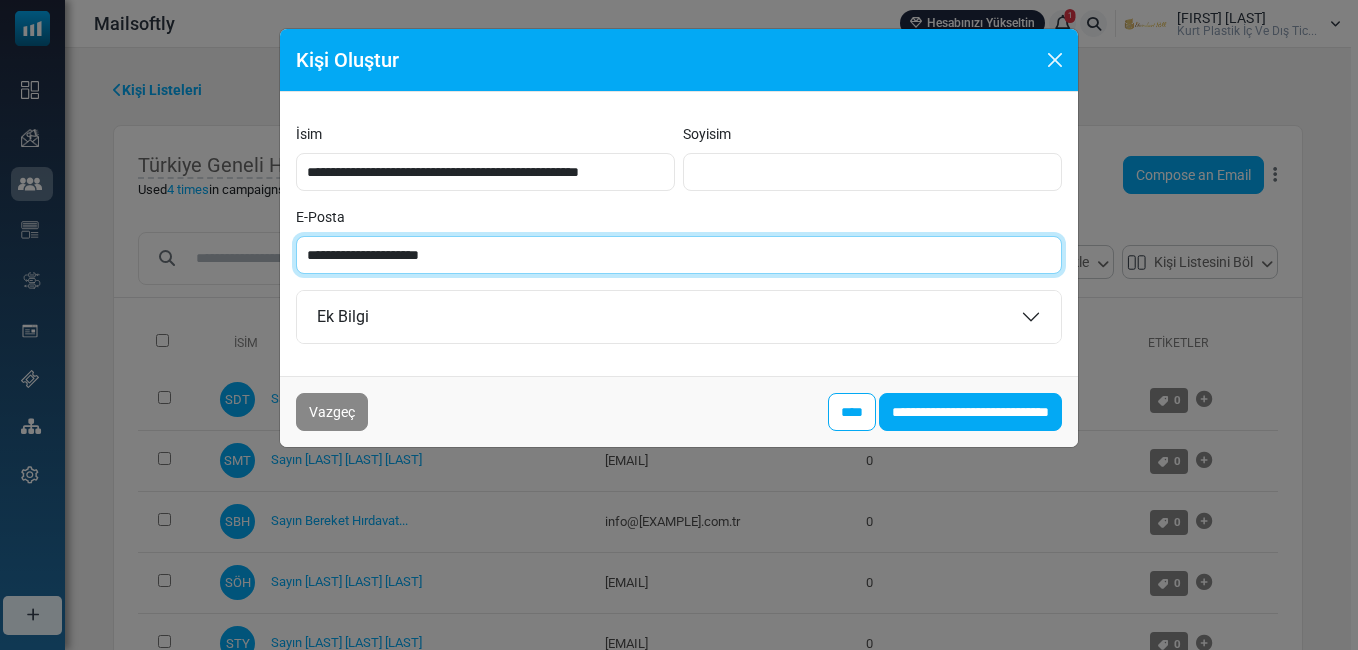 click on "**********" at bounding box center [679, 255] 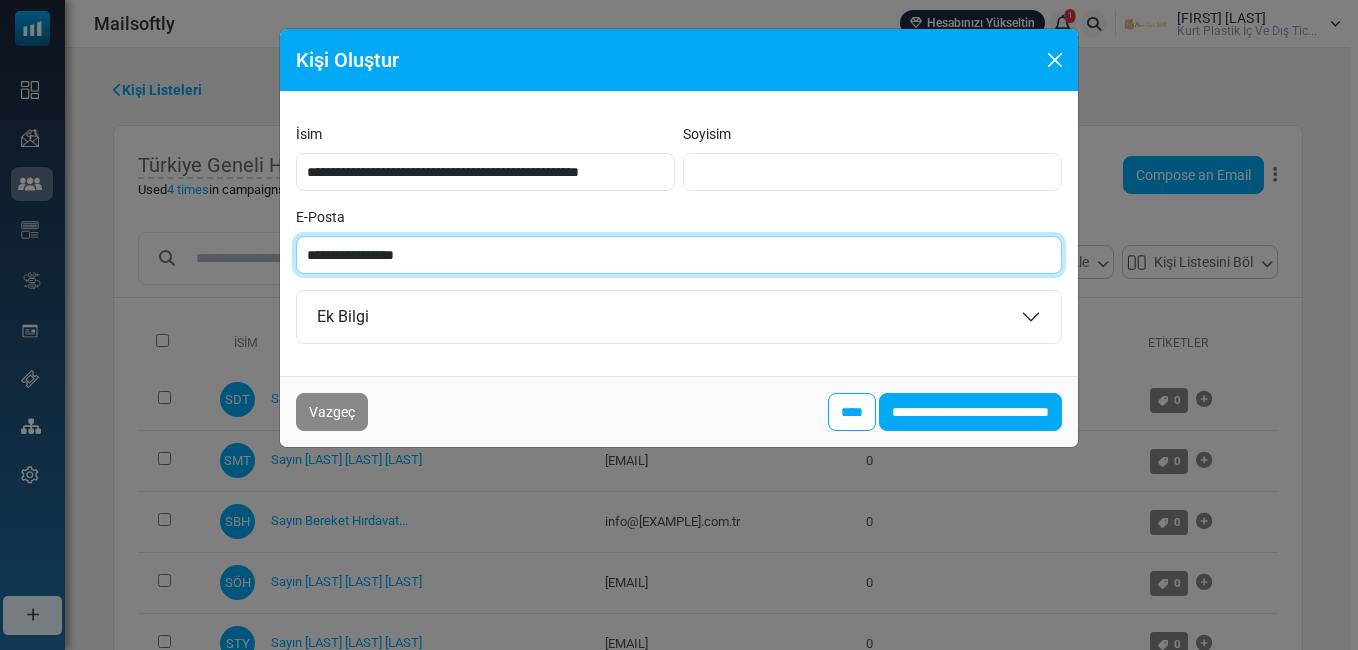 click on "**********" at bounding box center (679, 255) 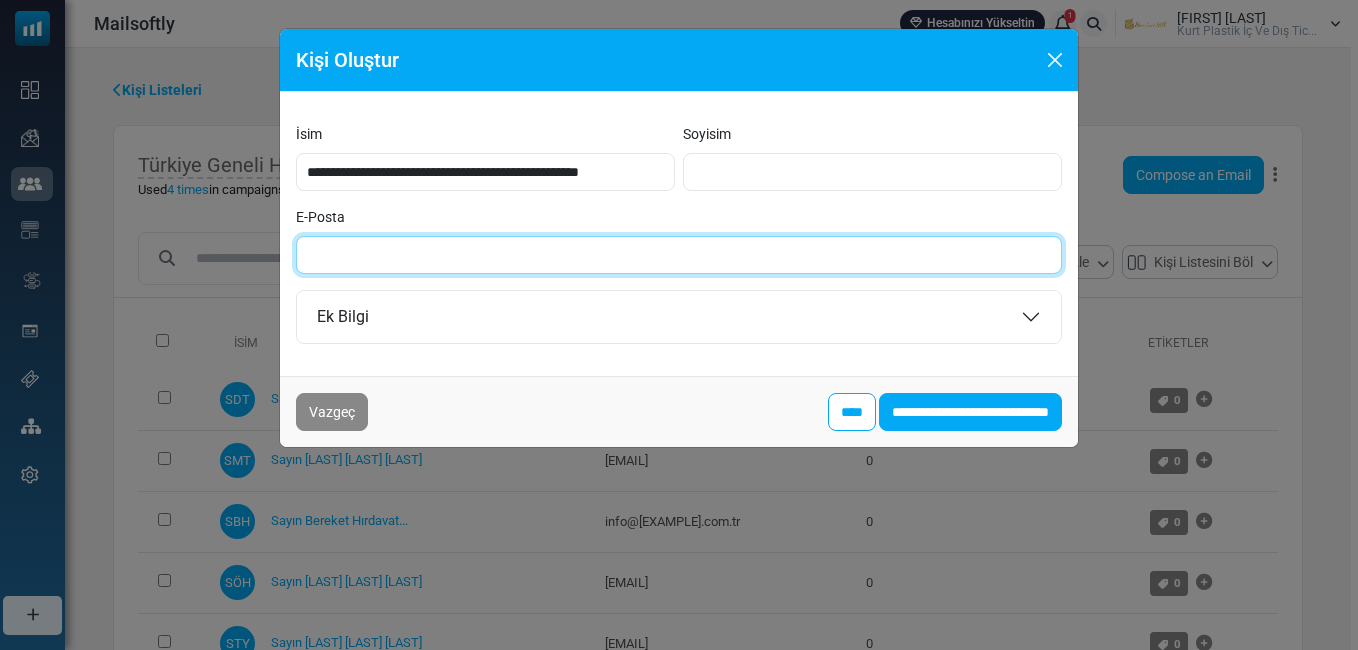 paste on "**********" 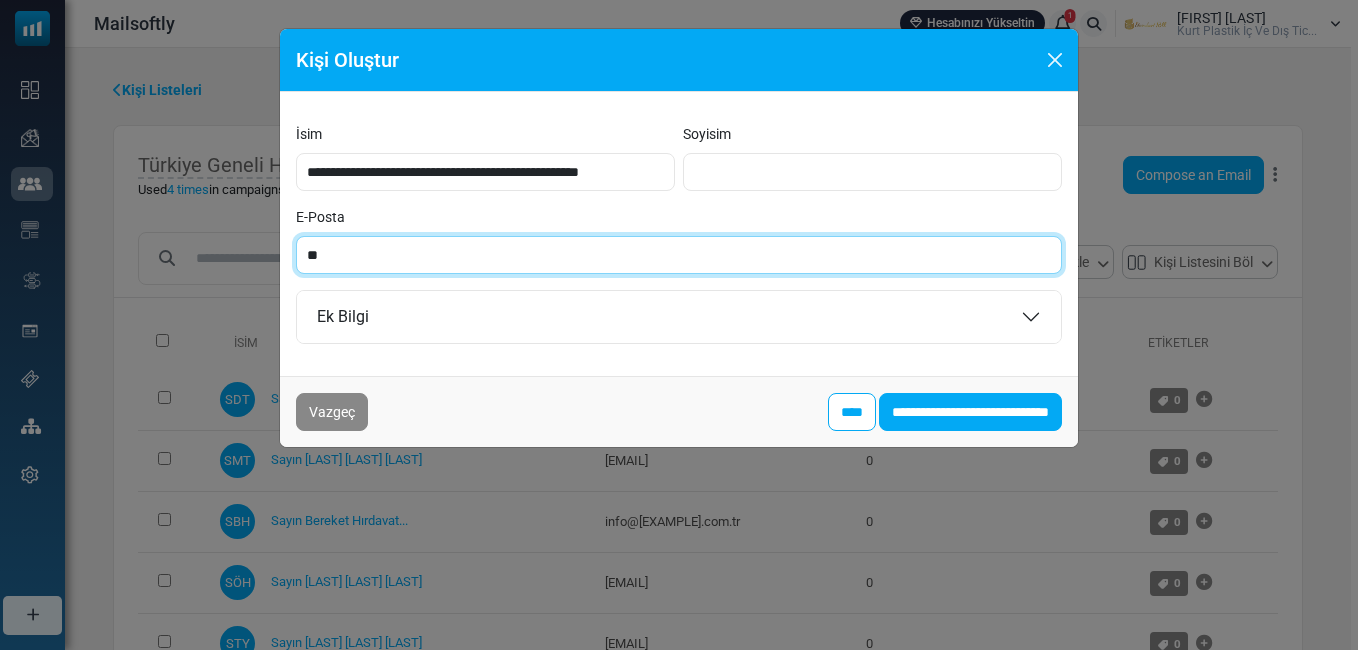 type on "*" 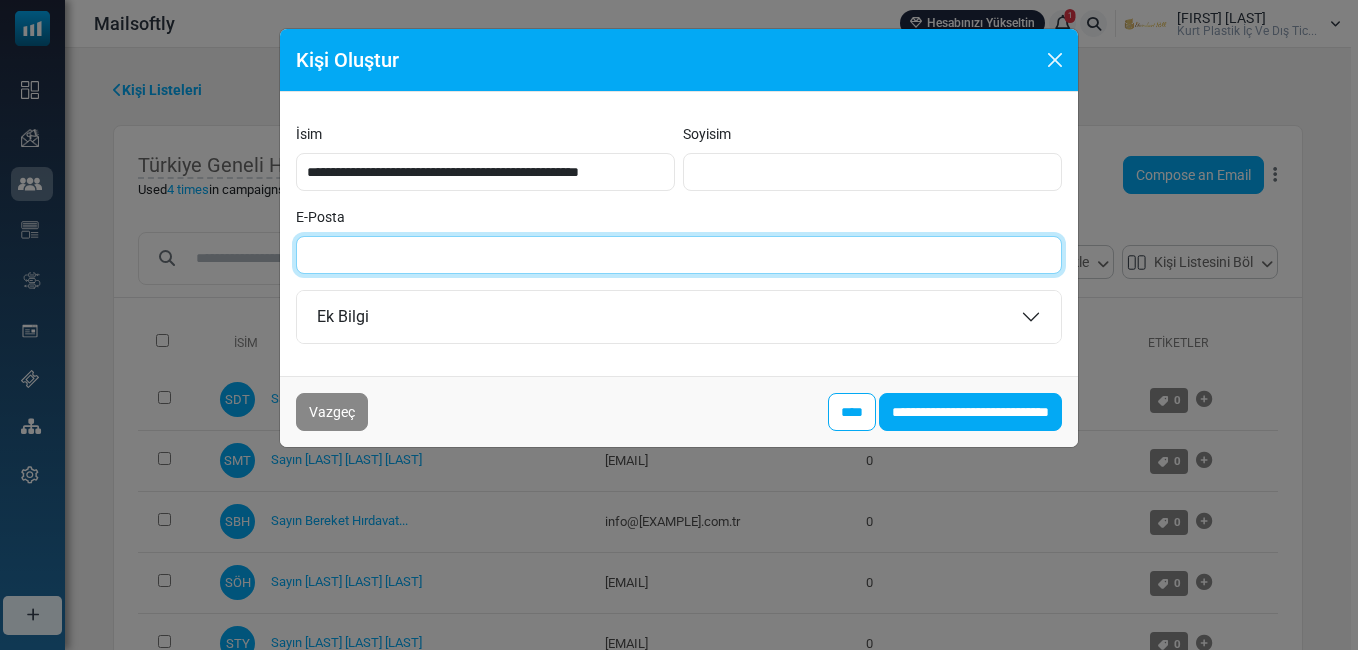 paste on "**********" 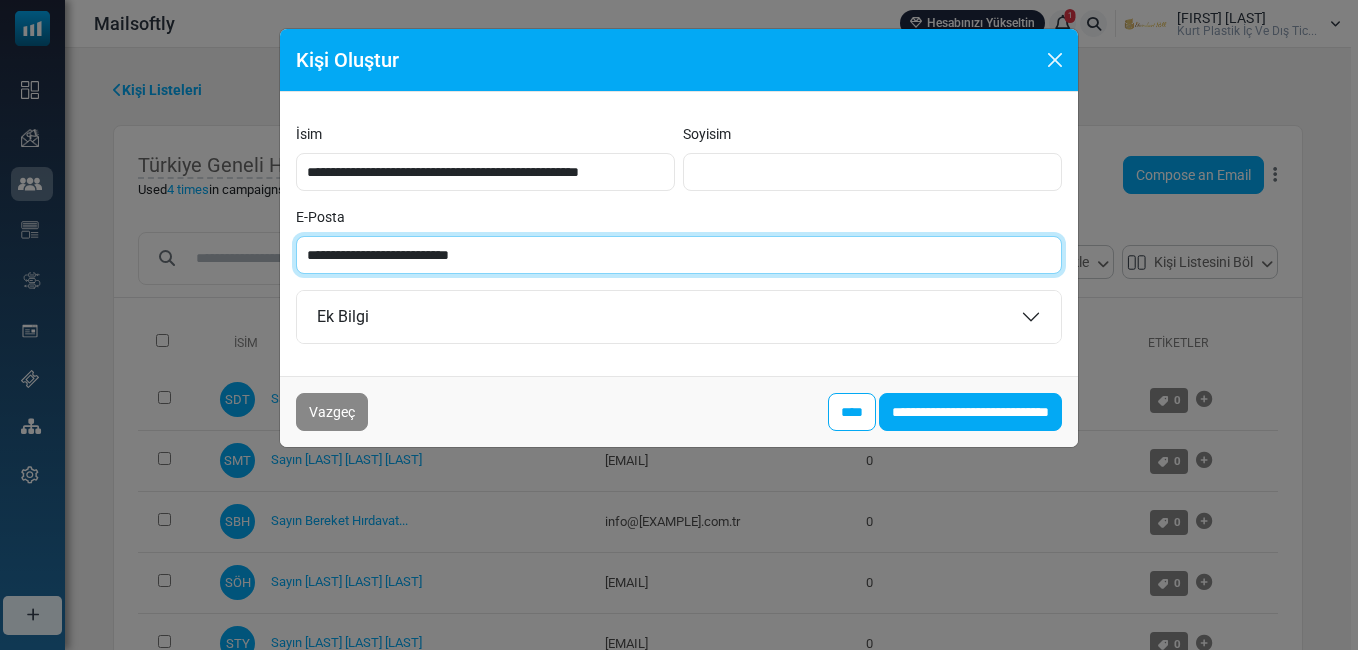 click on "**********" at bounding box center [679, 255] 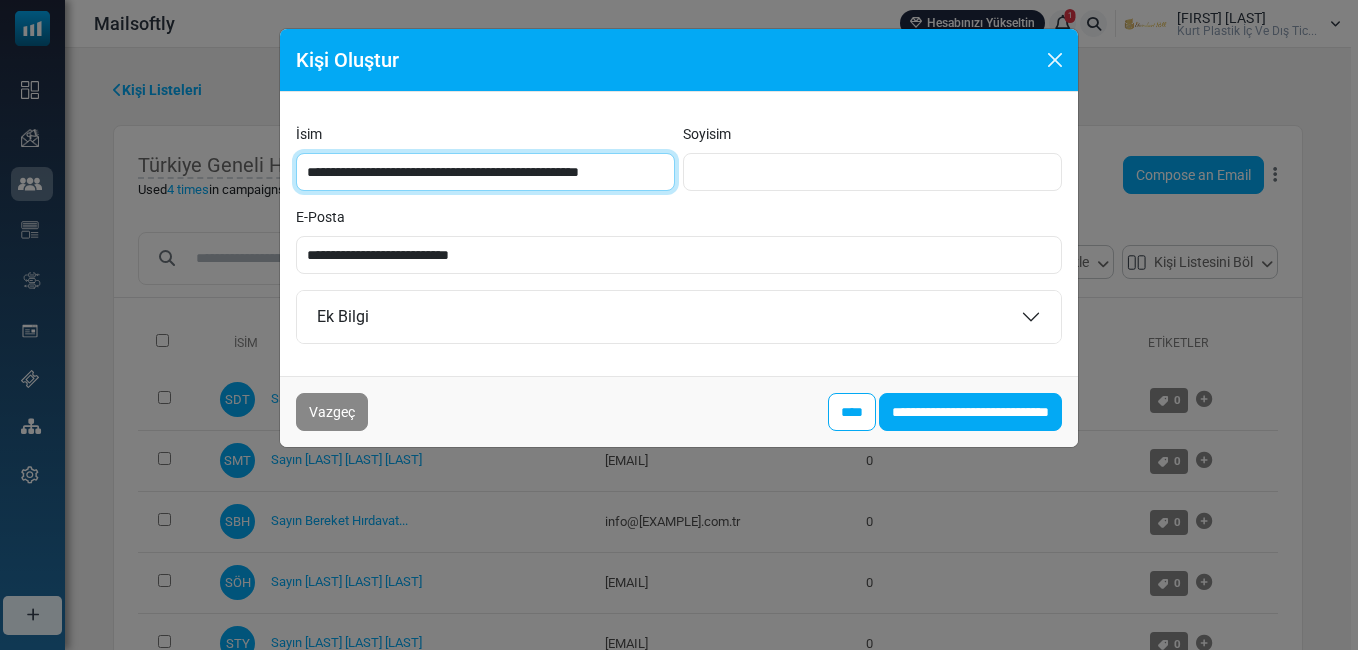 click on "**********" at bounding box center (485, 172) 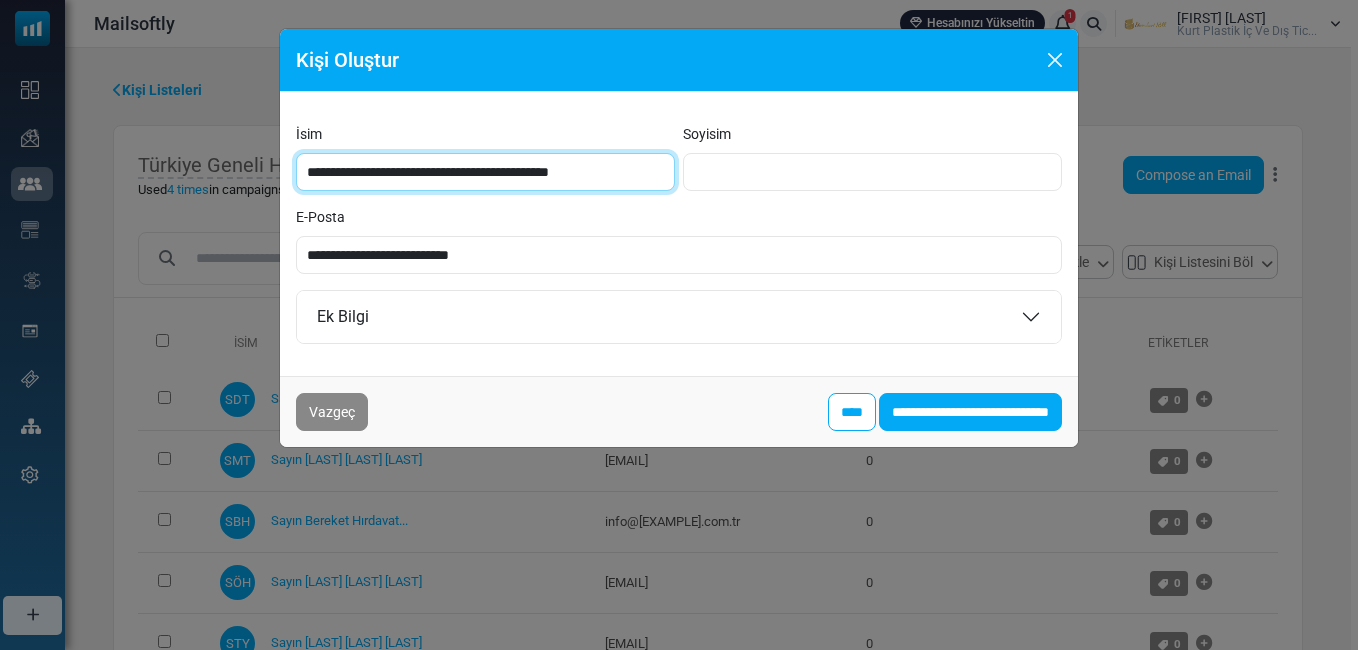 click on "**********" at bounding box center (485, 172) 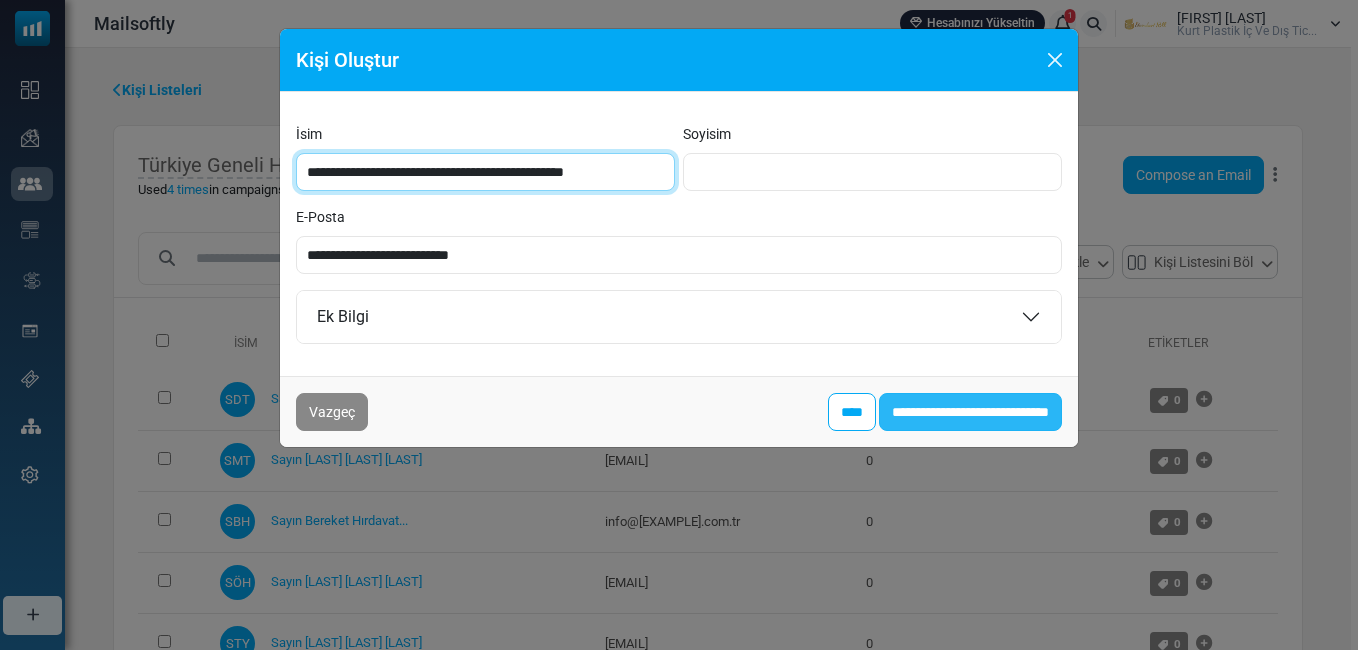 type on "**********" 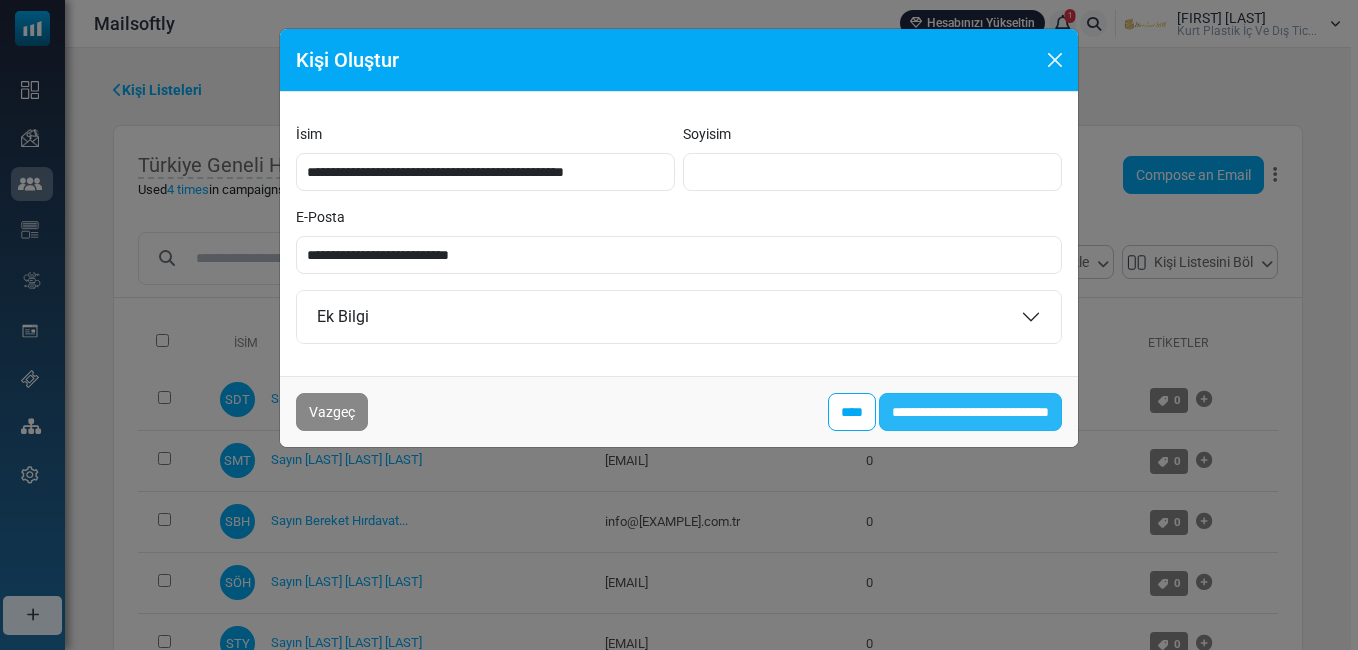 click on "**********" at bounding box center [970, 412] 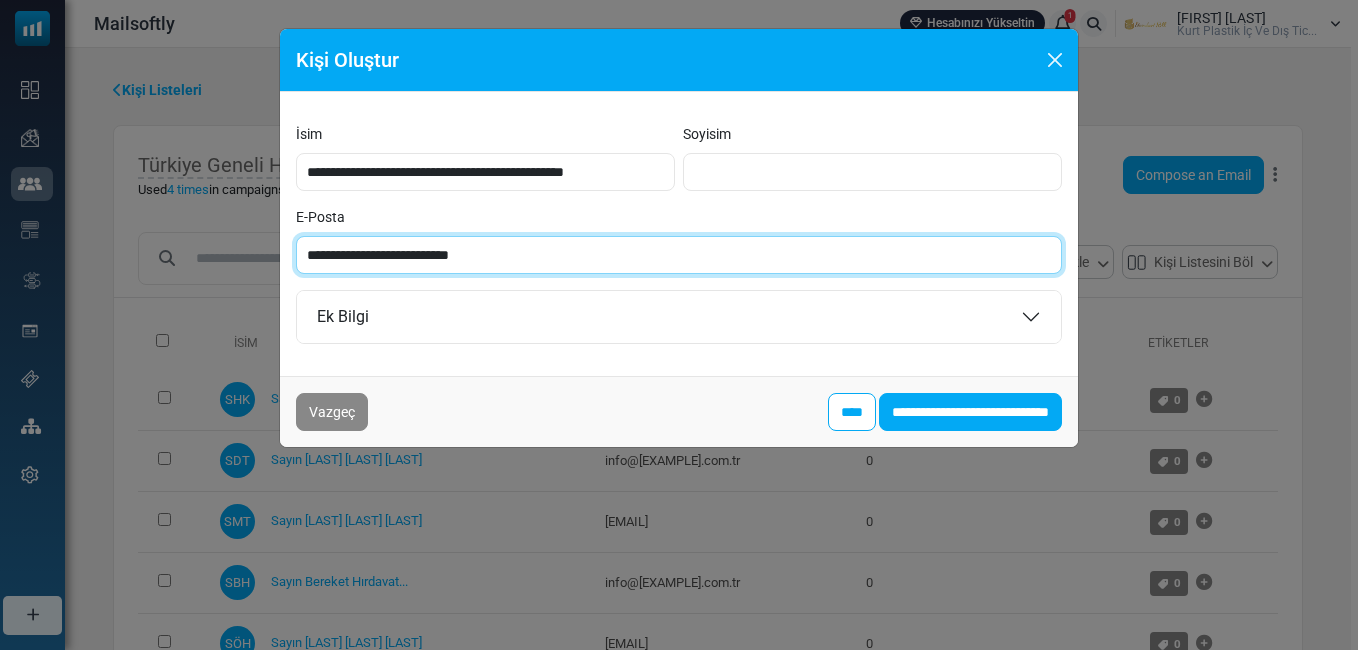 paste 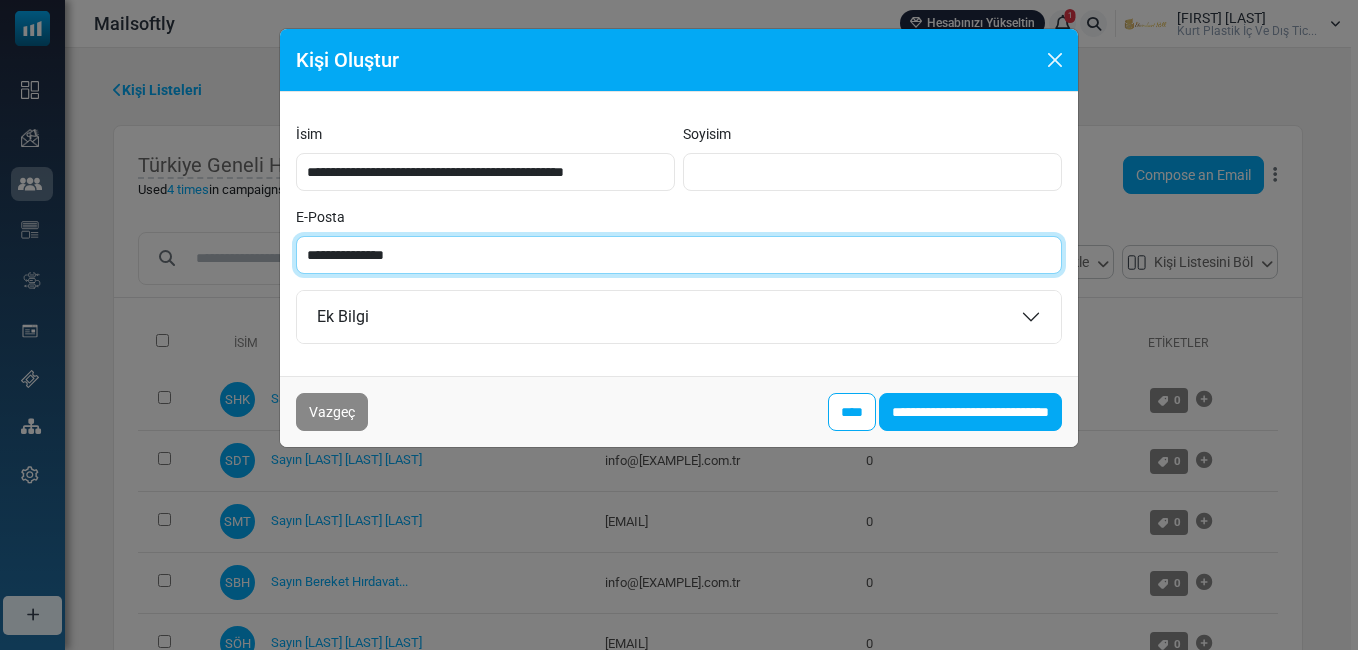 click on "**********" at bounding box center (679, 255) 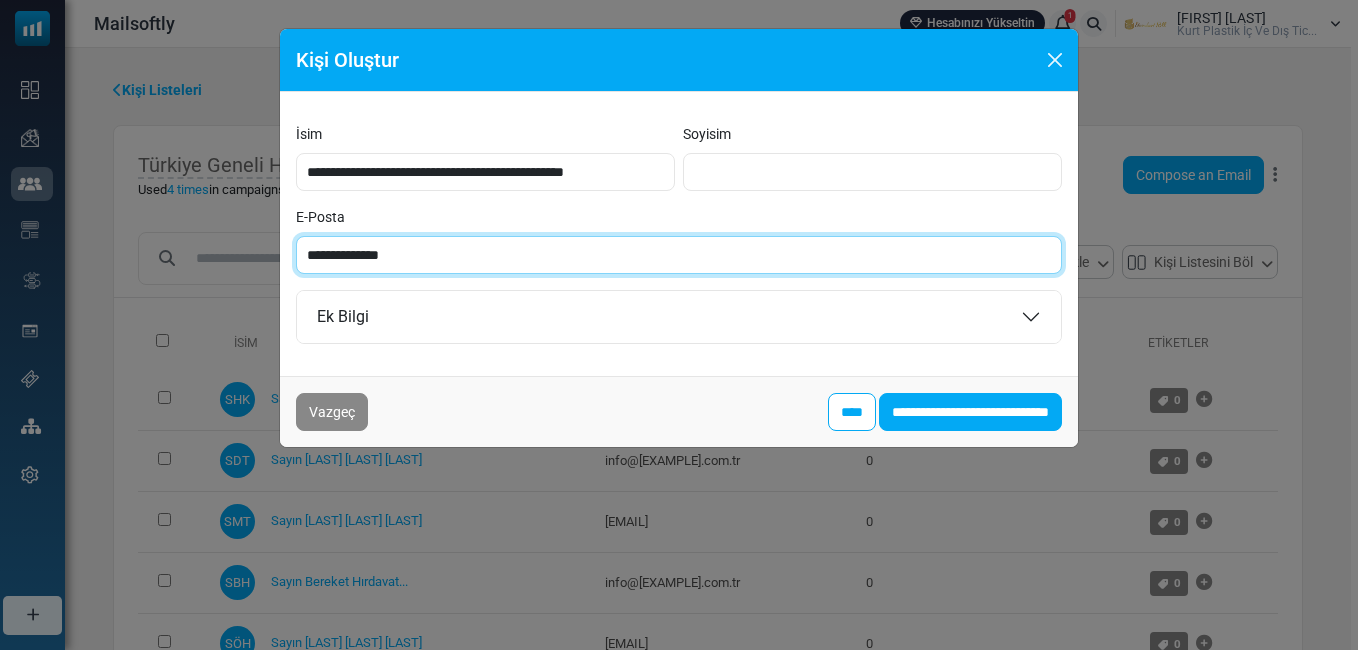 type on "**********" 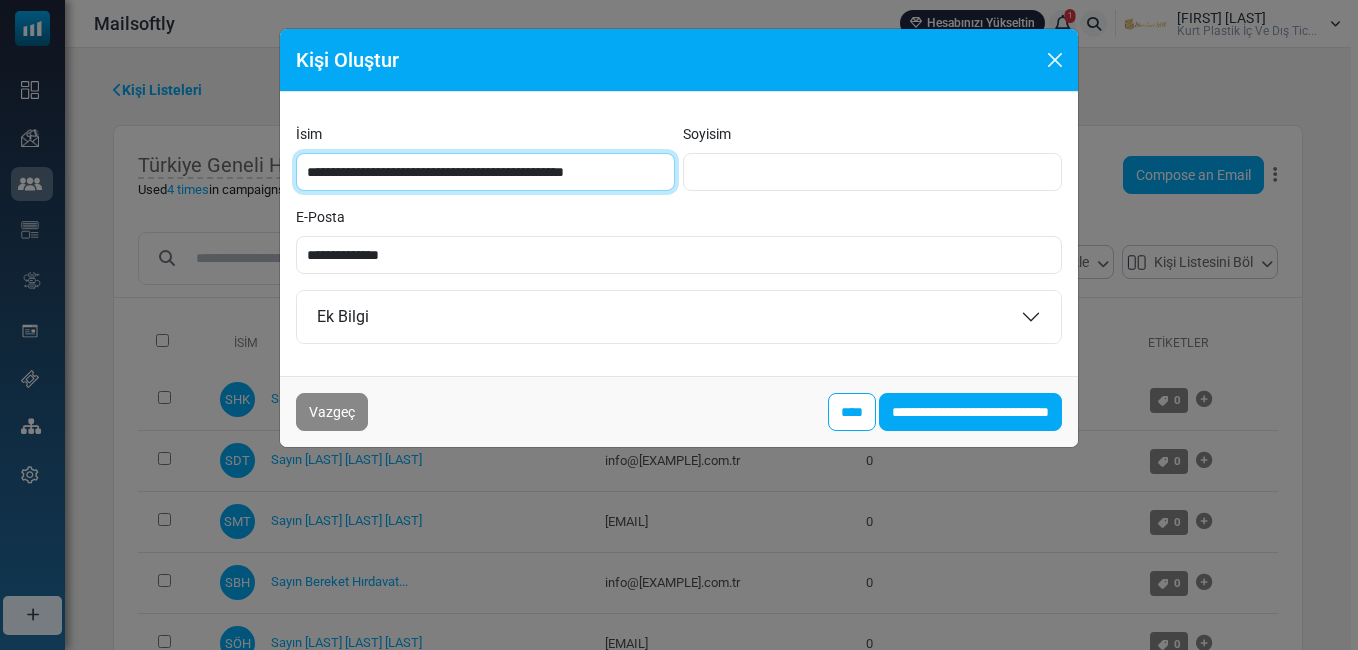 click on "**********" at bounding box center (485, 172) 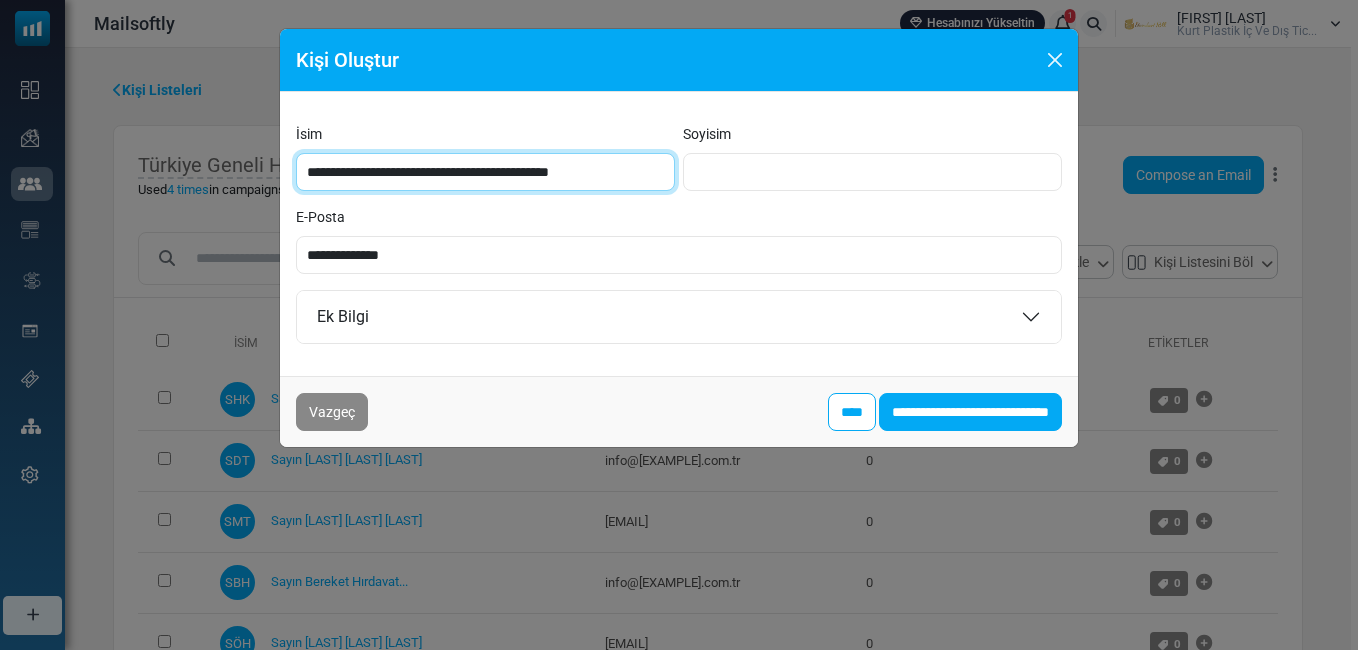 click on "**********" at bounding box center [485, 172] 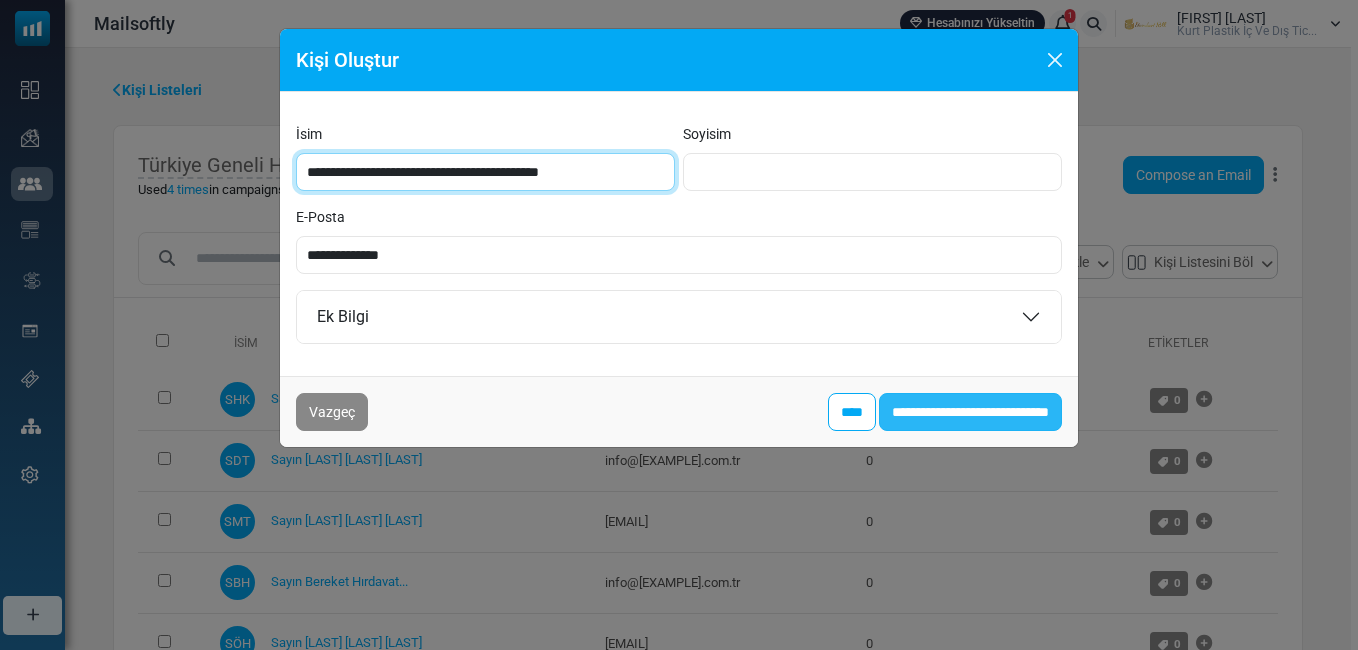 type on "**********" 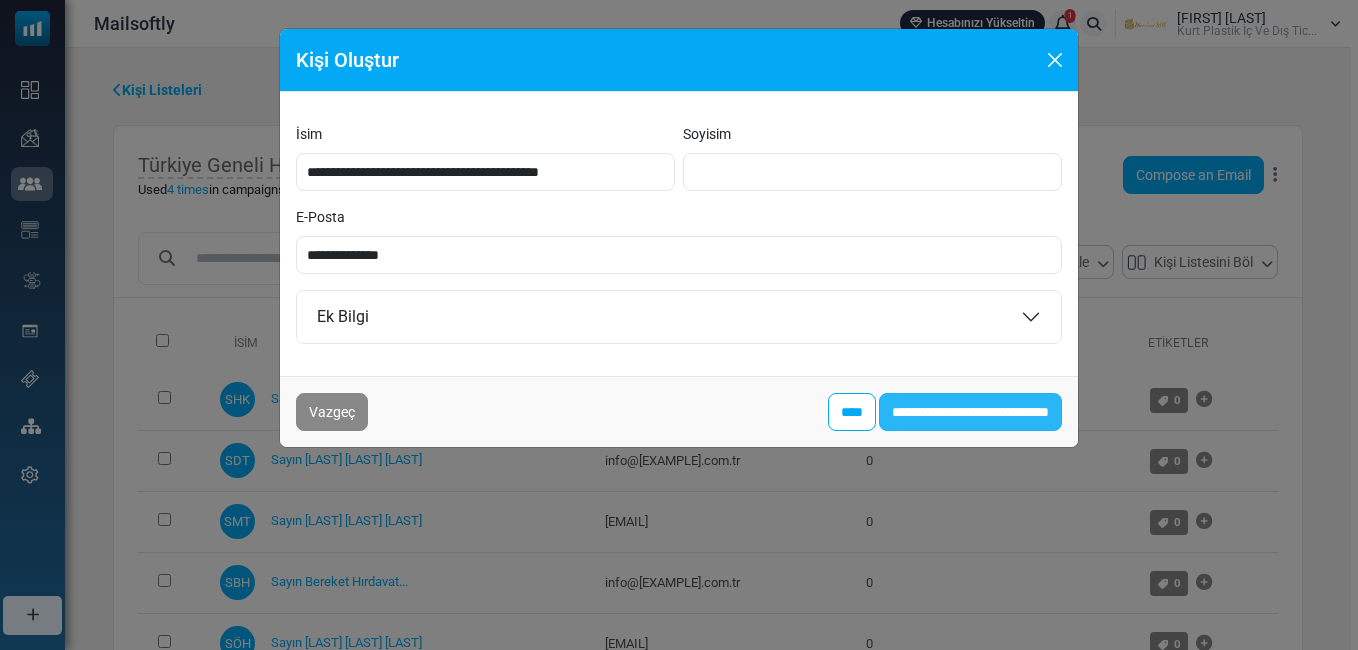 click on "**********" at bounding box center (970, 412) 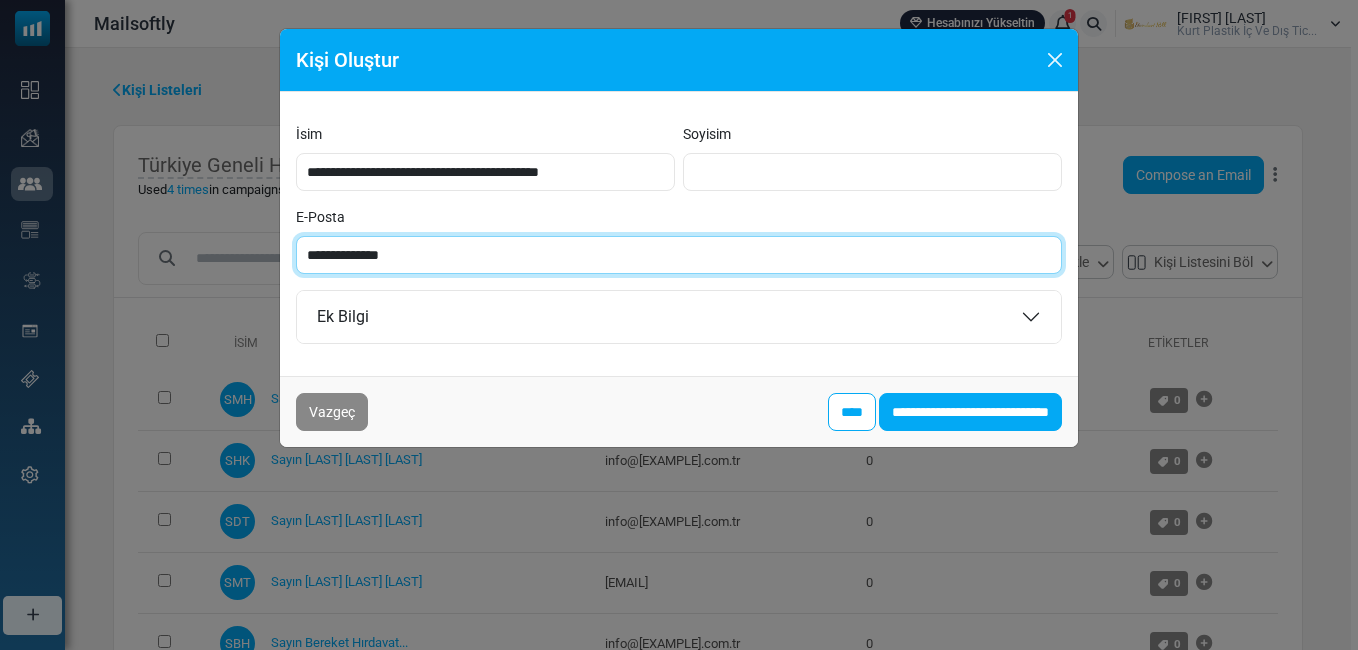 click on "**********" at bounding box center [679, 255] 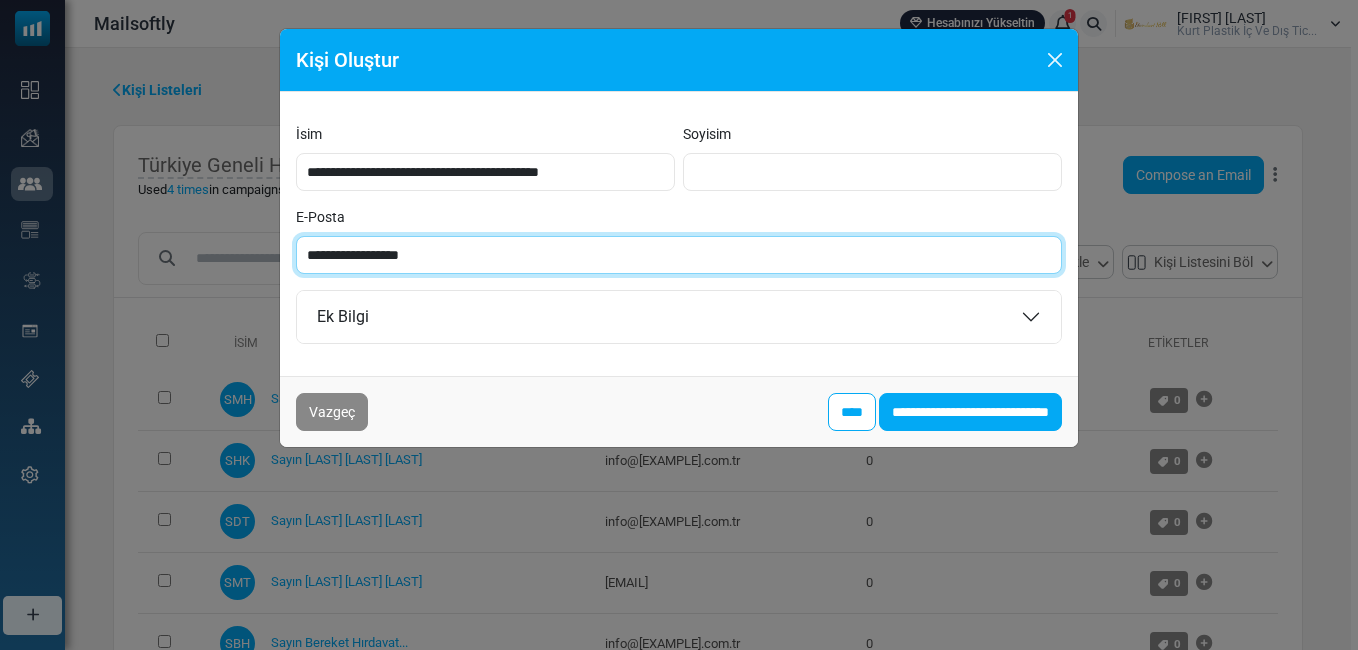 click on "**********" at bounding box center (679, 255) 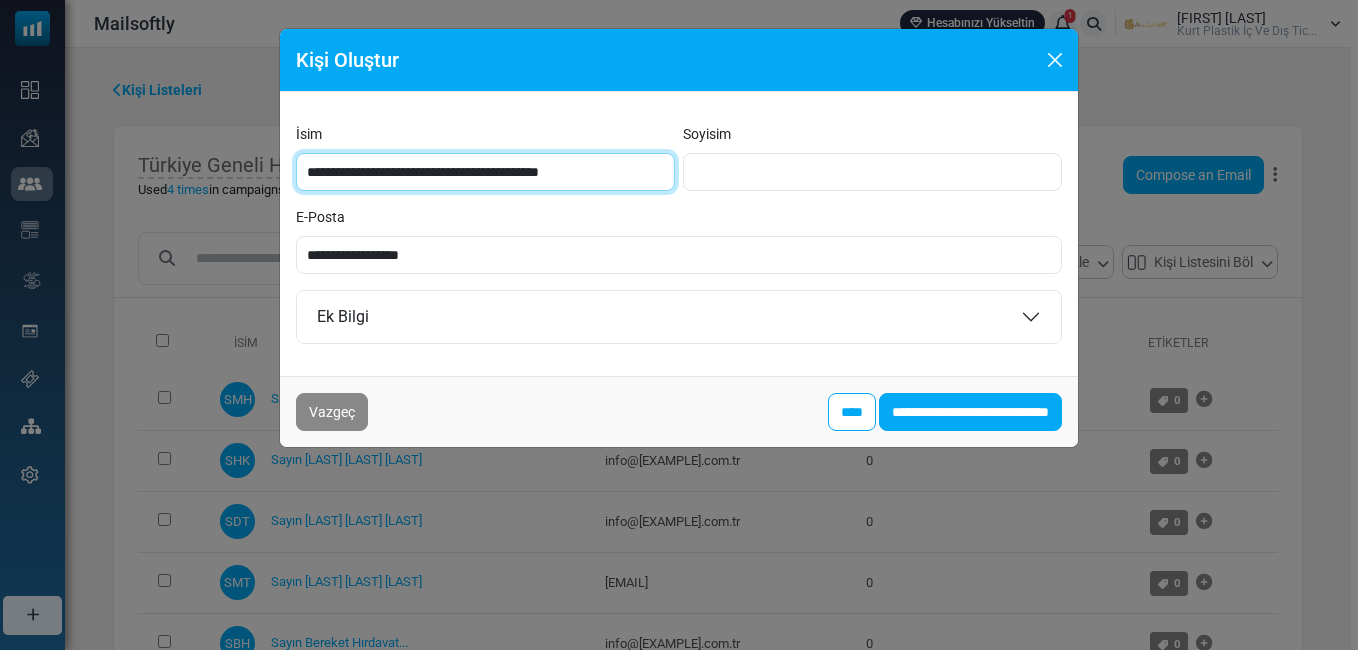 click on "**********" at bounding box center [485, 172] 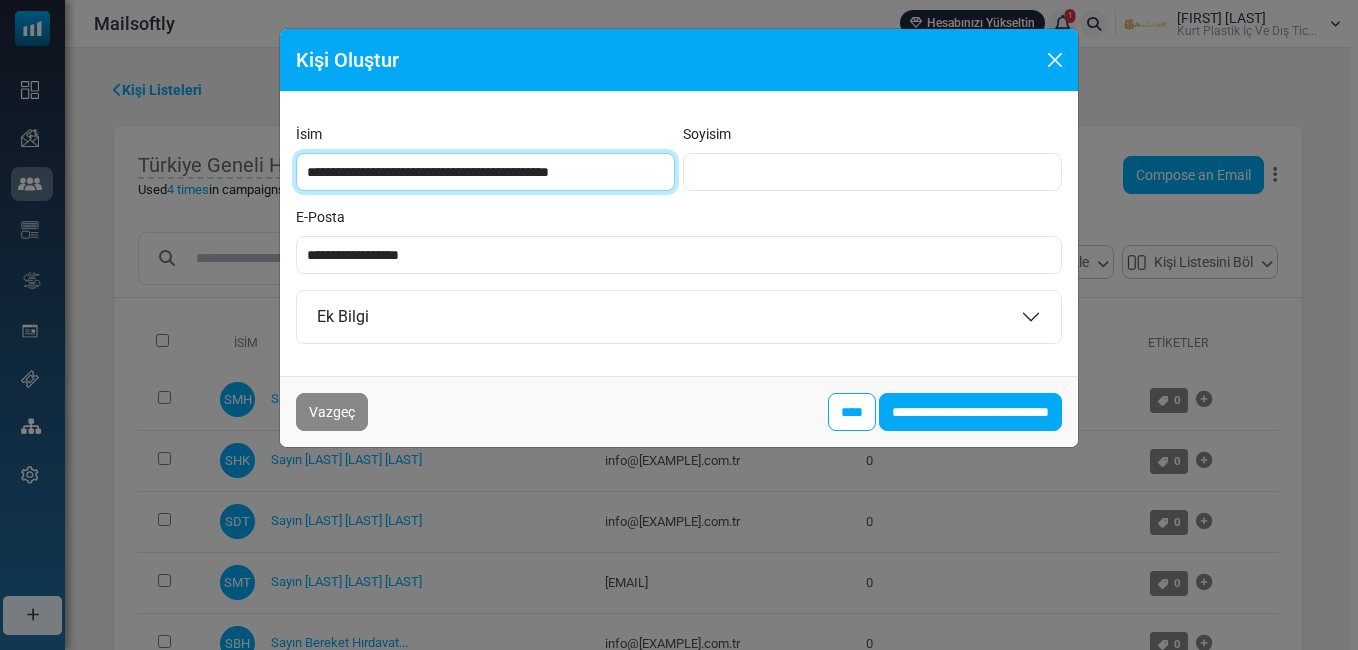 drag, startPoint x: 372, startPoint y: 170, endPoint x: 385, endPoint y: 175, distance: 13.928389 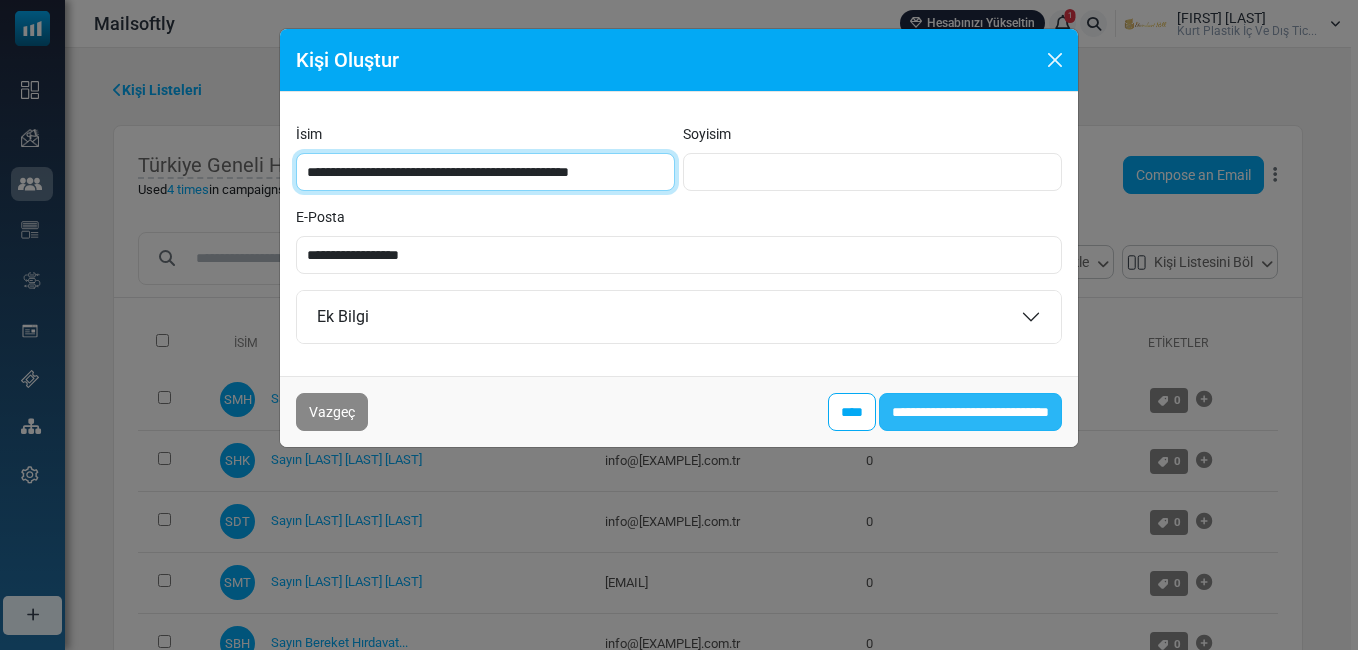 type on "**********" 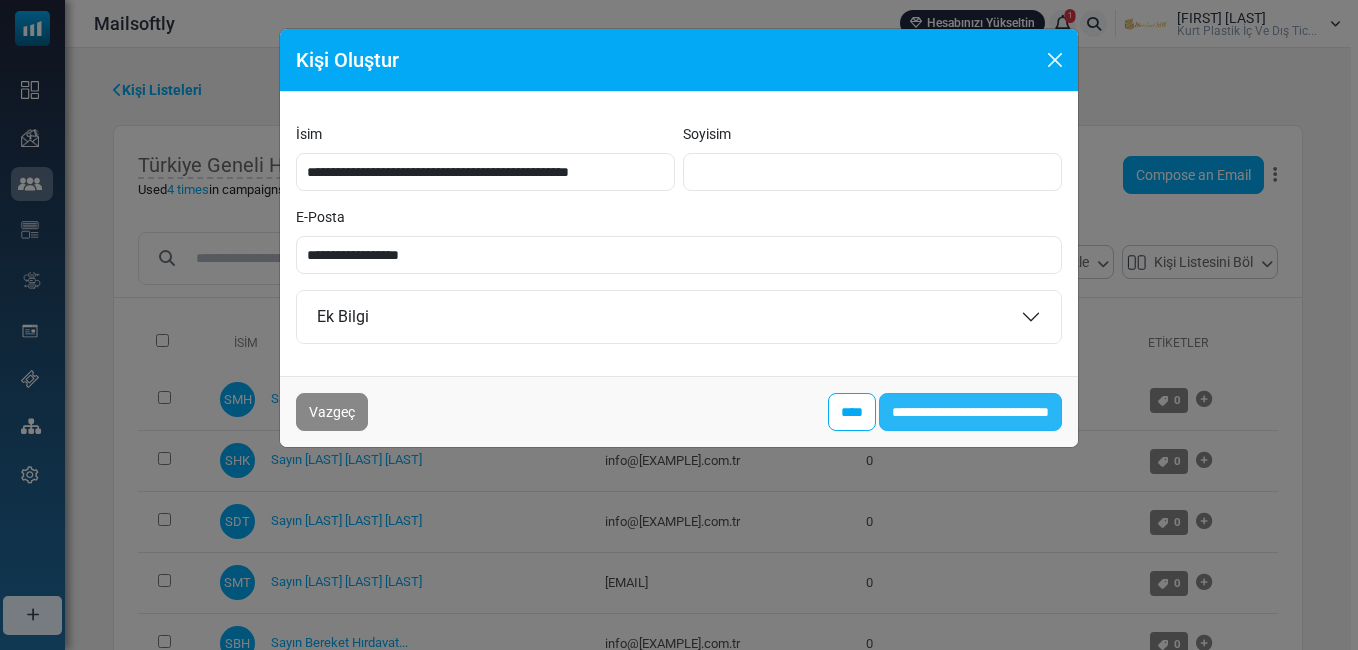 click on "**********" at bounding box center (970, 412) 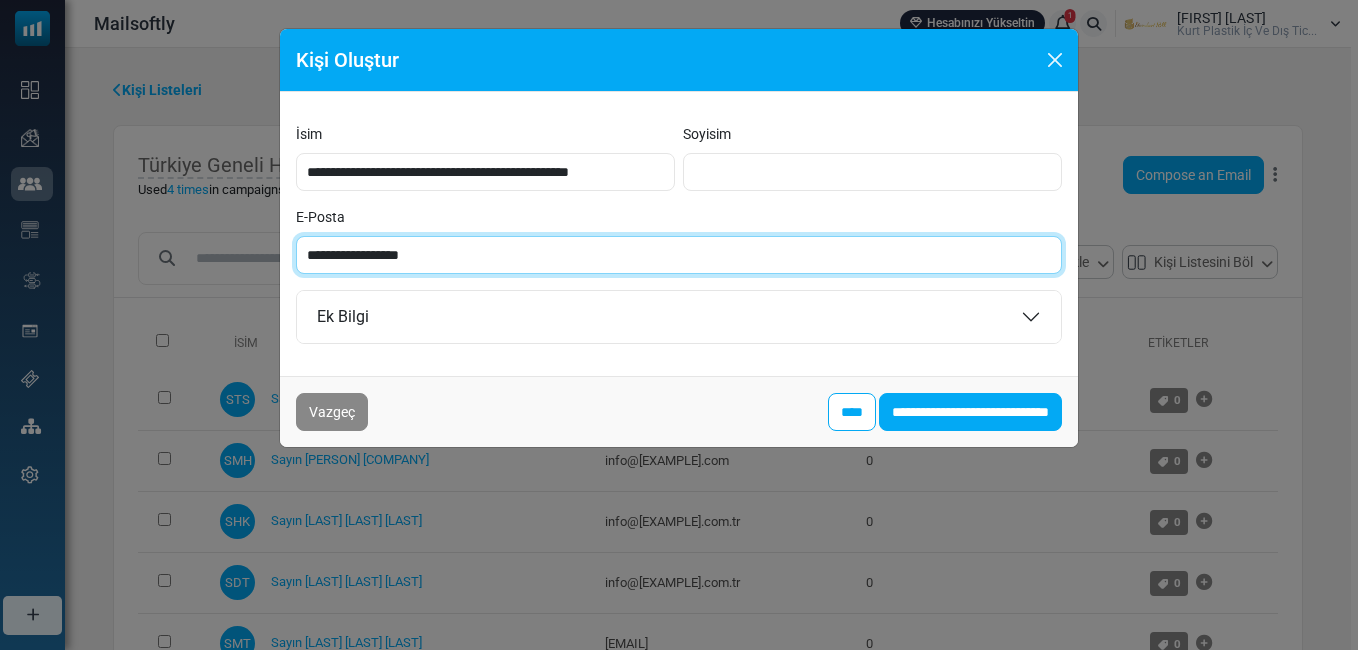 click on "**********" at bounding box center [679, 255] 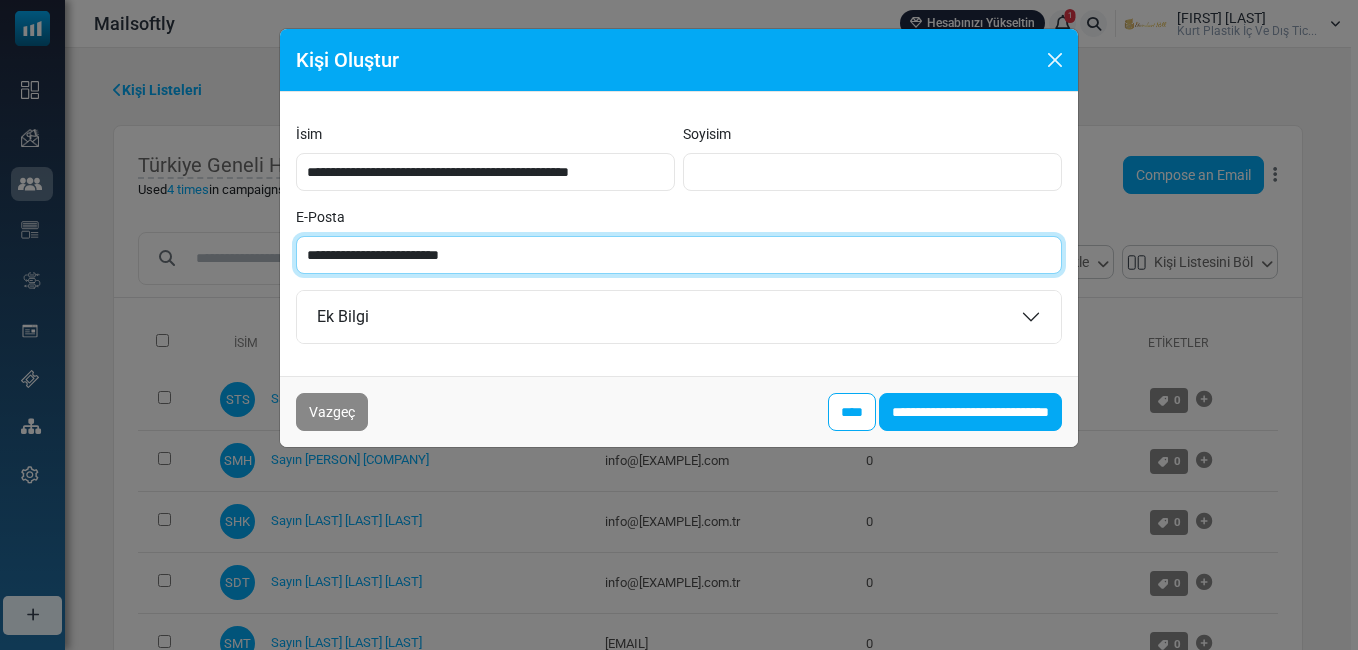 type on "**********" 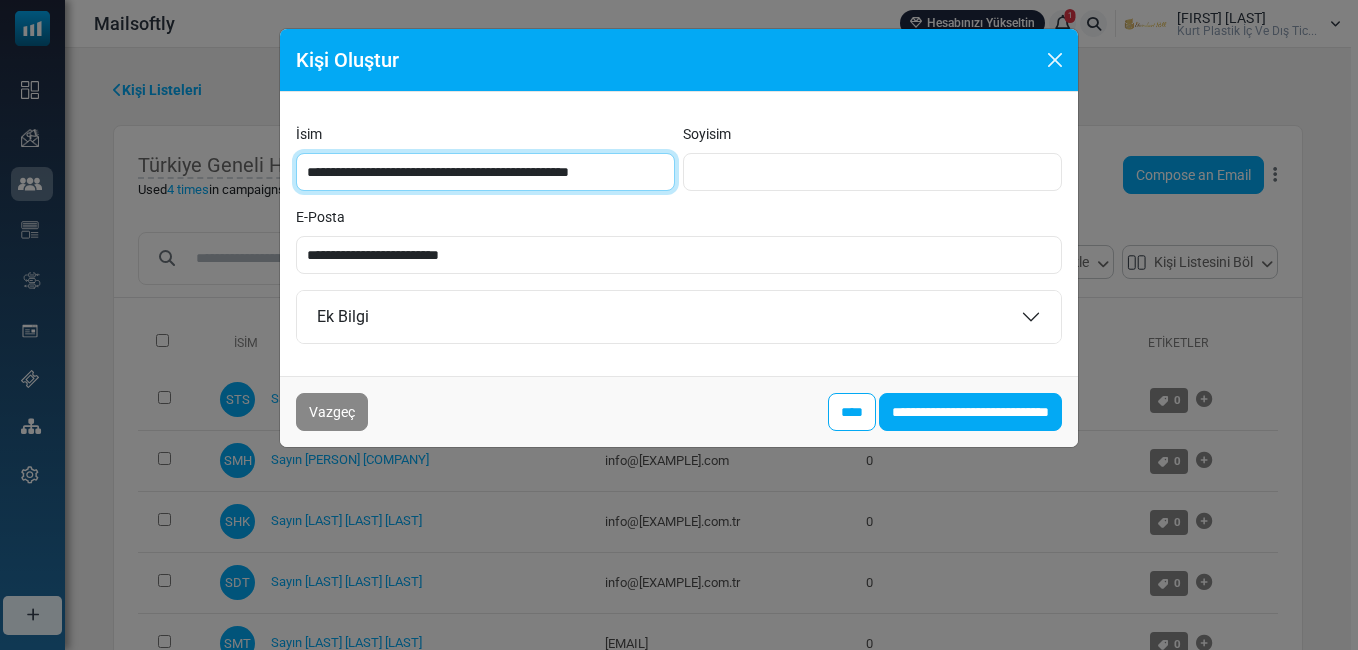 click on "**********" at bounding box center (485, 172) 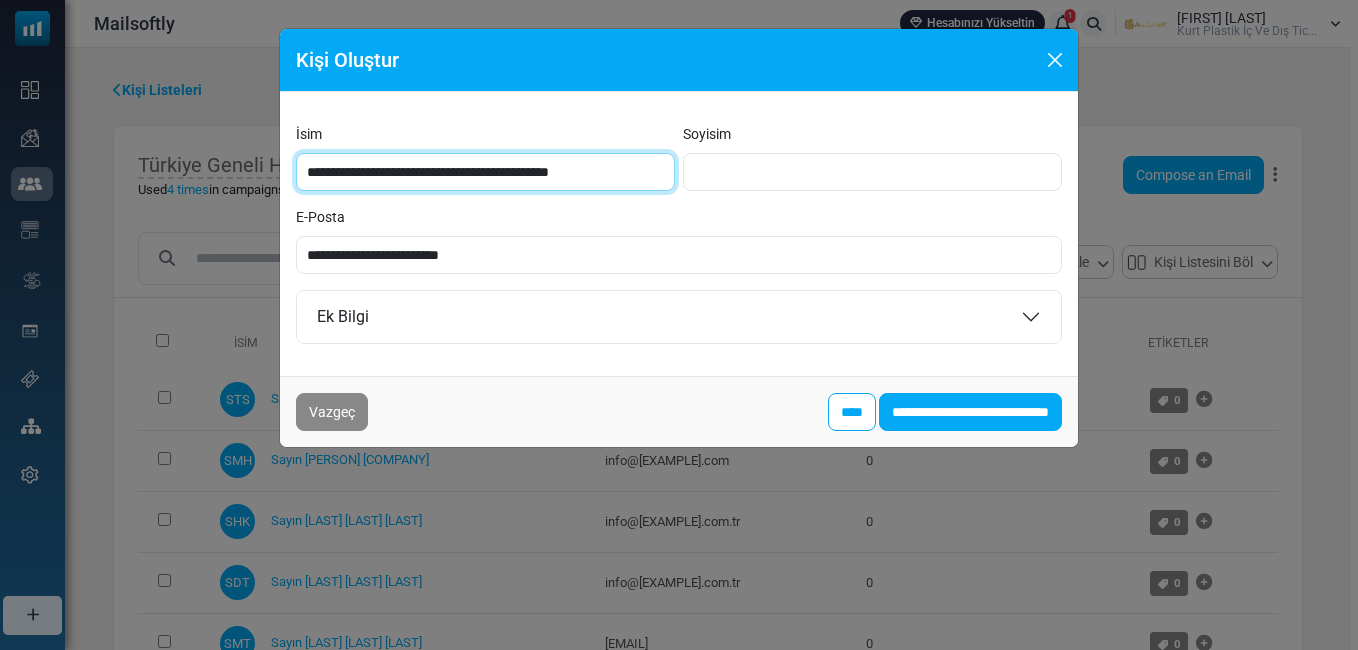 click on "**********" at bounding box center (485, 172) 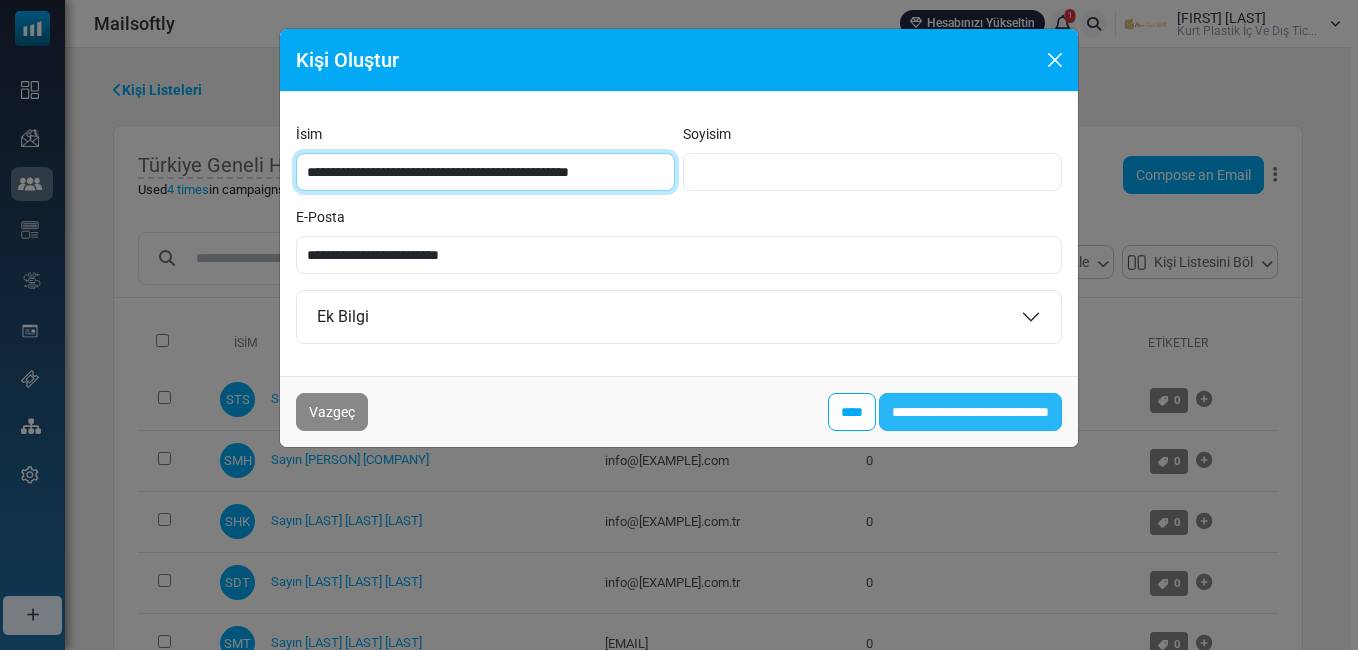type on "**********" 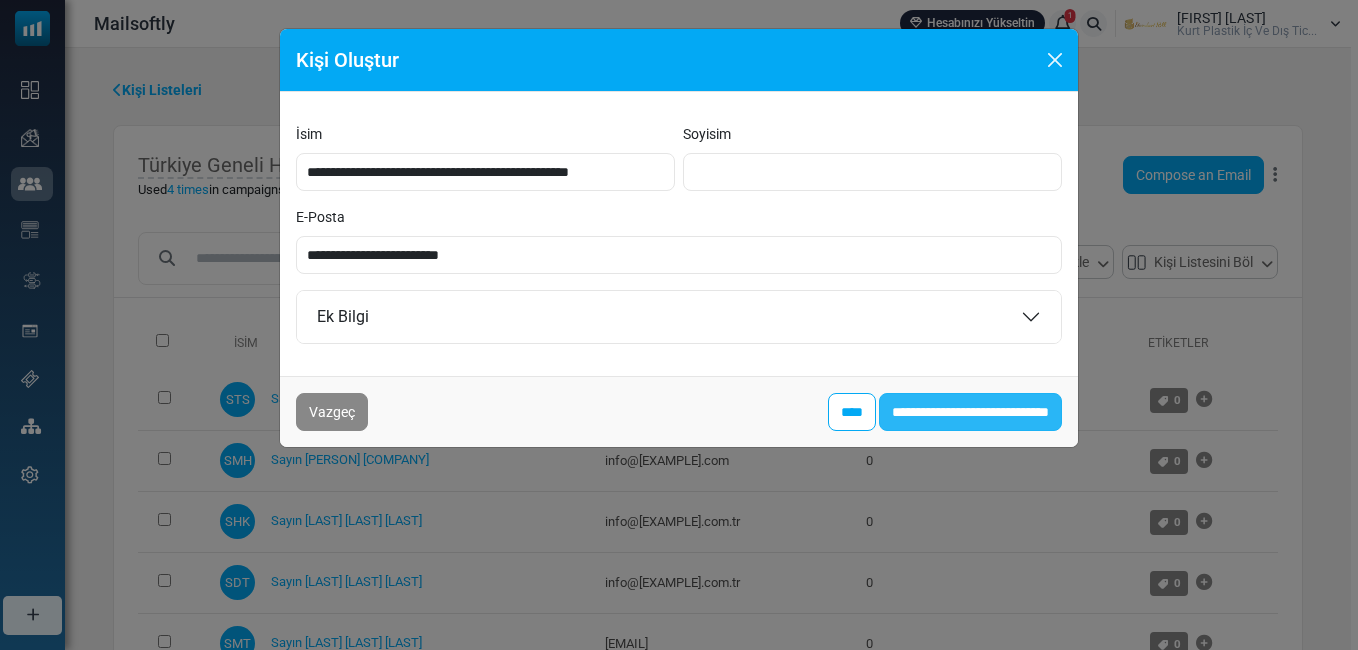 click on "**********" at bounding box center [970, 412] 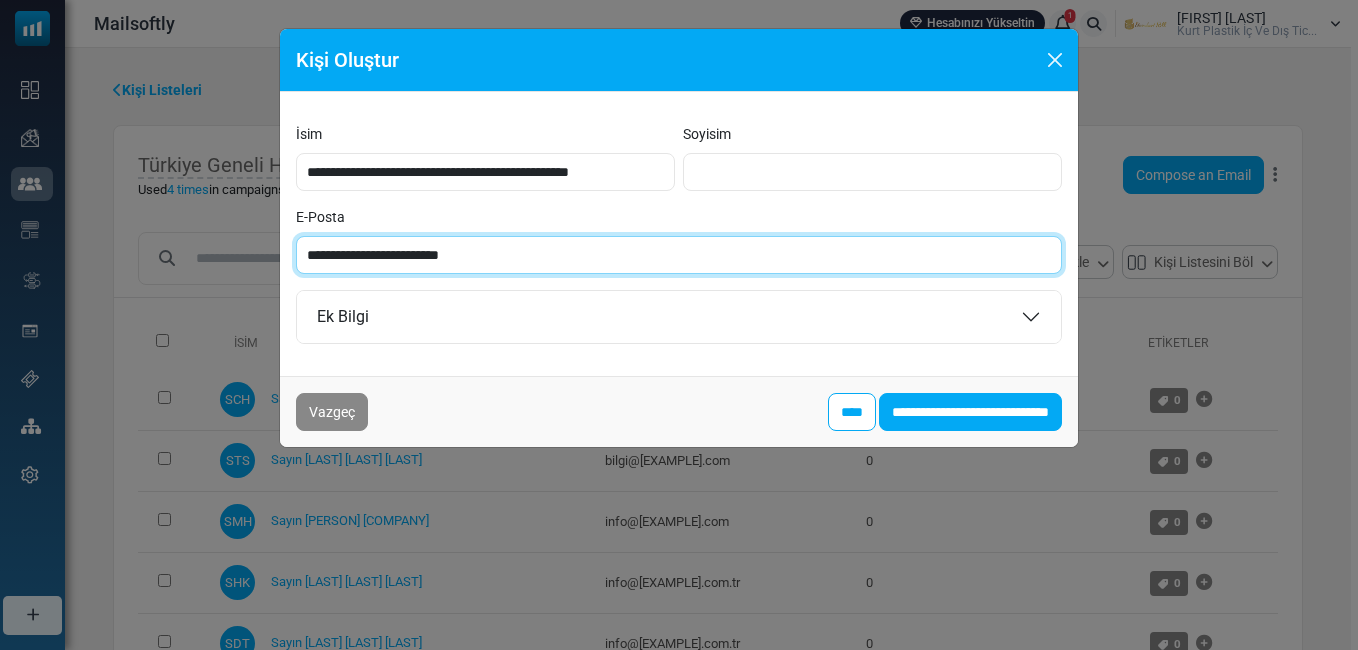 click on "**********" at bounding box center (679, 255) 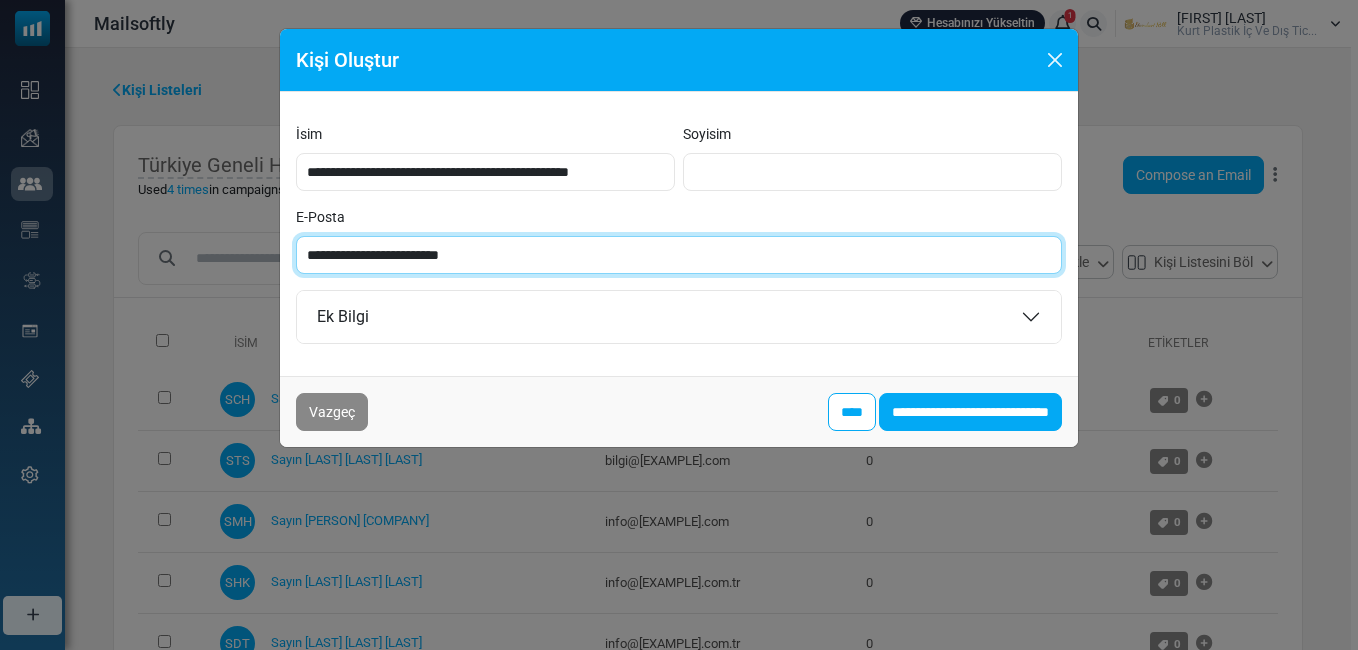 paste 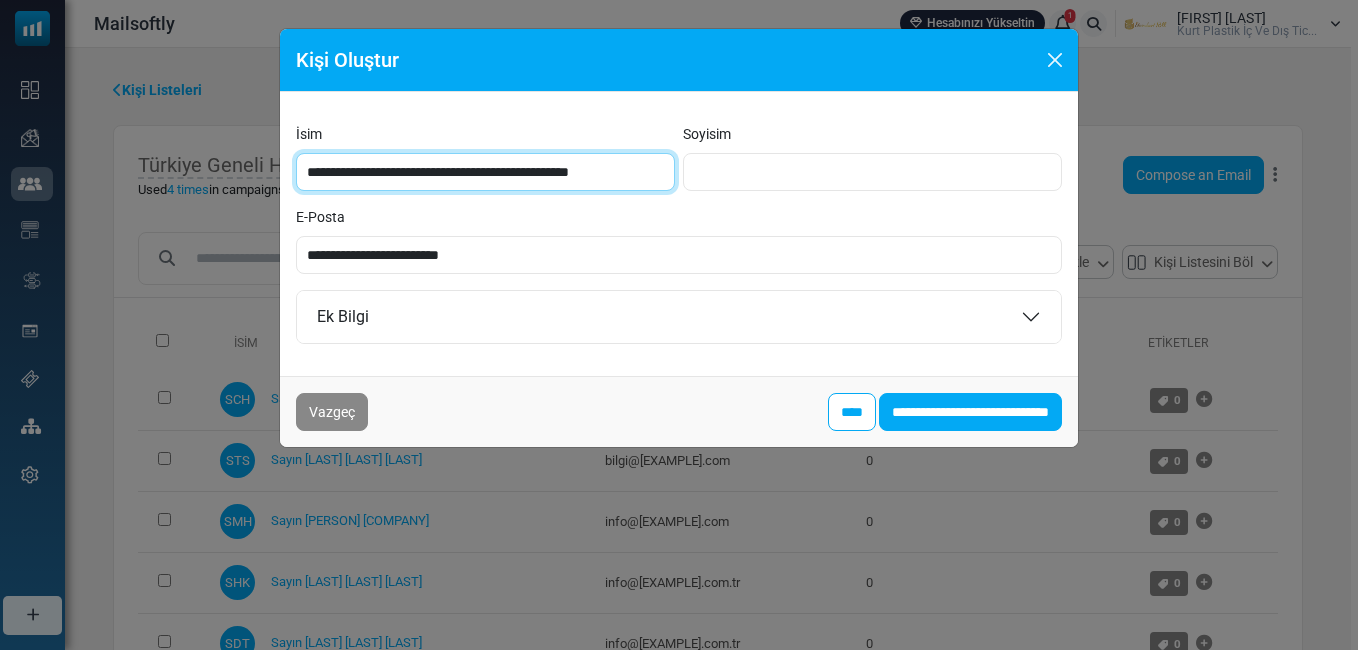 click on "**********" at bounding box center [485, 172] 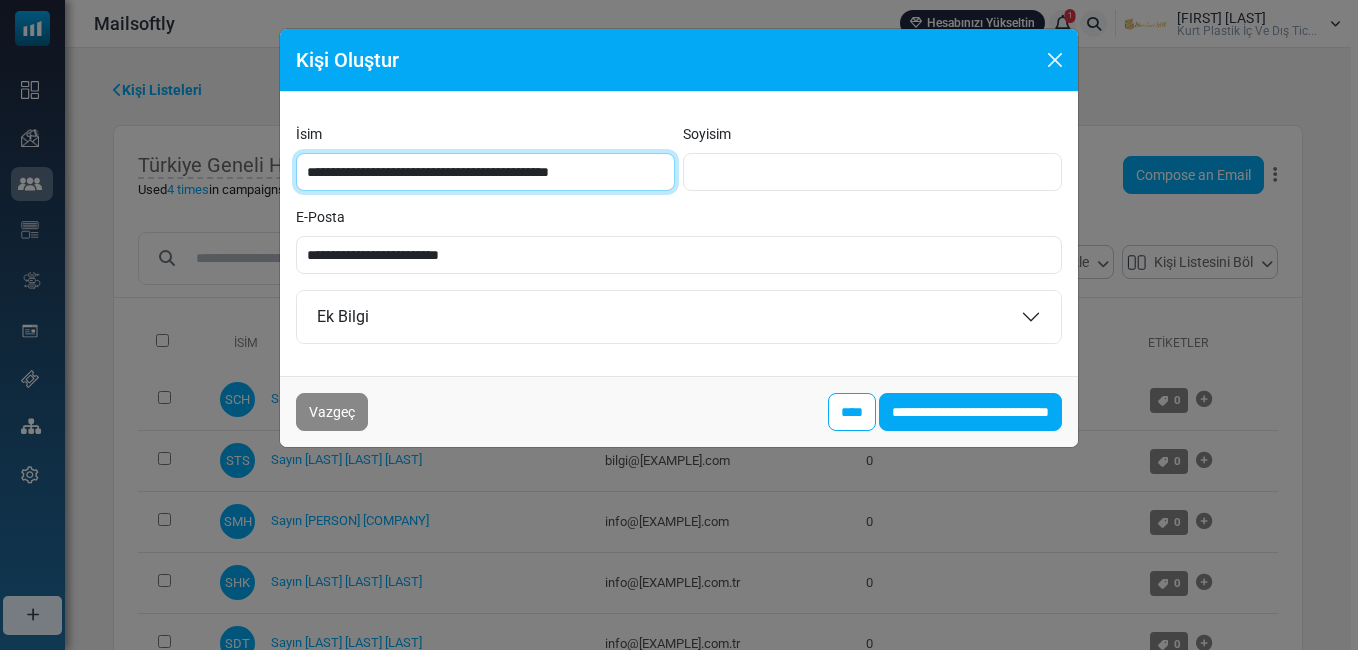 click on "**********" at bounding box center [485, 172] 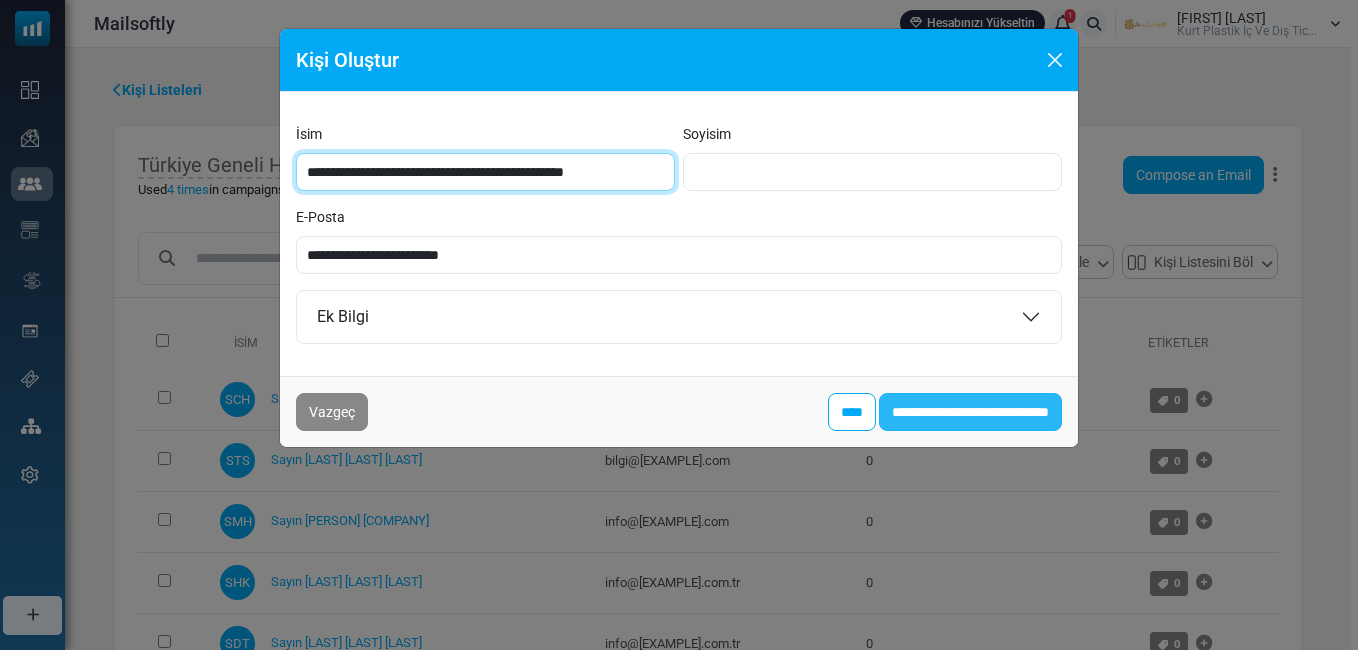 type on "**********" 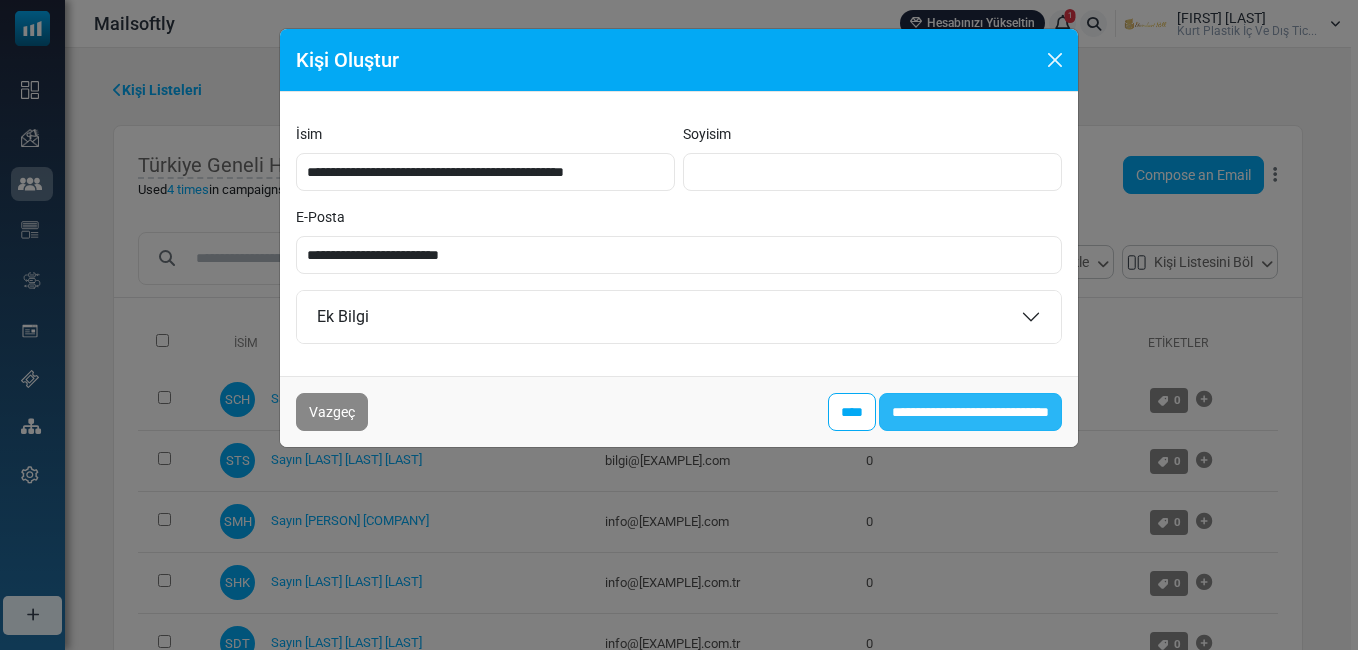 click on "**********" at bounding box center [970, 412] 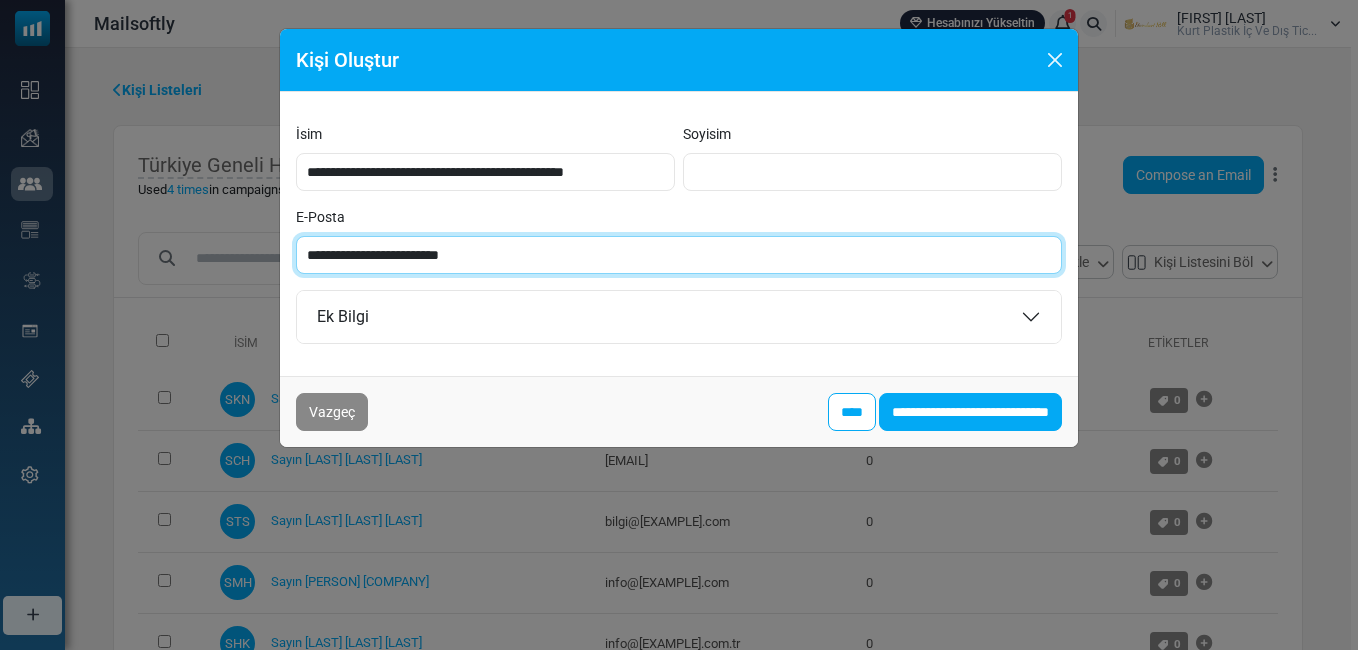 paste 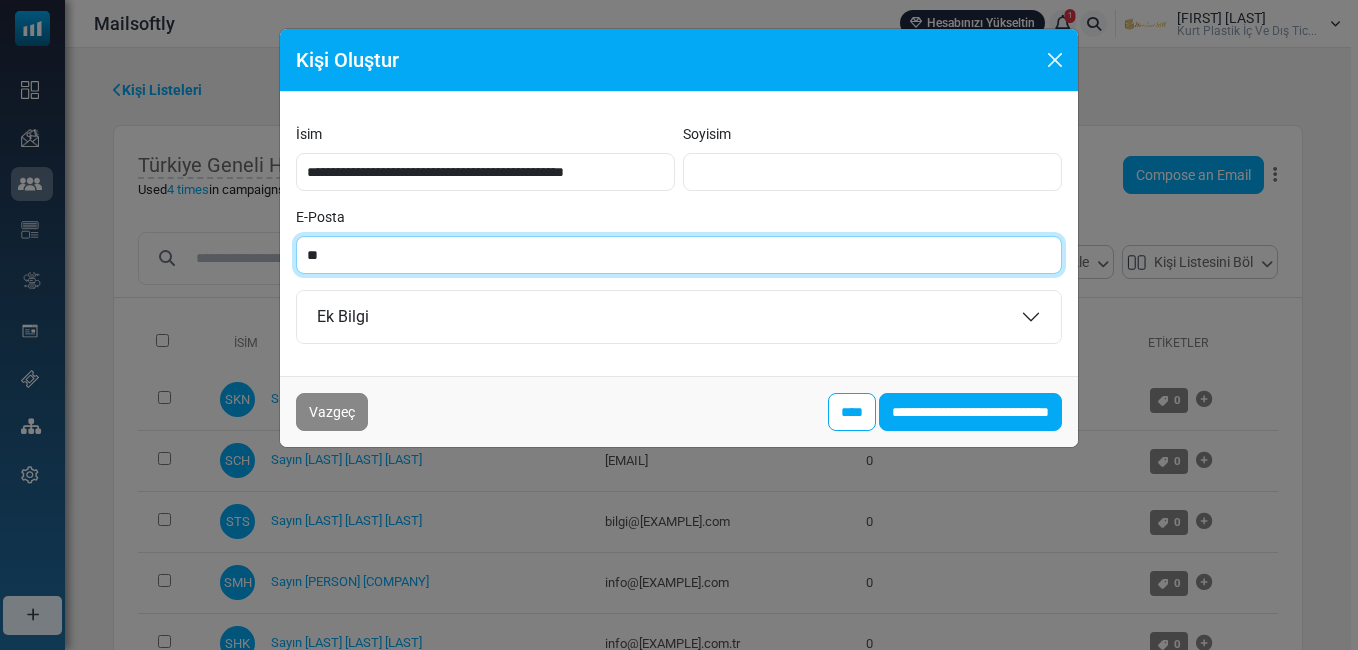 type on "*" 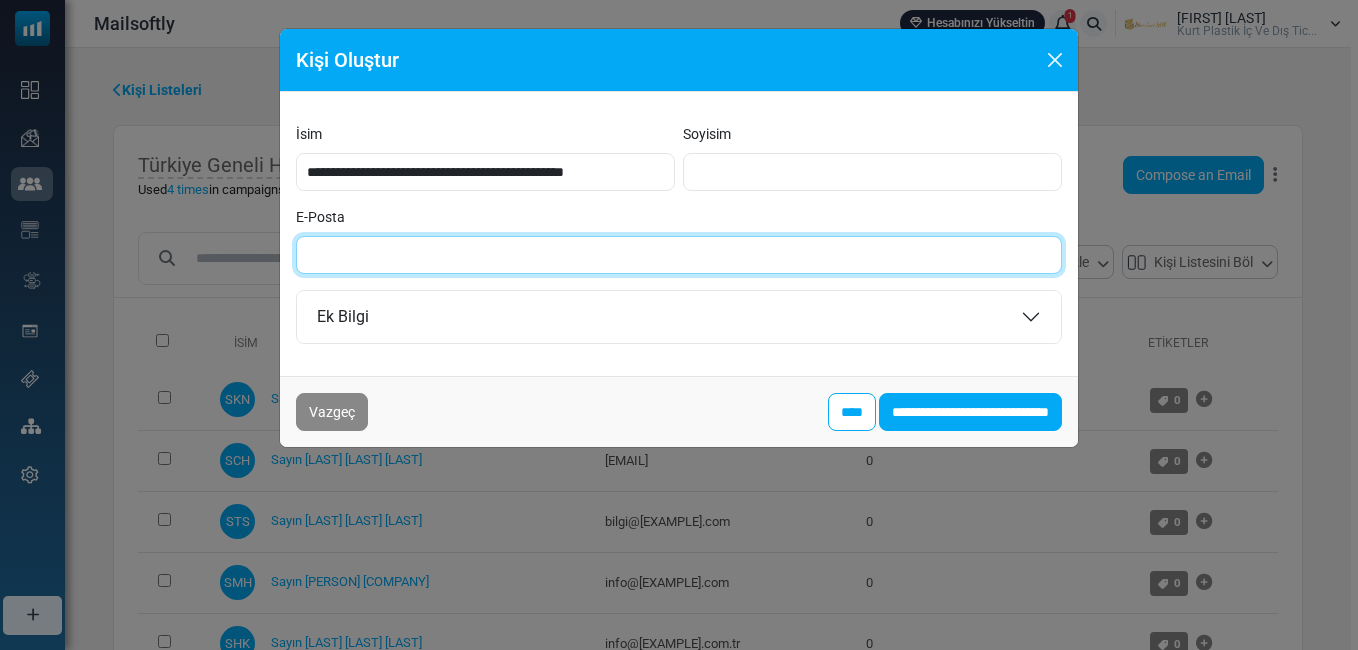 paste on "**********" 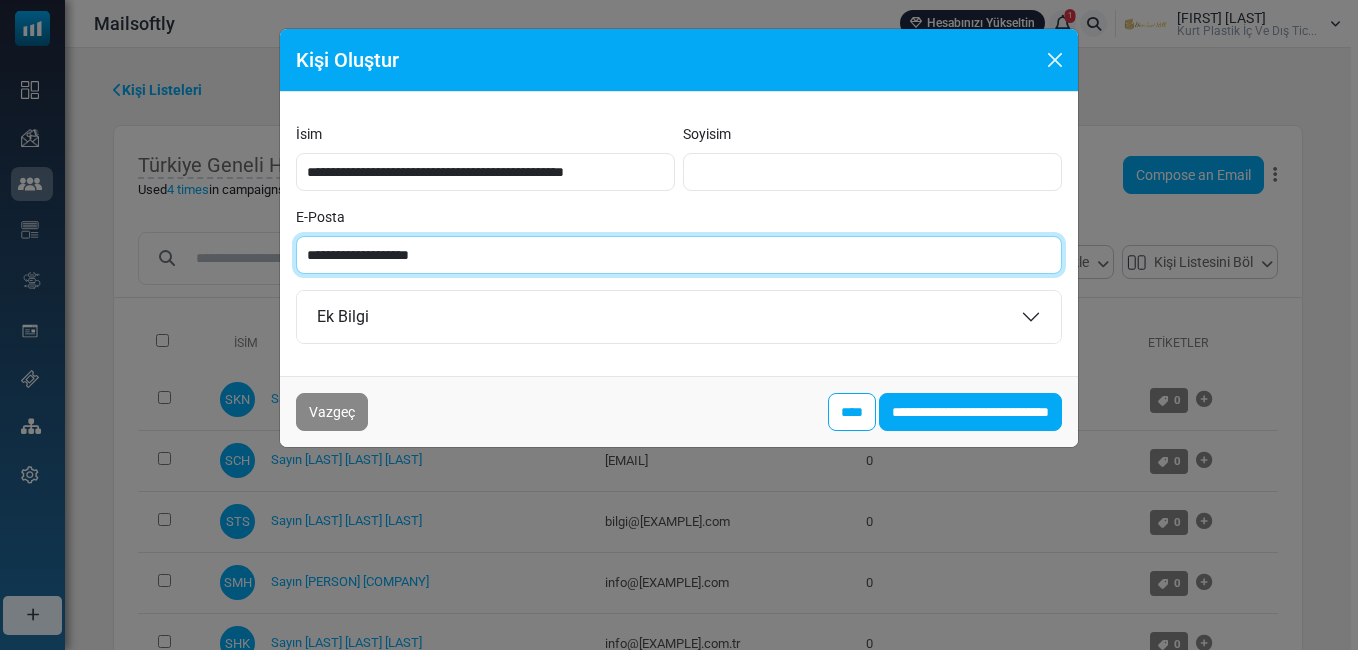 type on "**********" 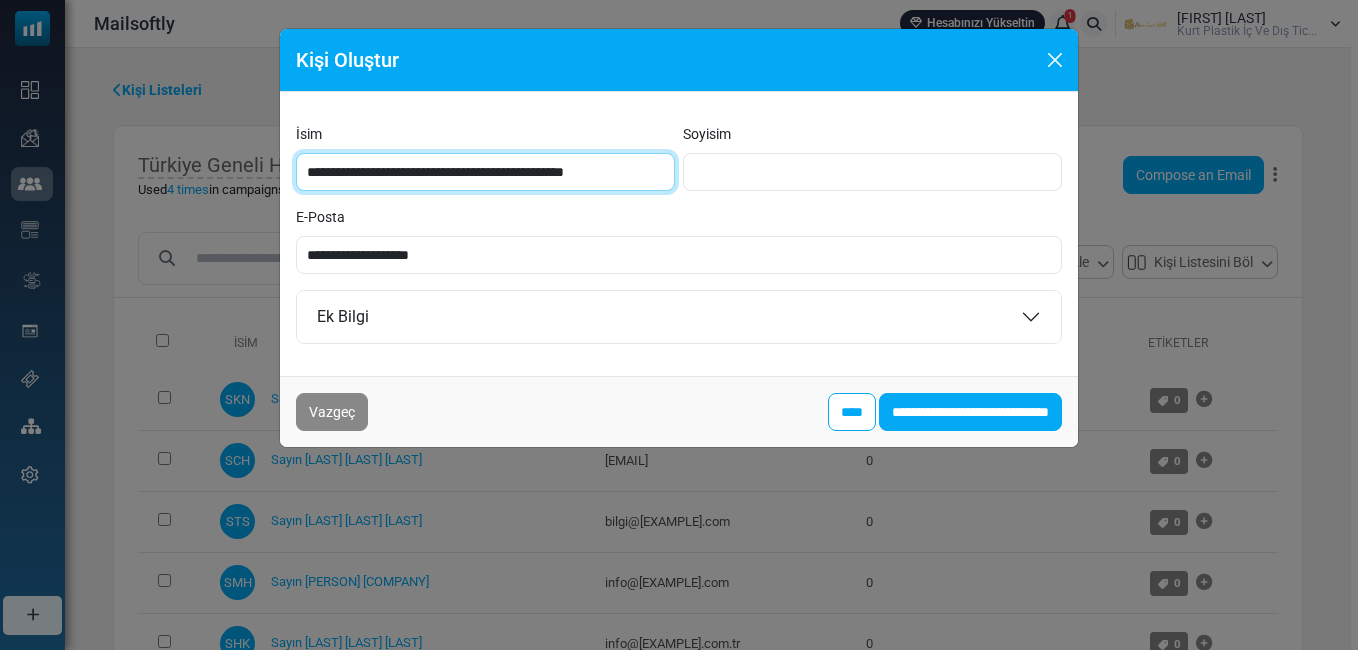 click on "**********" at bounding box center (485, 172) 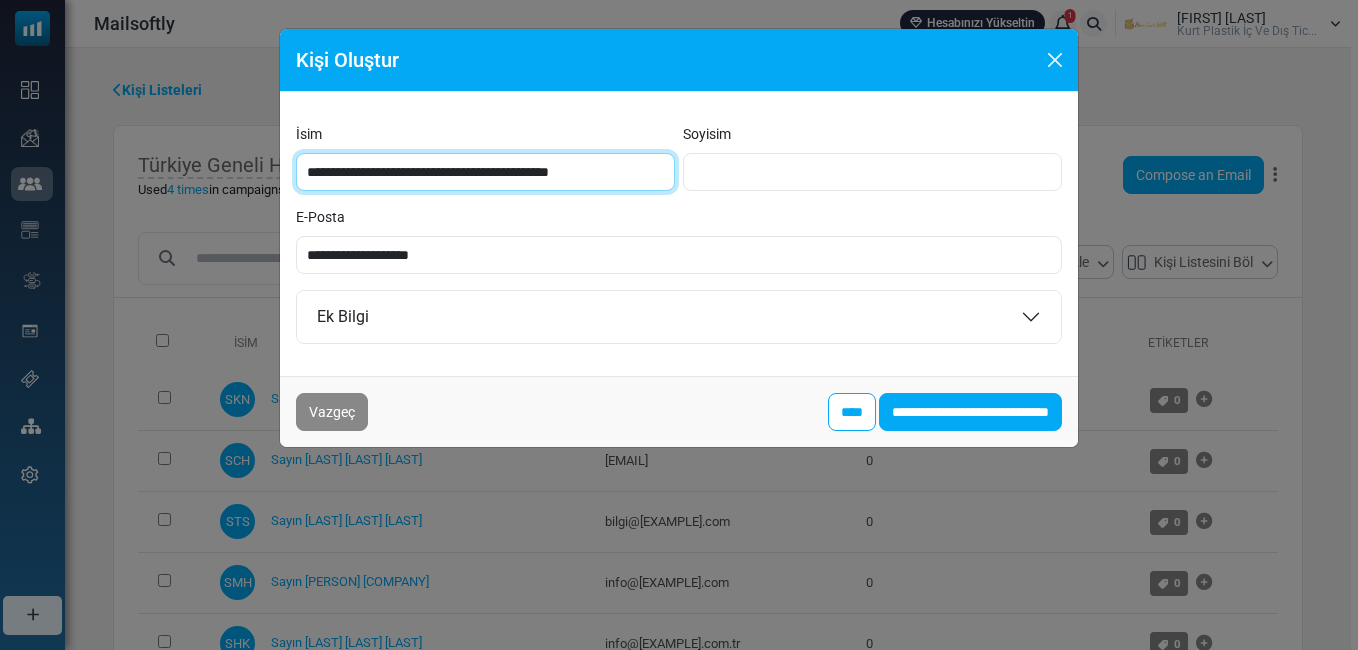 click on "**********" at bounding box center (485, 172) 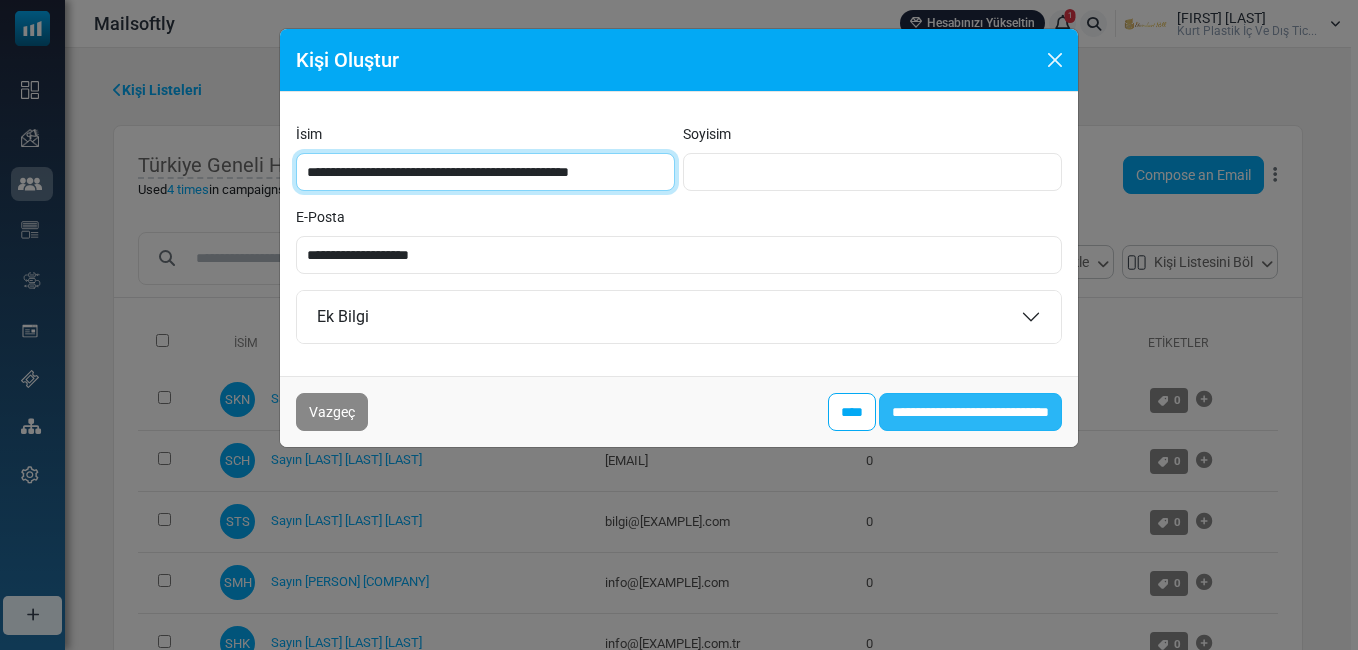 type on "**********" 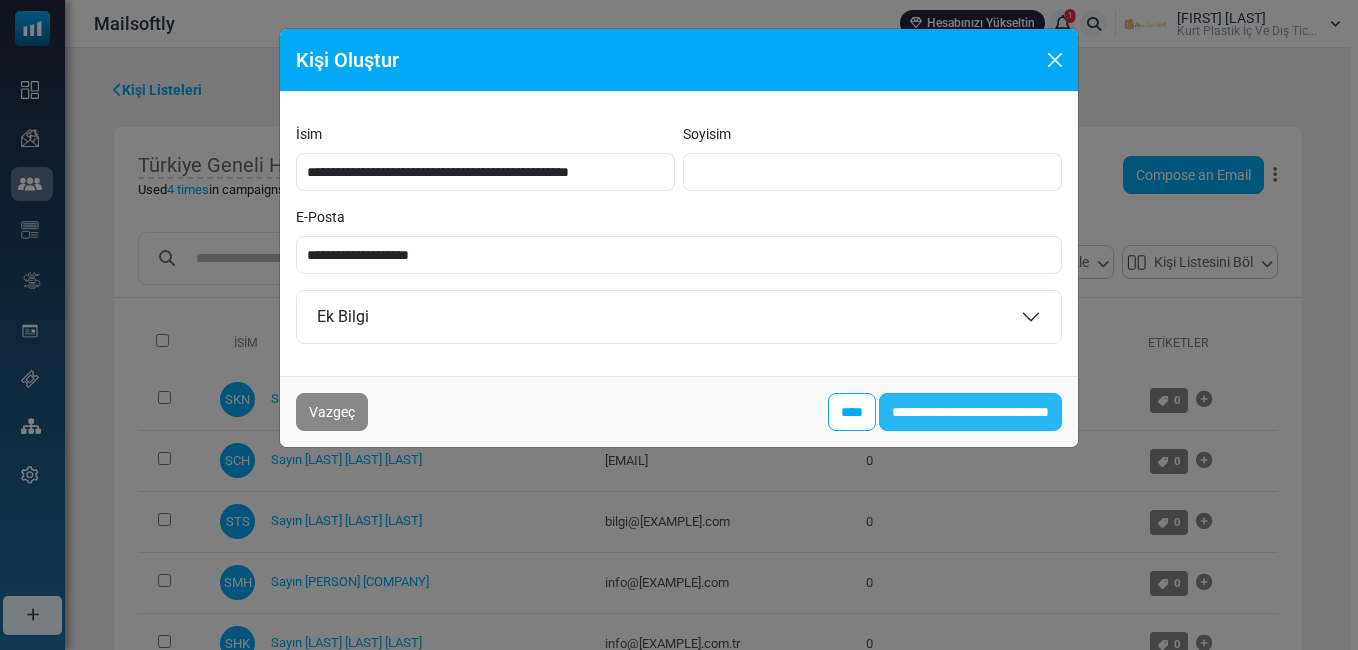 click on "**********" at bounding box center (970, 412) 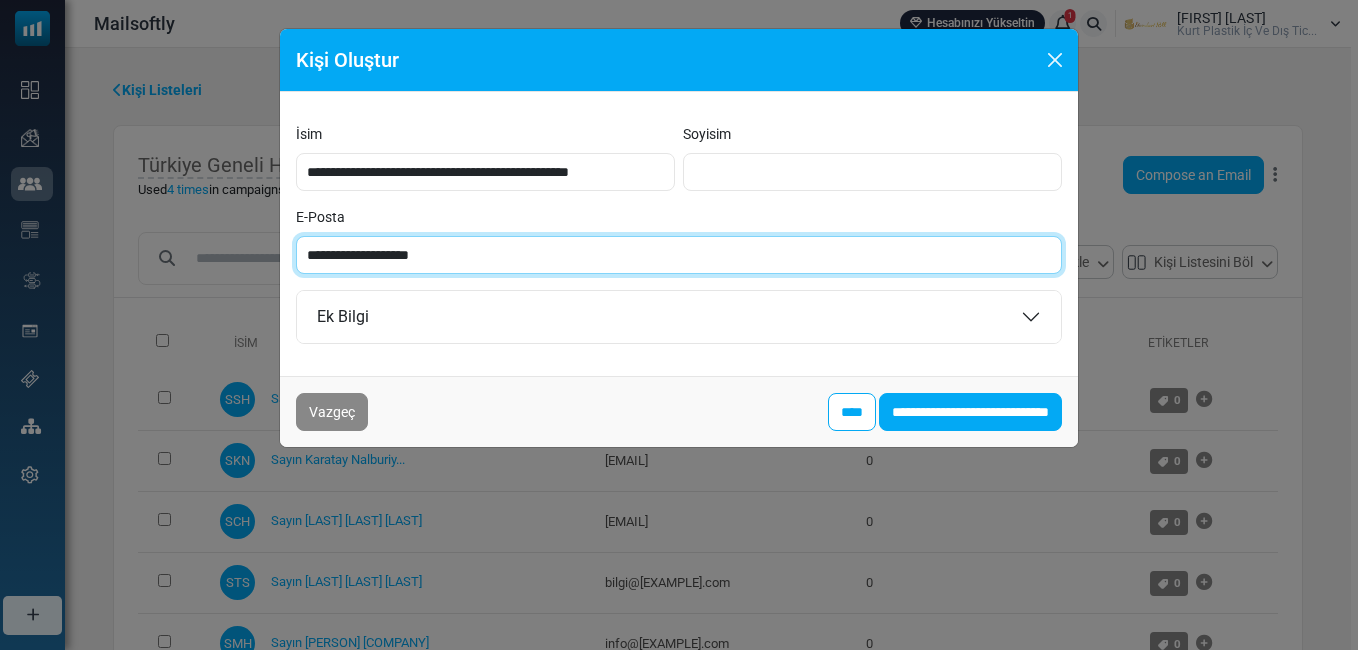 paste 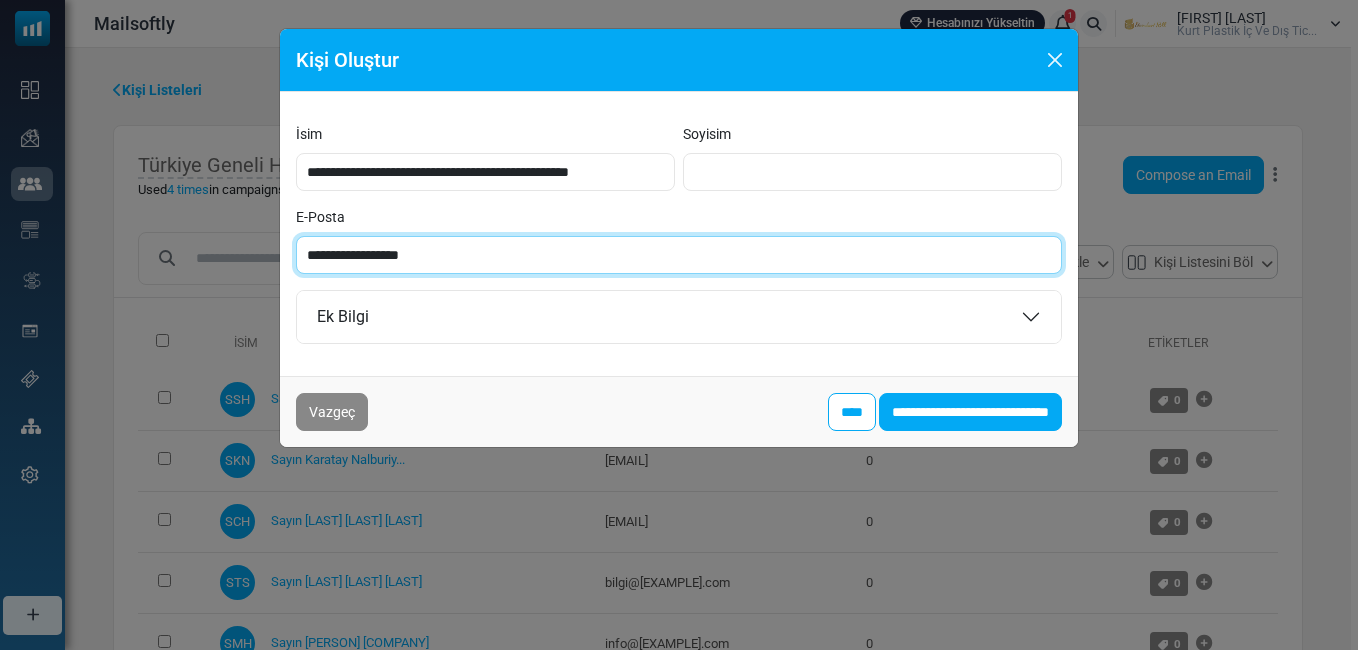 click on "**********" at bounding box center (679, 255) 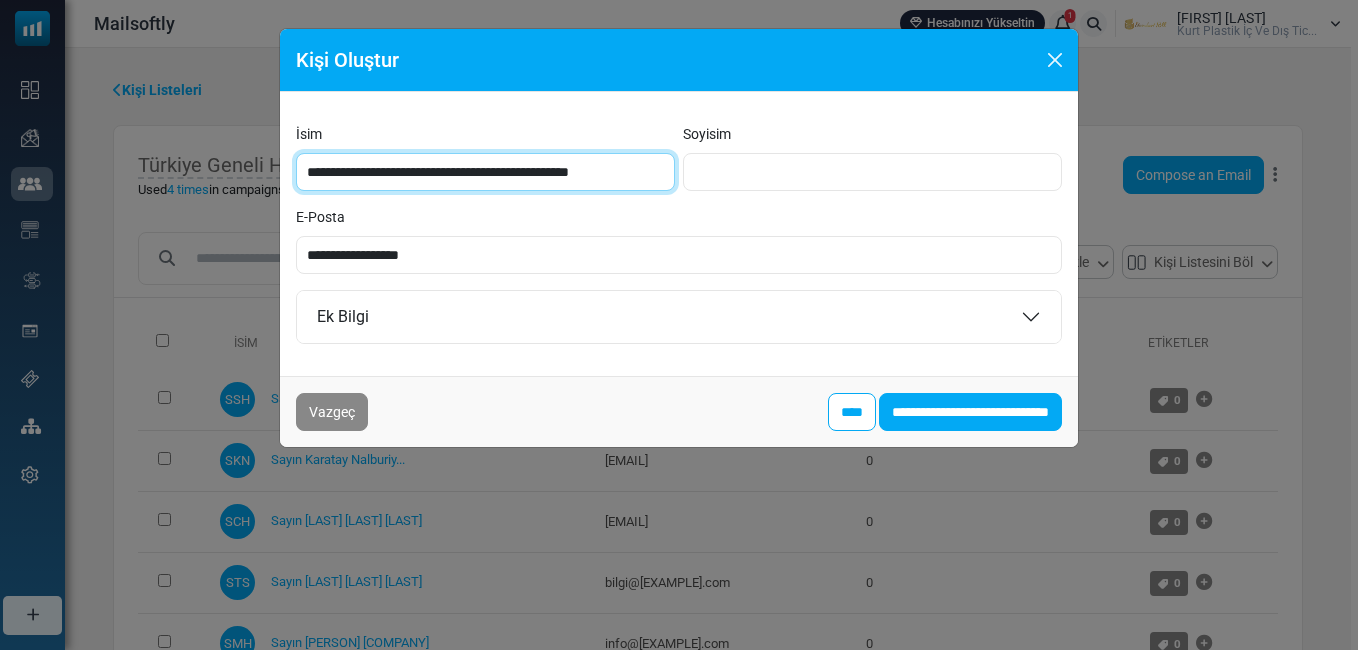 click on "**********" at bounding box center [485, 172] 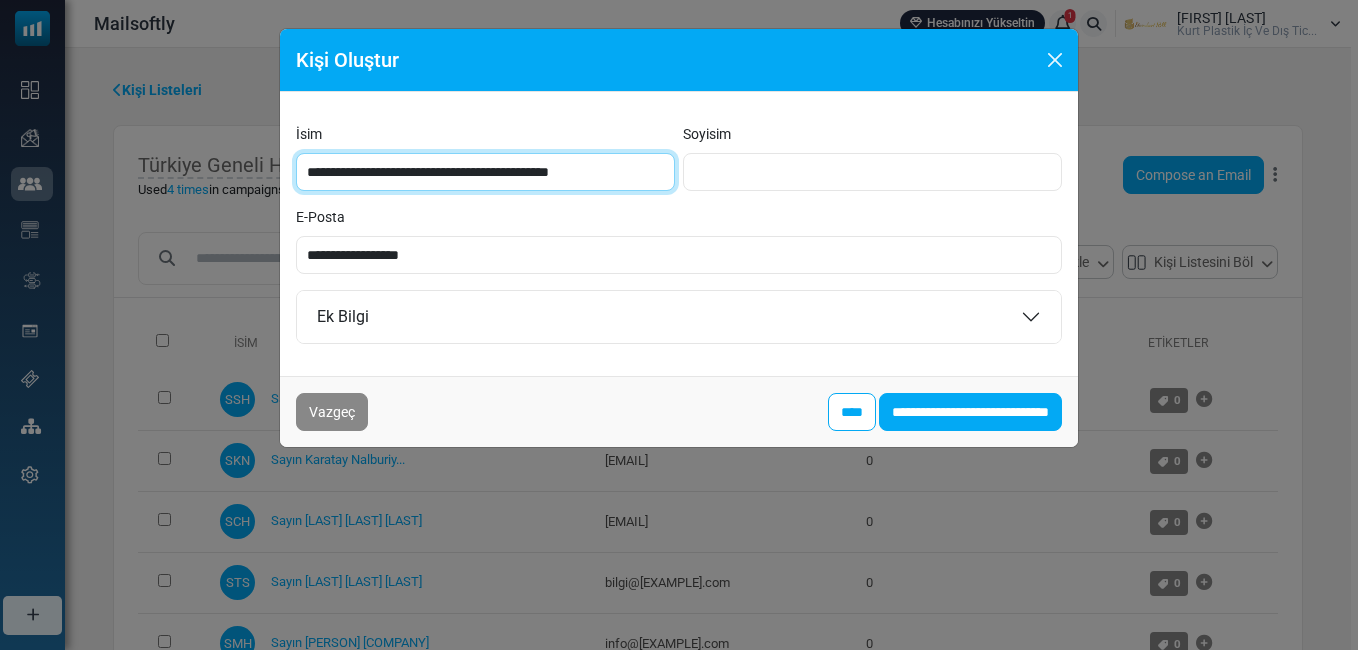 click on "**********" at bounding box center [485, 172] 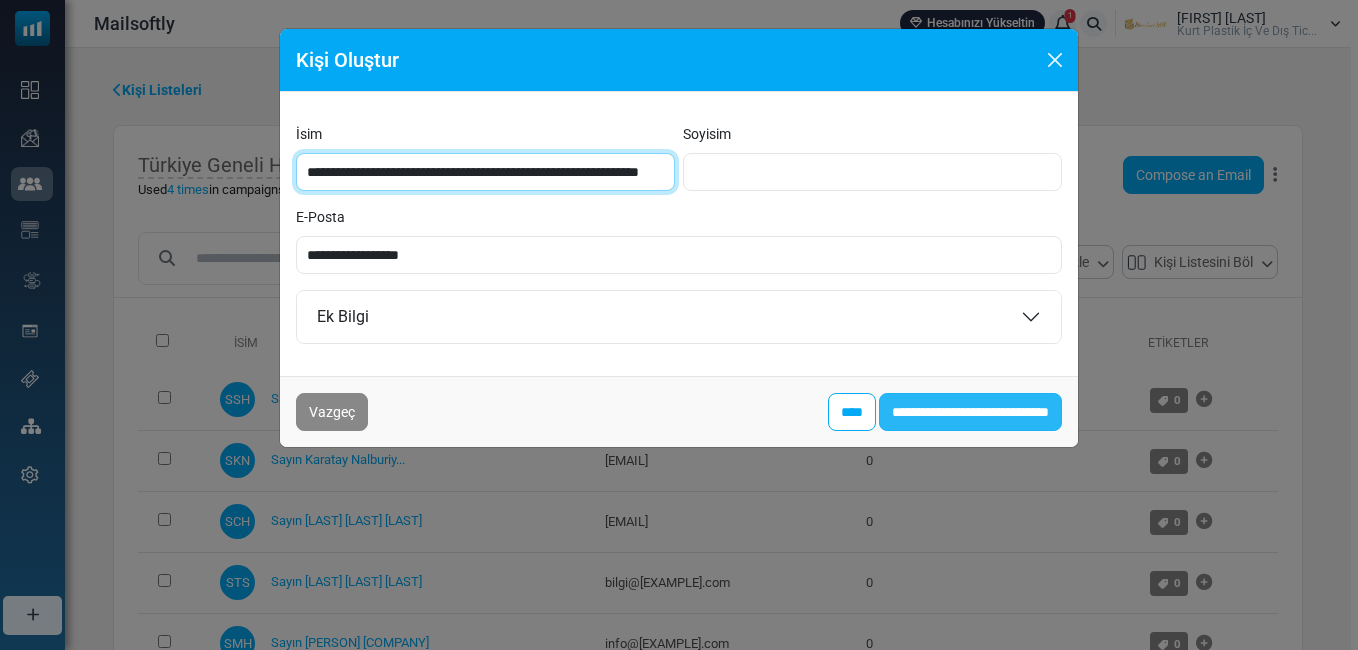 type on "**********" 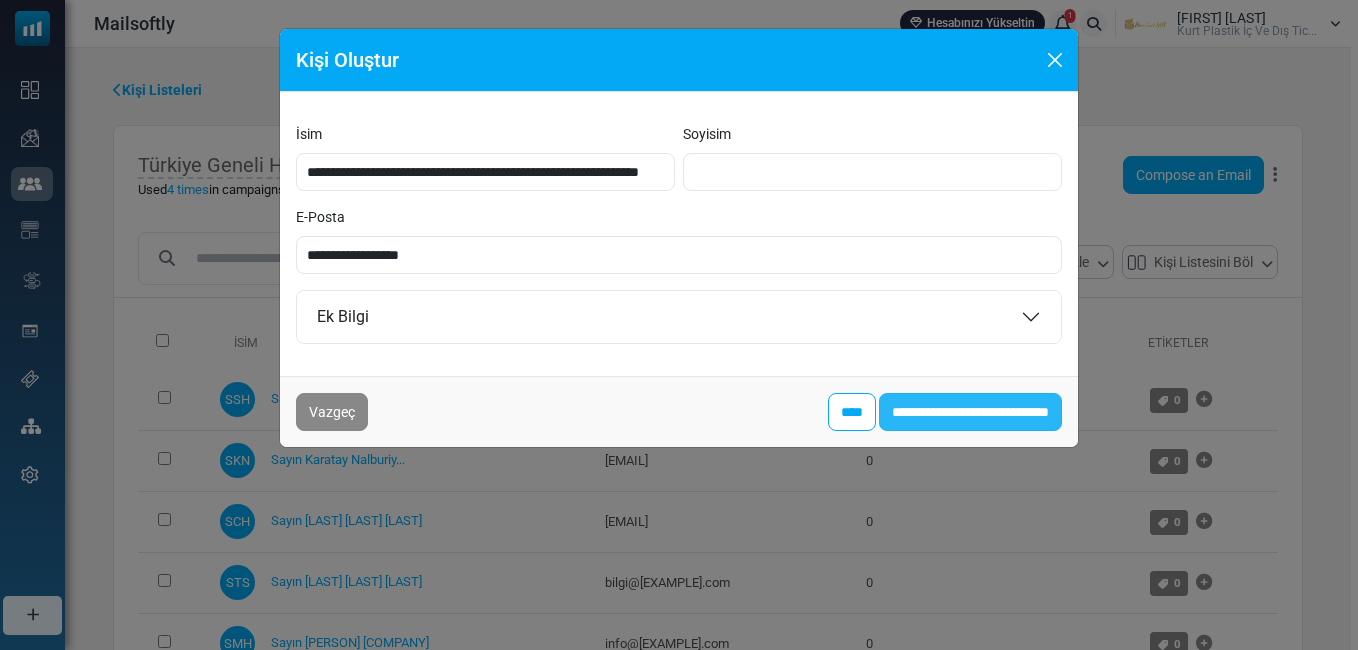 click on "**********" at bounding box center (970, 412) 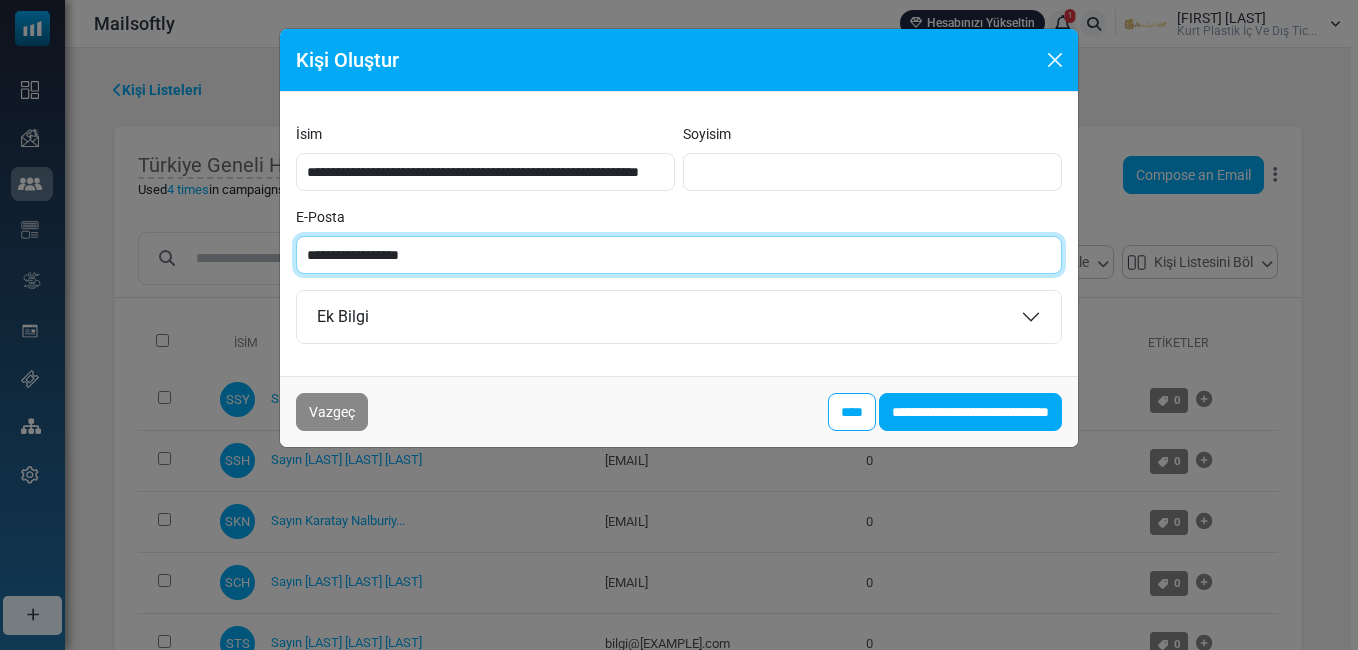 paste on "**********" 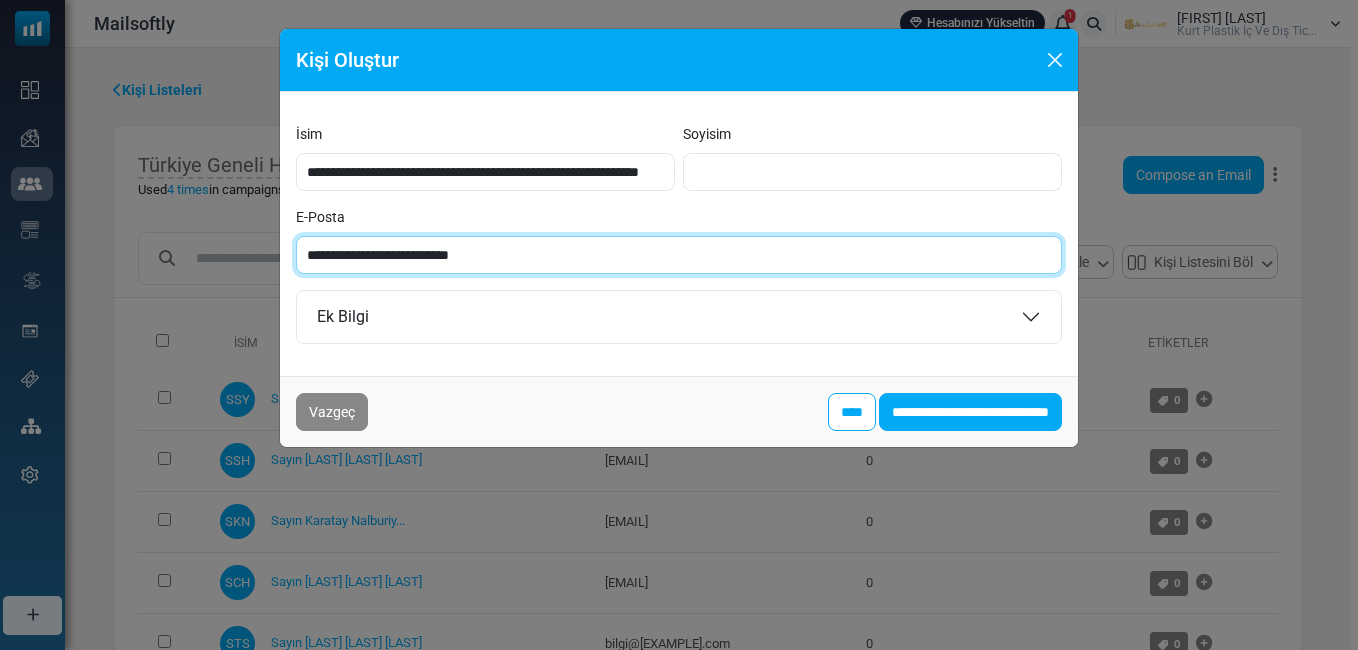 click on "**********" at bounding box center (679, 255) 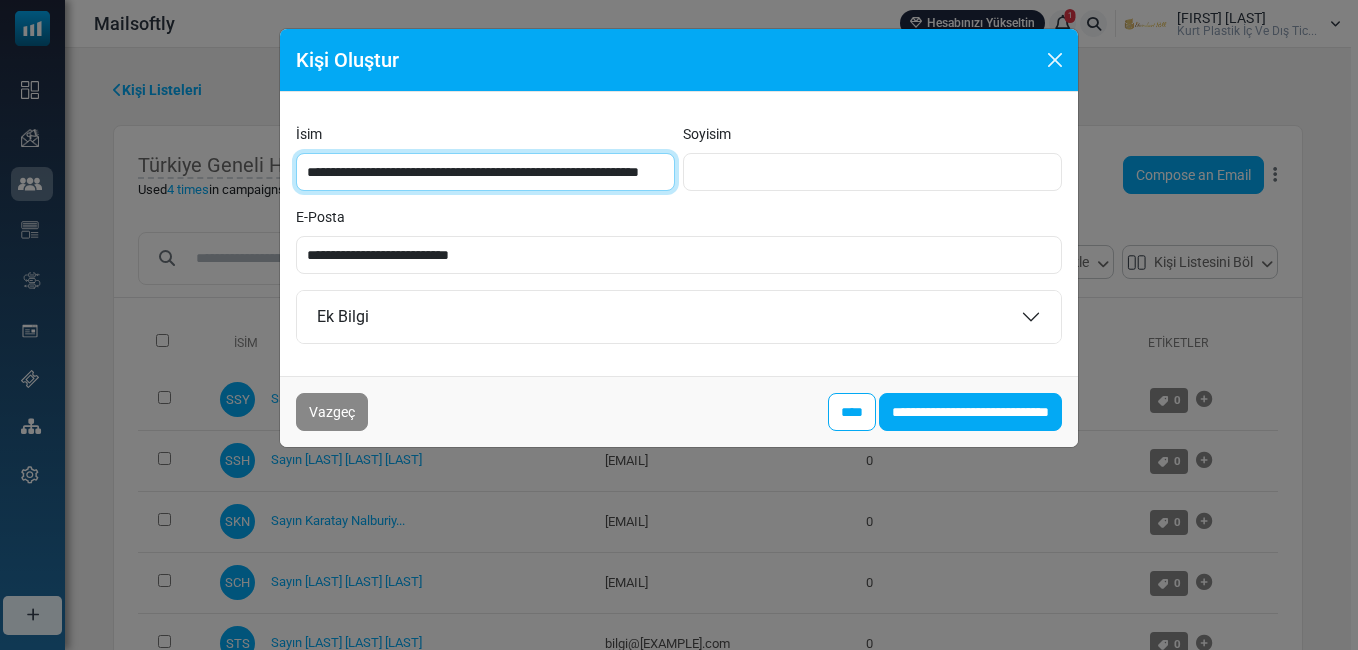 click on "**********" at bounding box center (485, 172) 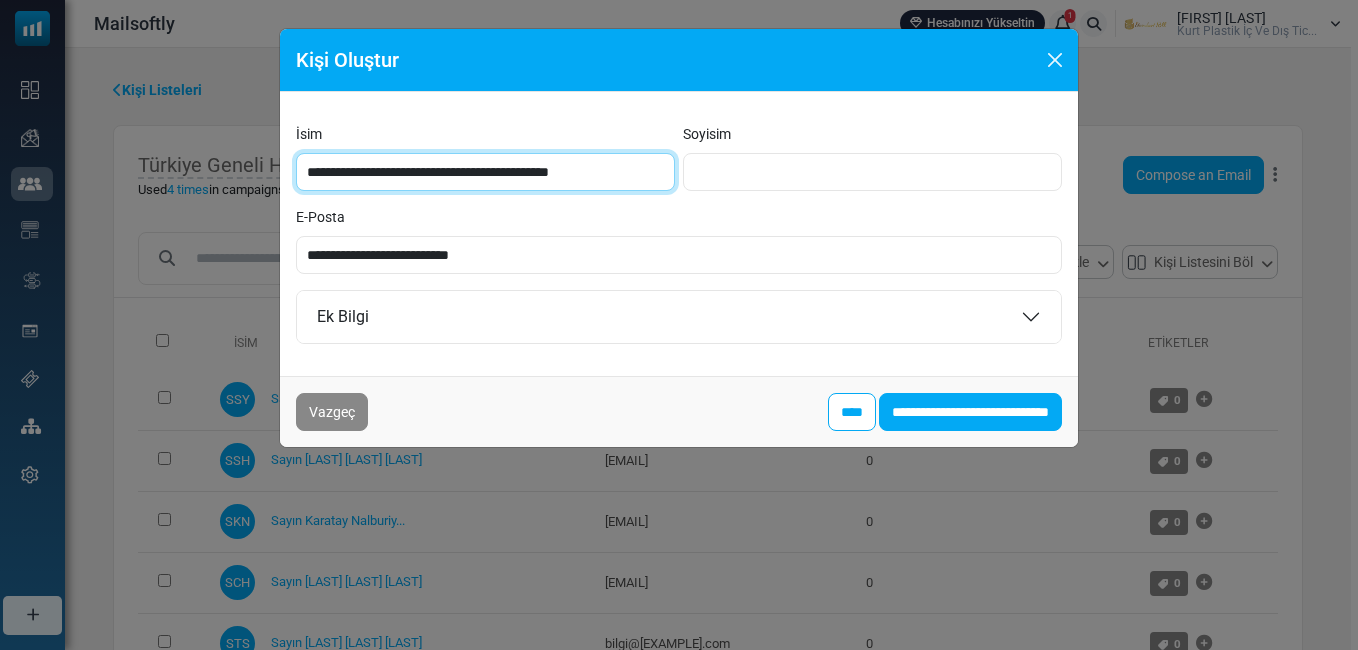 click on "**********" at bounding box center (485, 172) 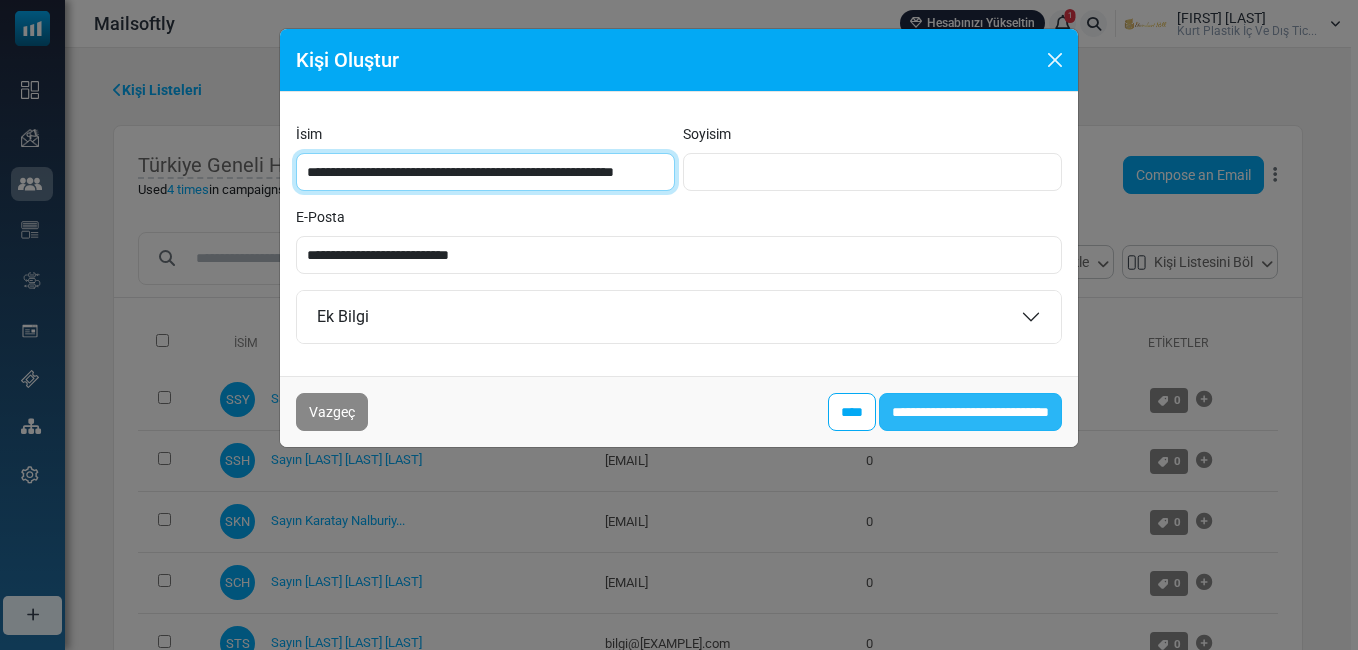 type on "**********" 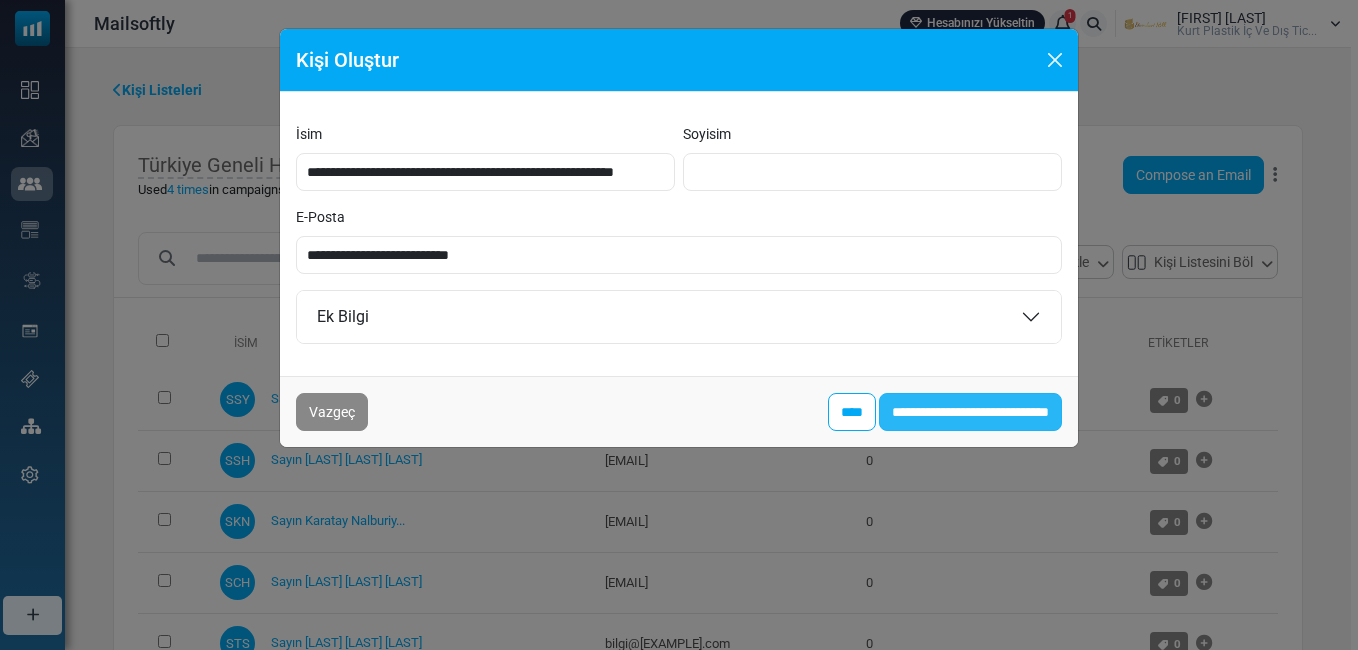 click on "**********" at bounding box center (970, 412) 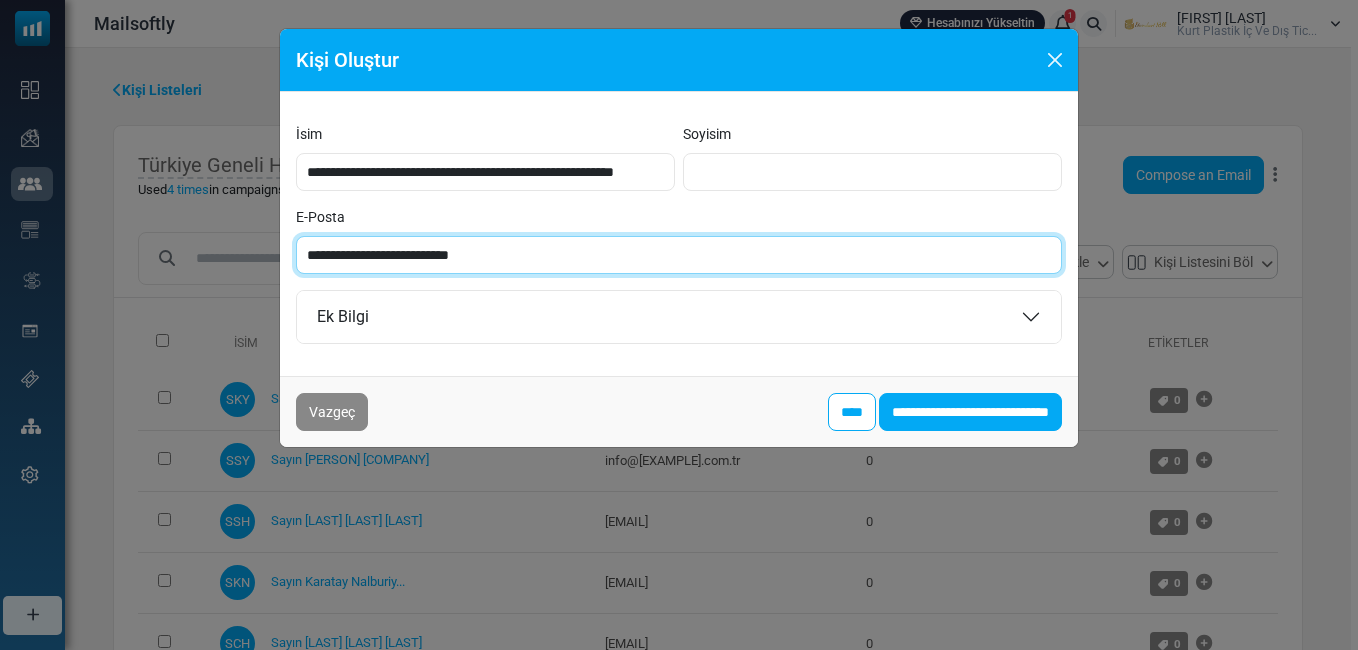 paste 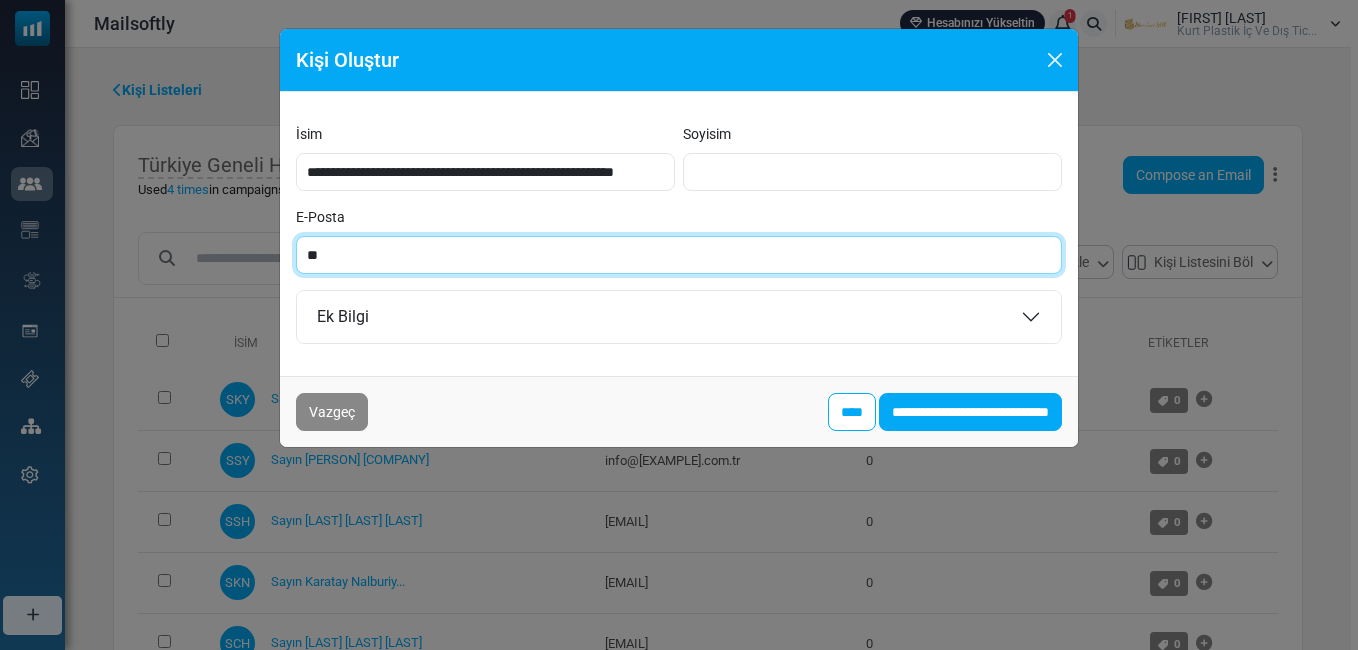 type on "*" 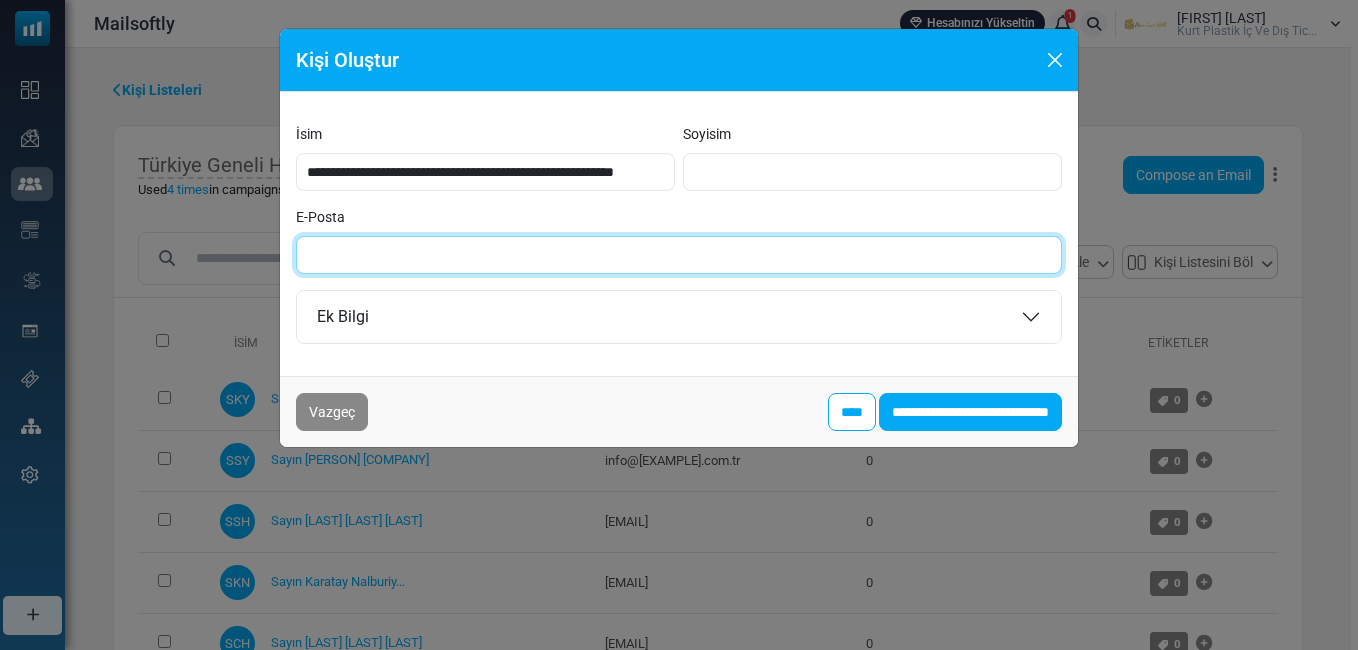 paste on "**********" 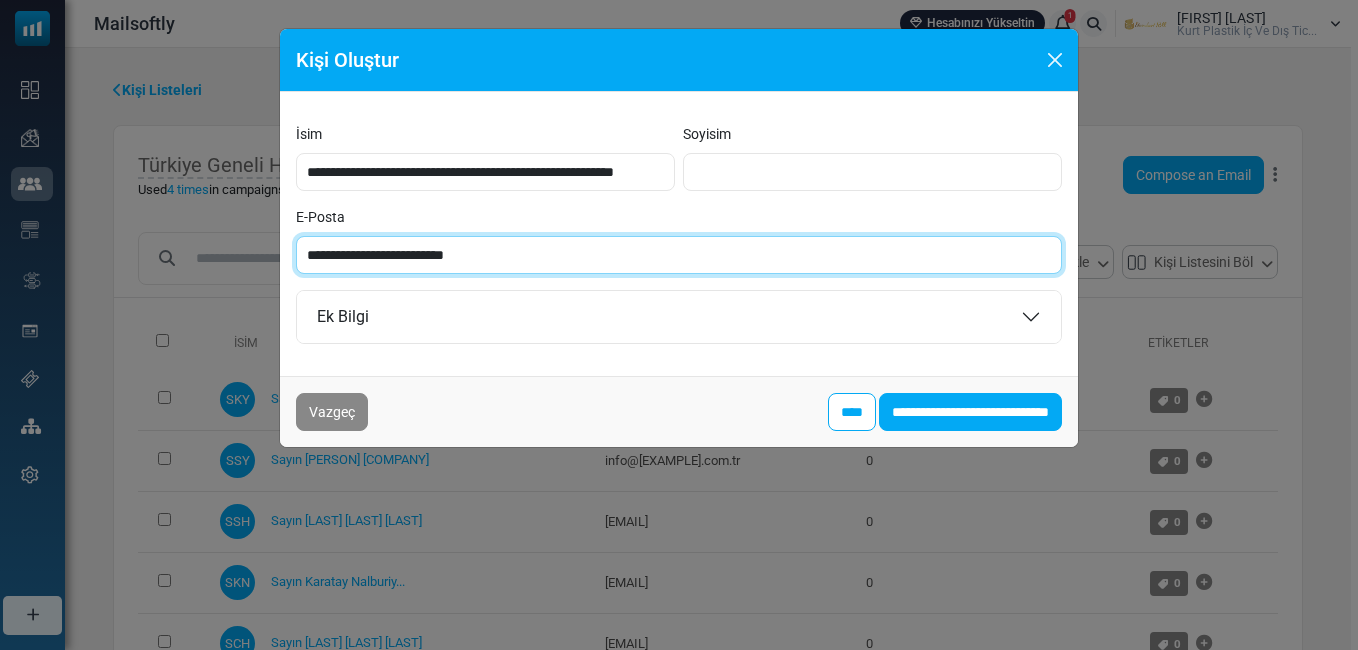 click on "**********" at bounding box center [679, 255] 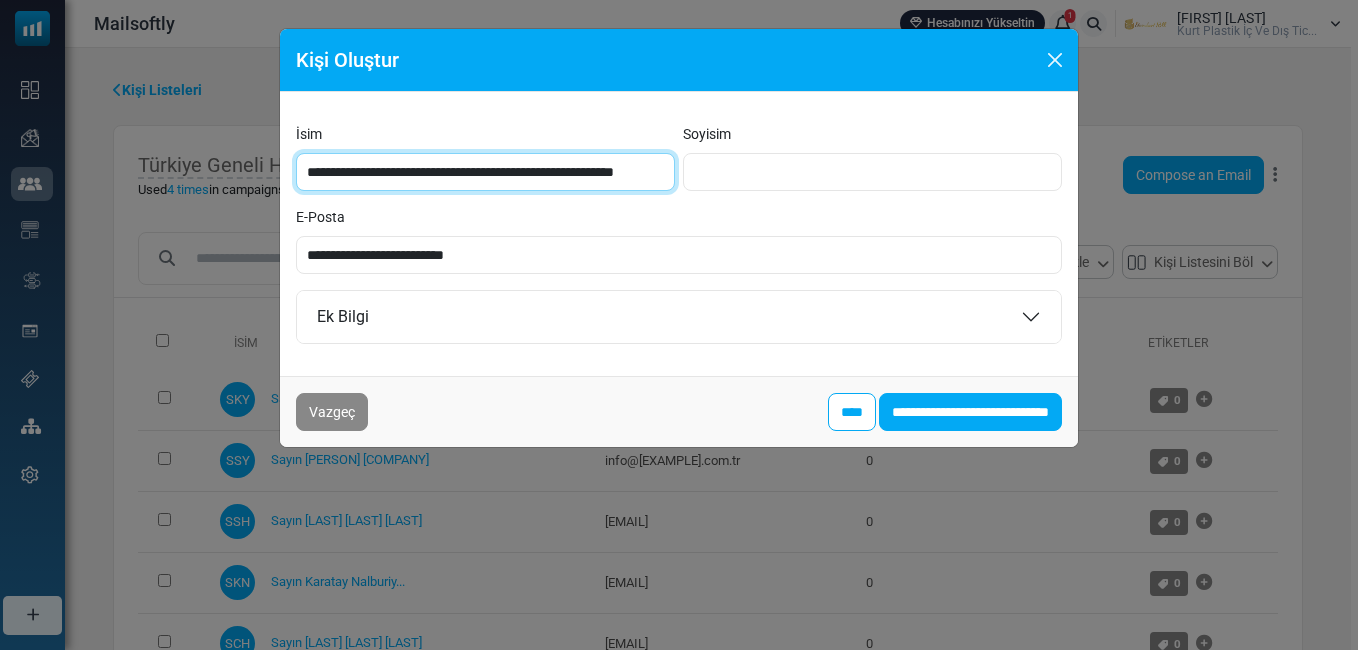 click on "**********" at bounding box center (485, 172) 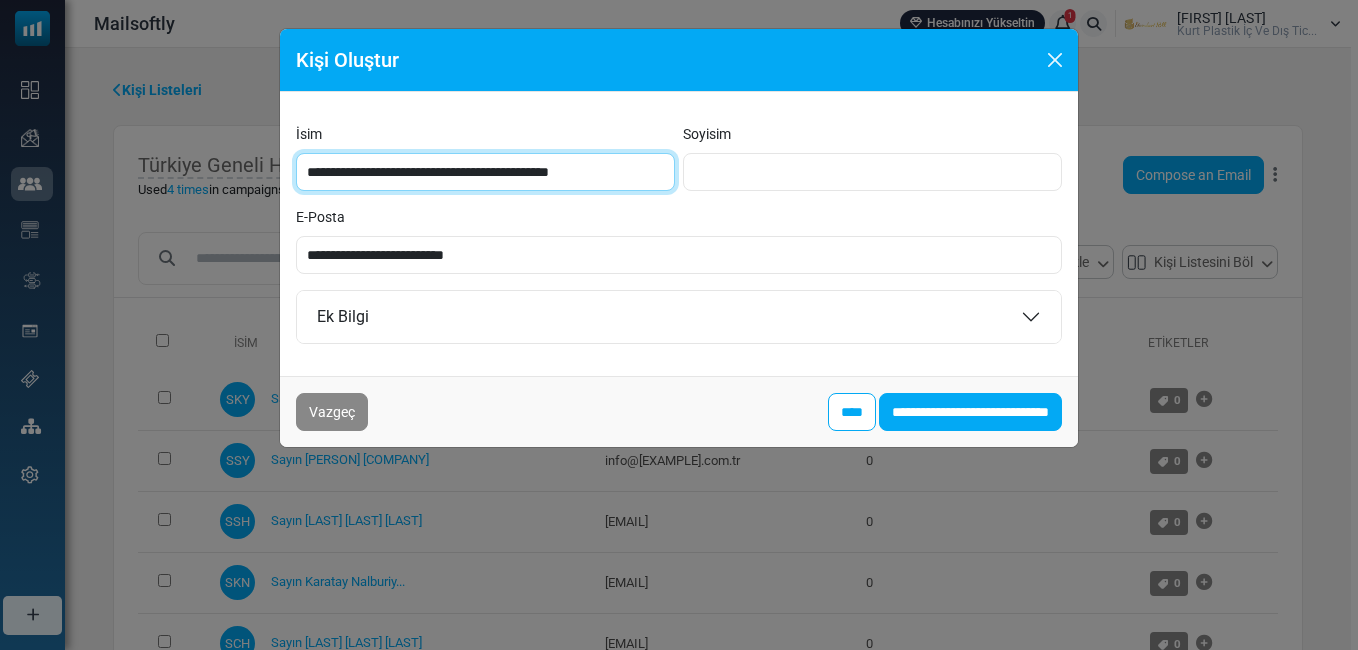 click on "**********" at bounding box center [485, 172] 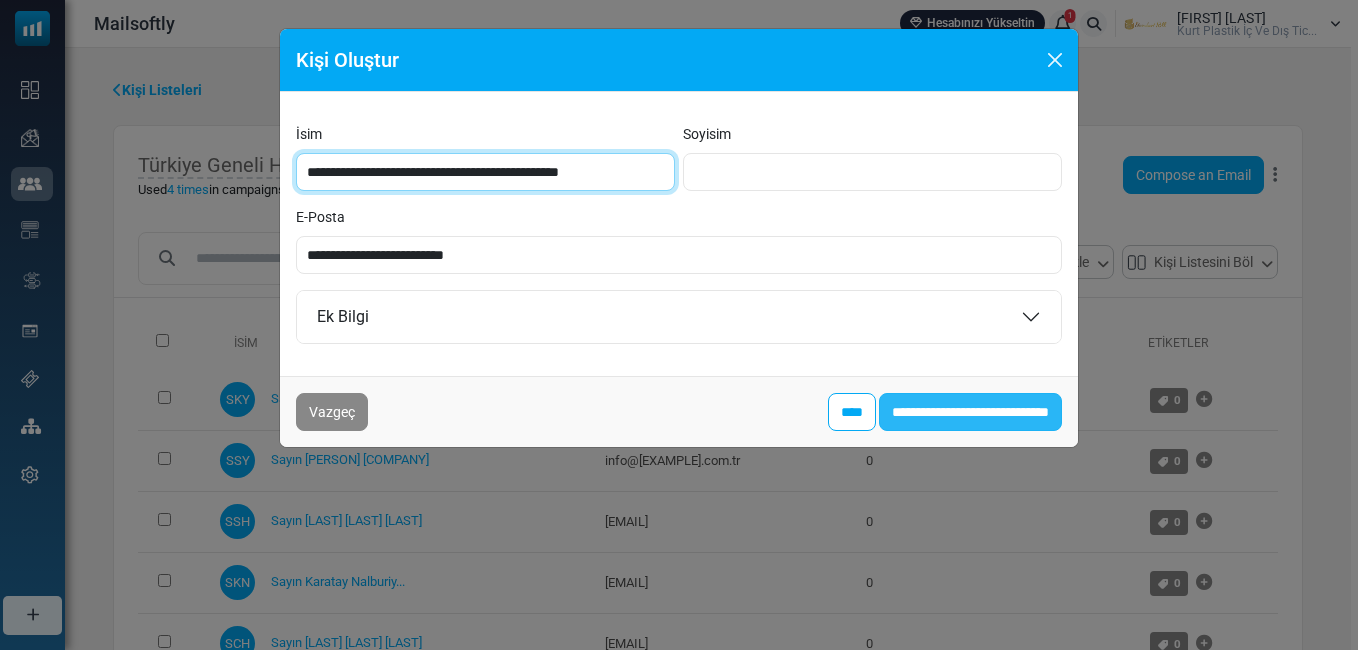 type on "**********" 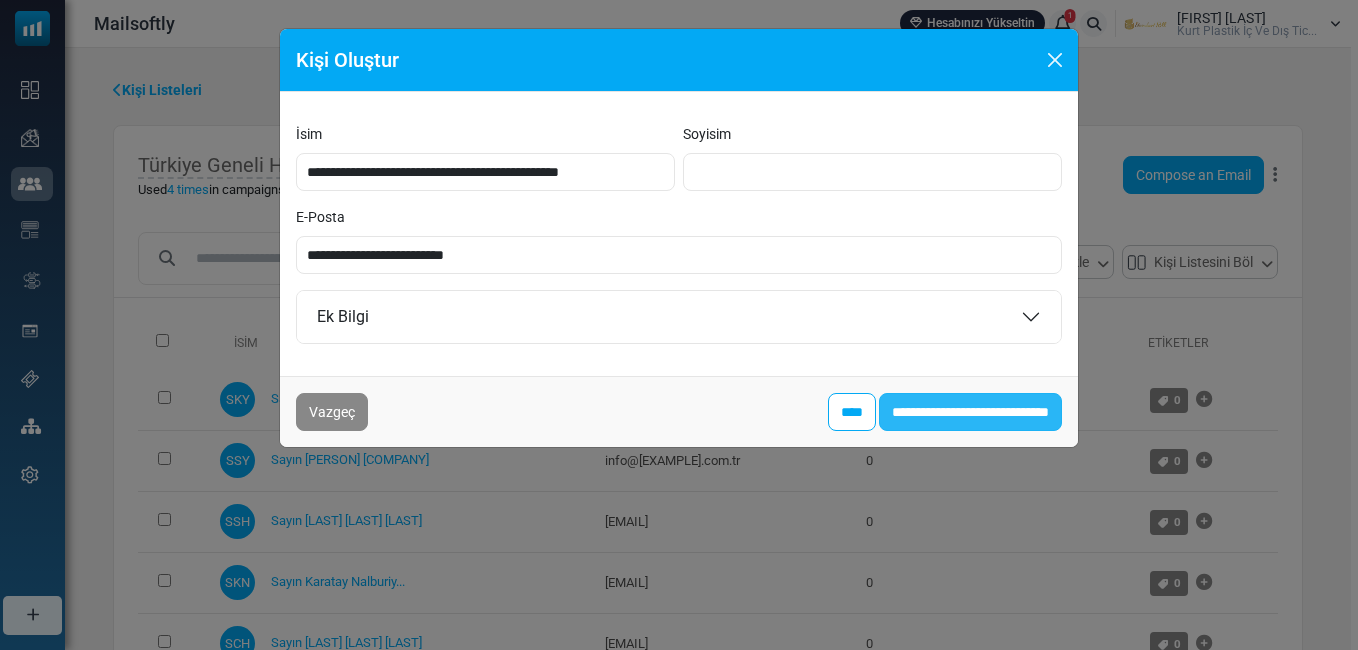 click on "**********" at bounding box center (970, 412) 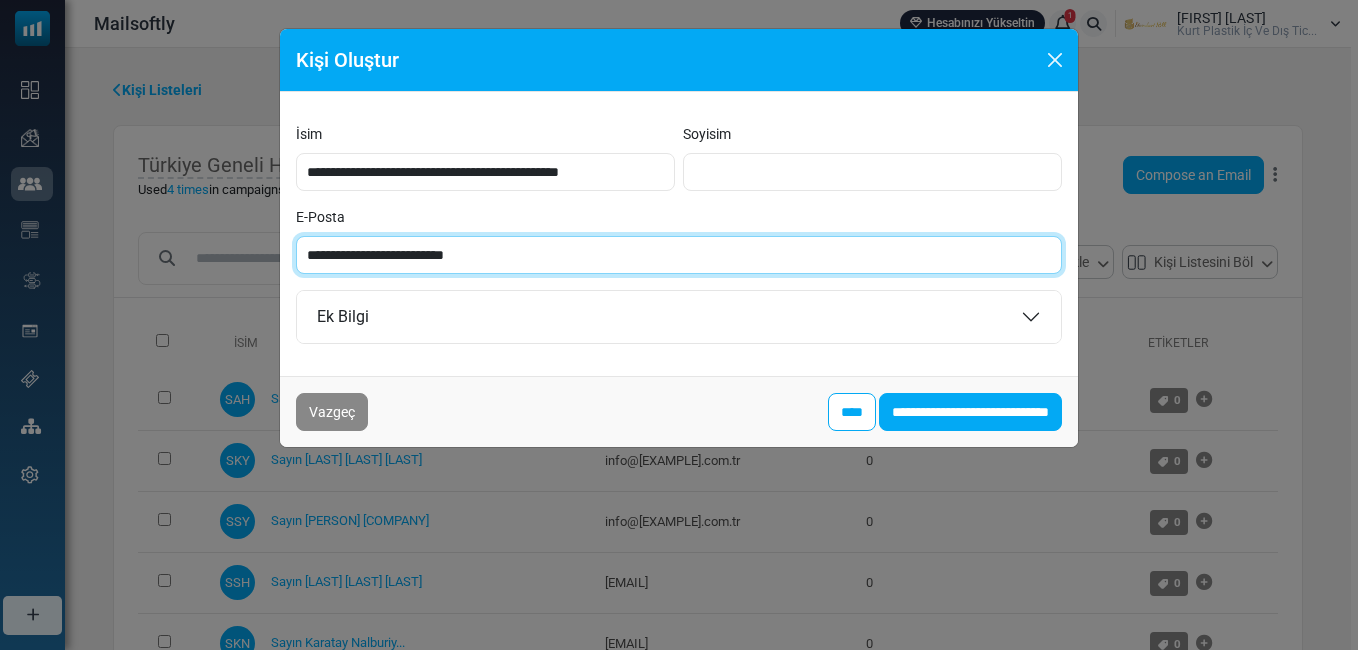 click on "**********" at bounding box center (679, 255) 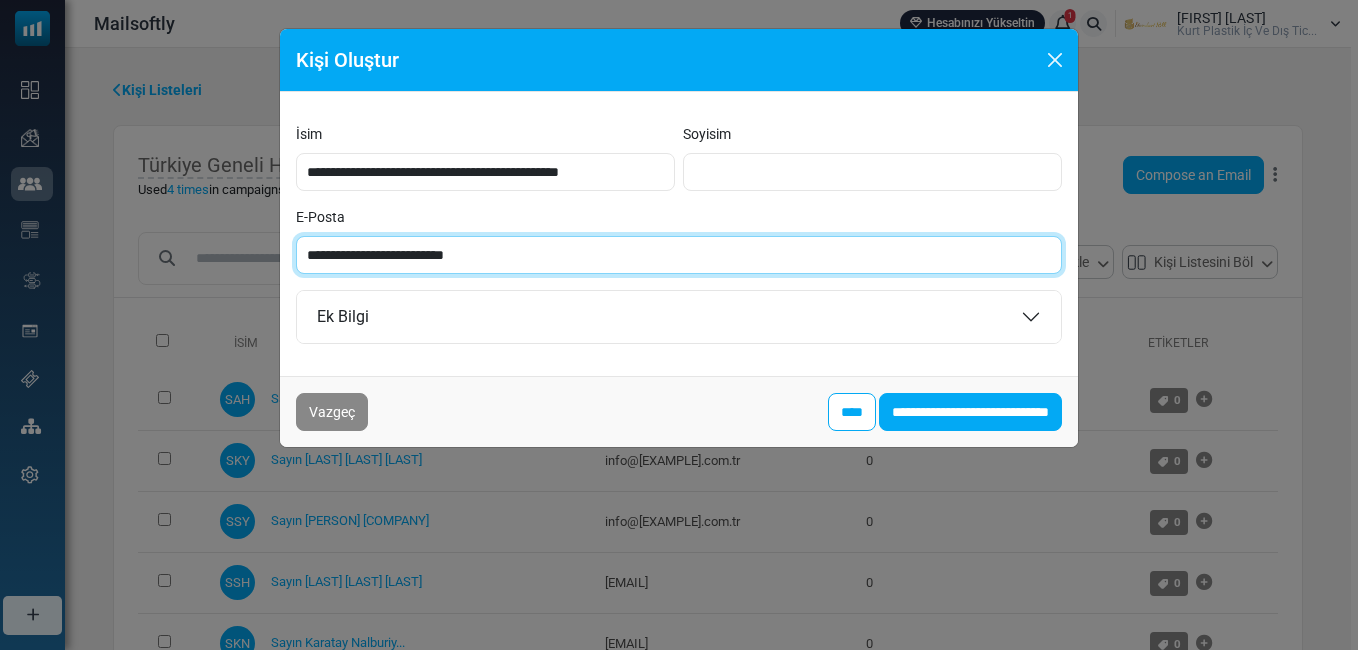 paste 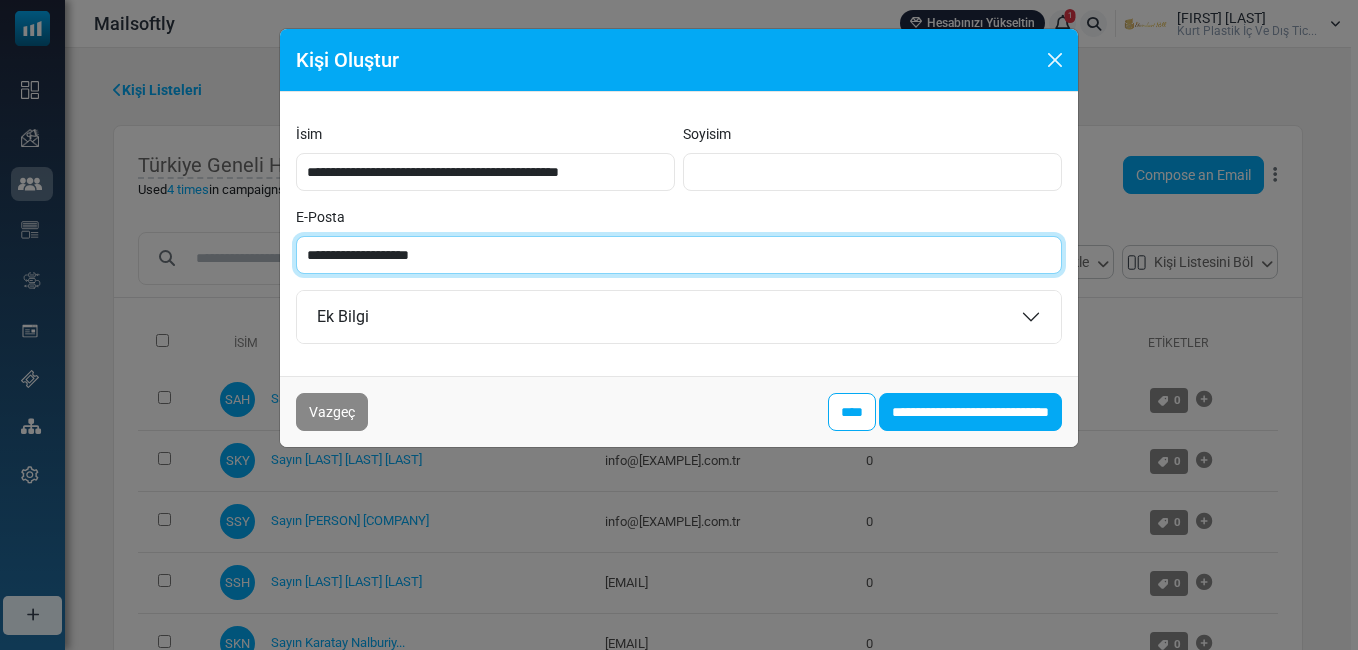 click on "**********" at bounding box center (679, 255) 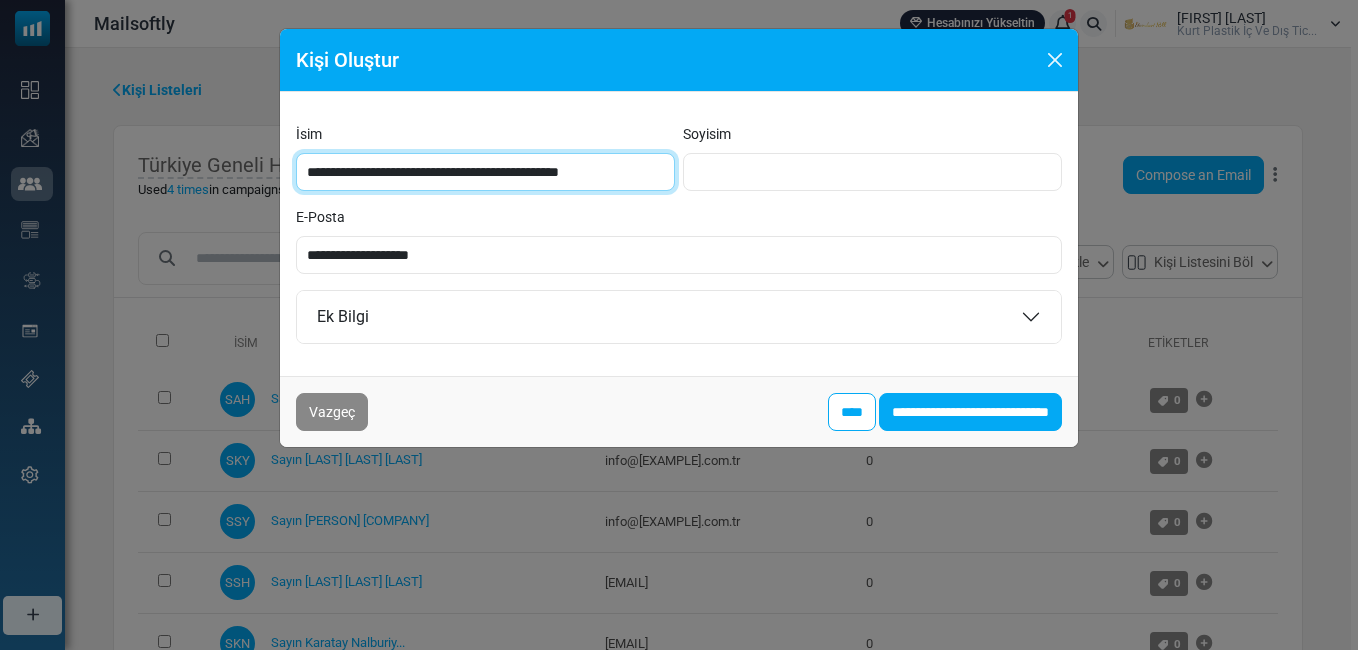 click on "**********" at bounding box center (485, 172) 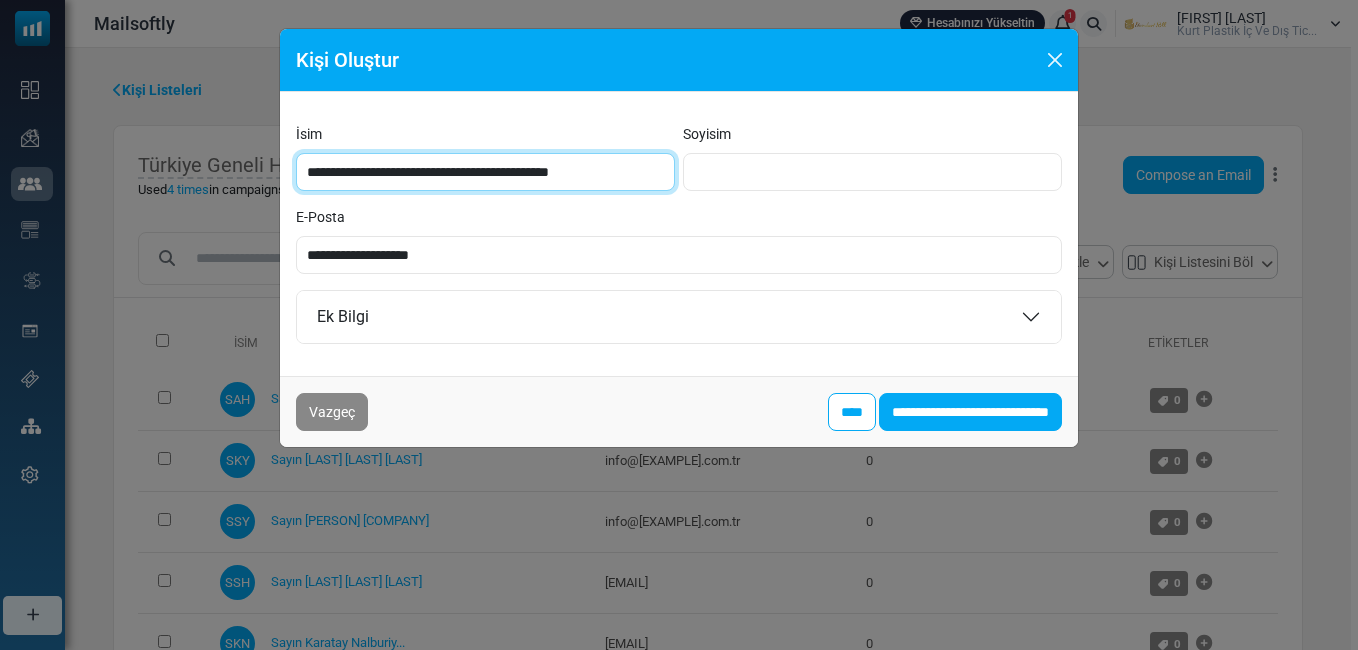 click on "**********" at bounding box center [485, 172] 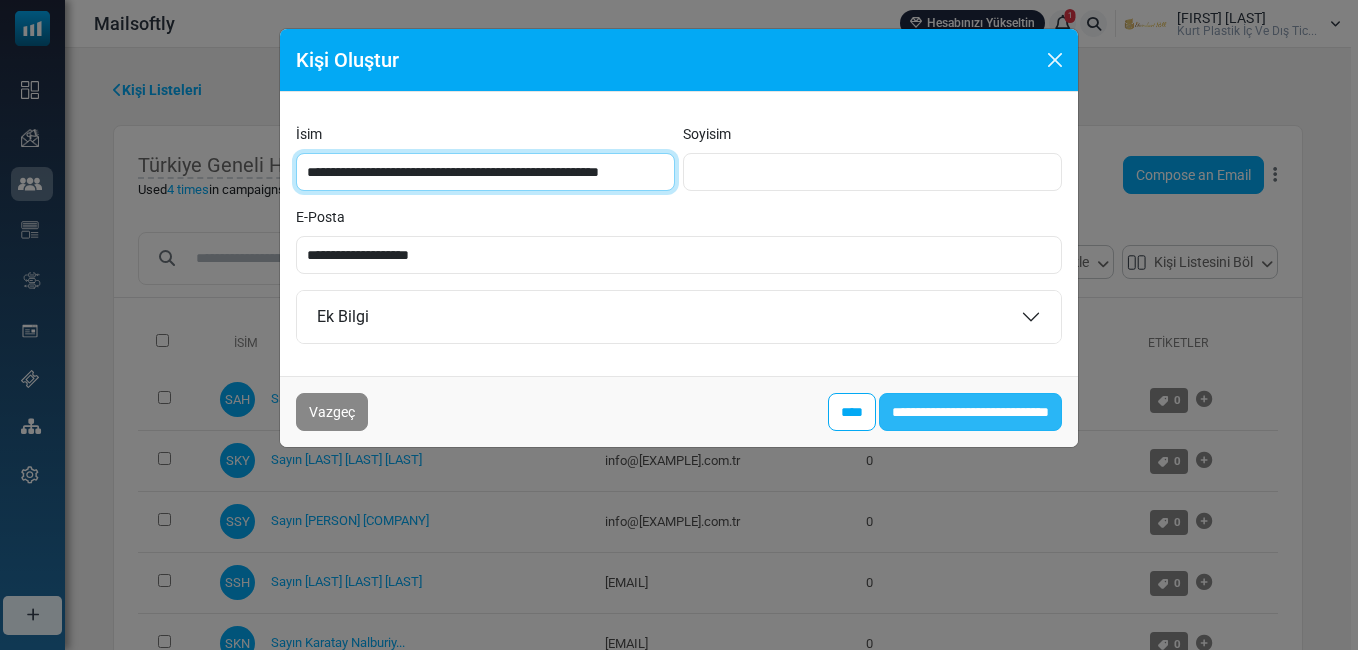 type on "**********" 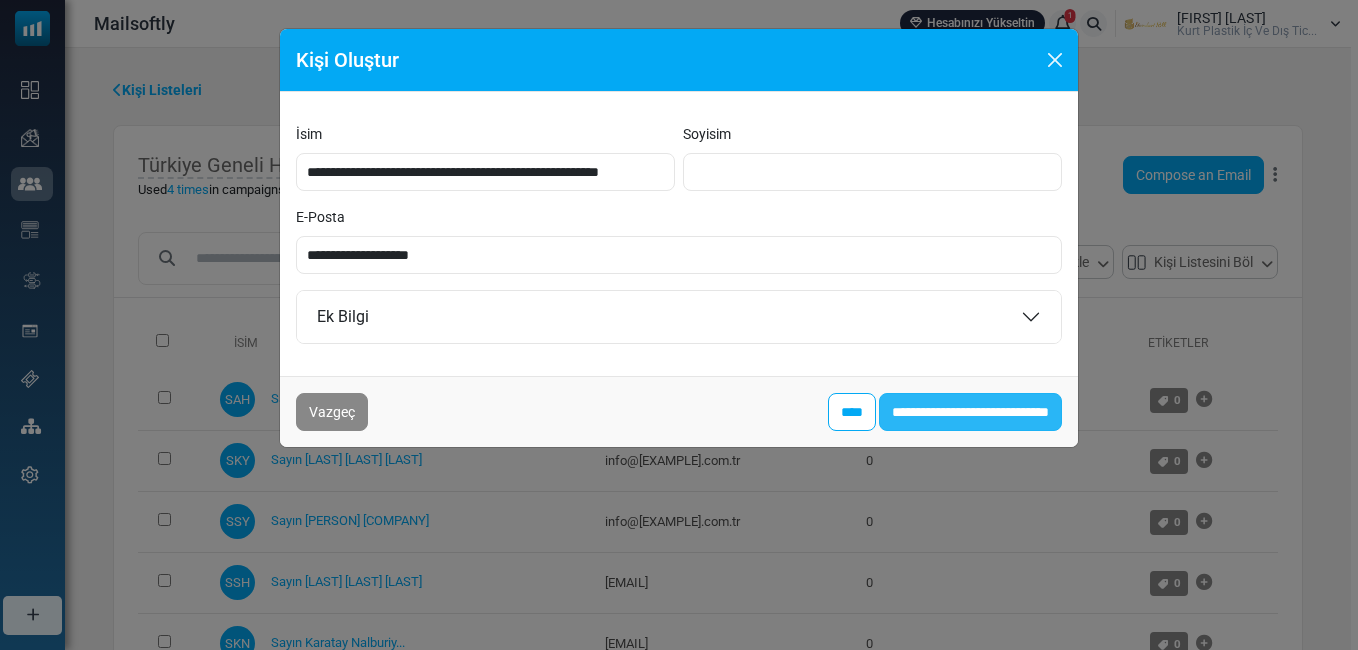 click on "**********" at bounding box center (970, 412) 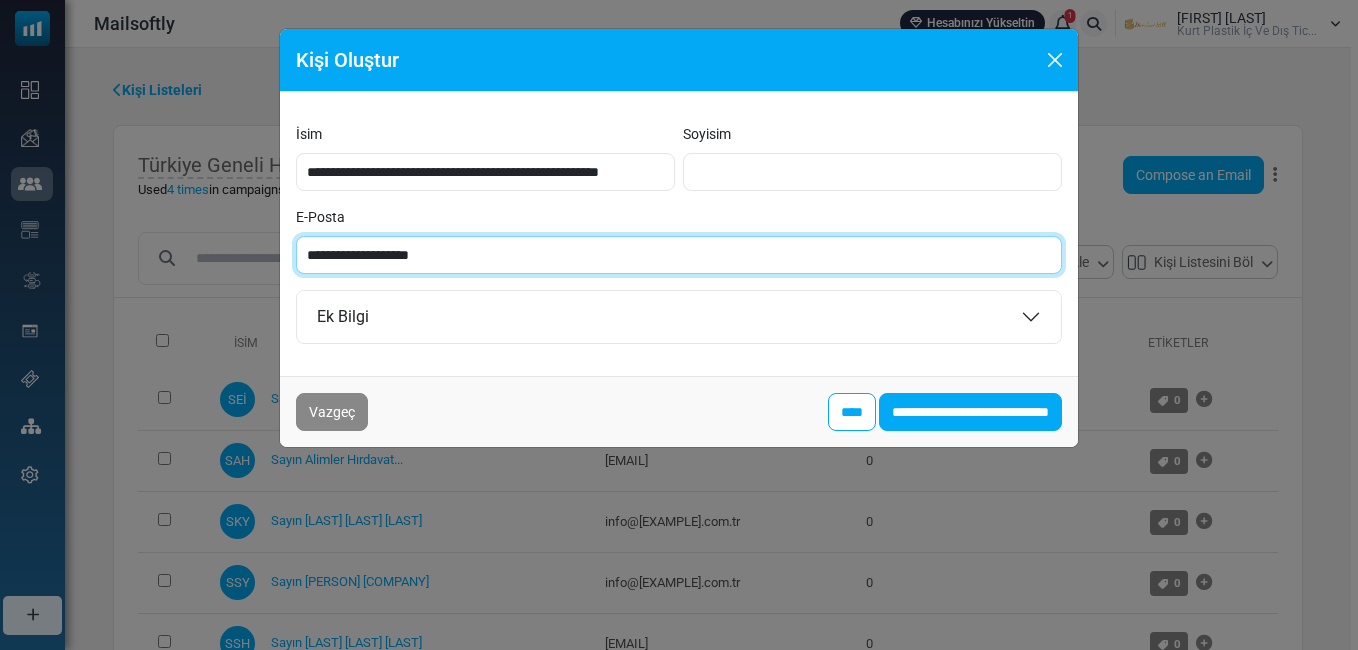 paste on "**" 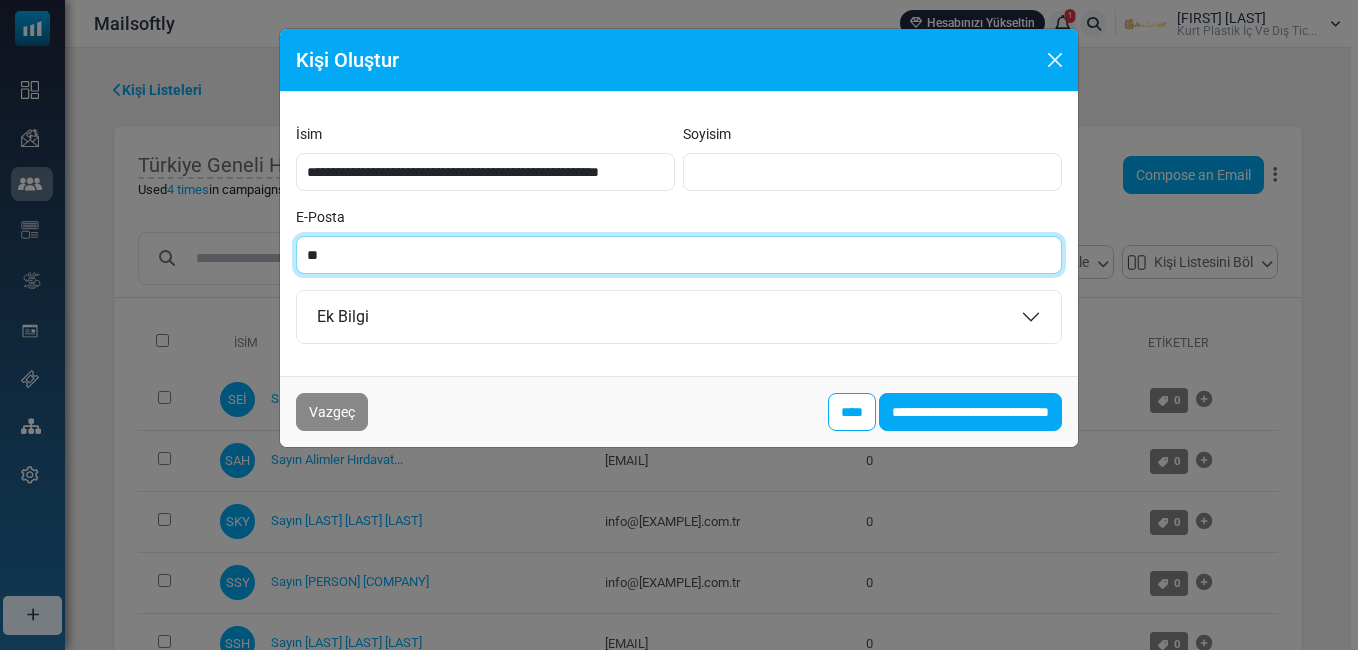 type on "*" 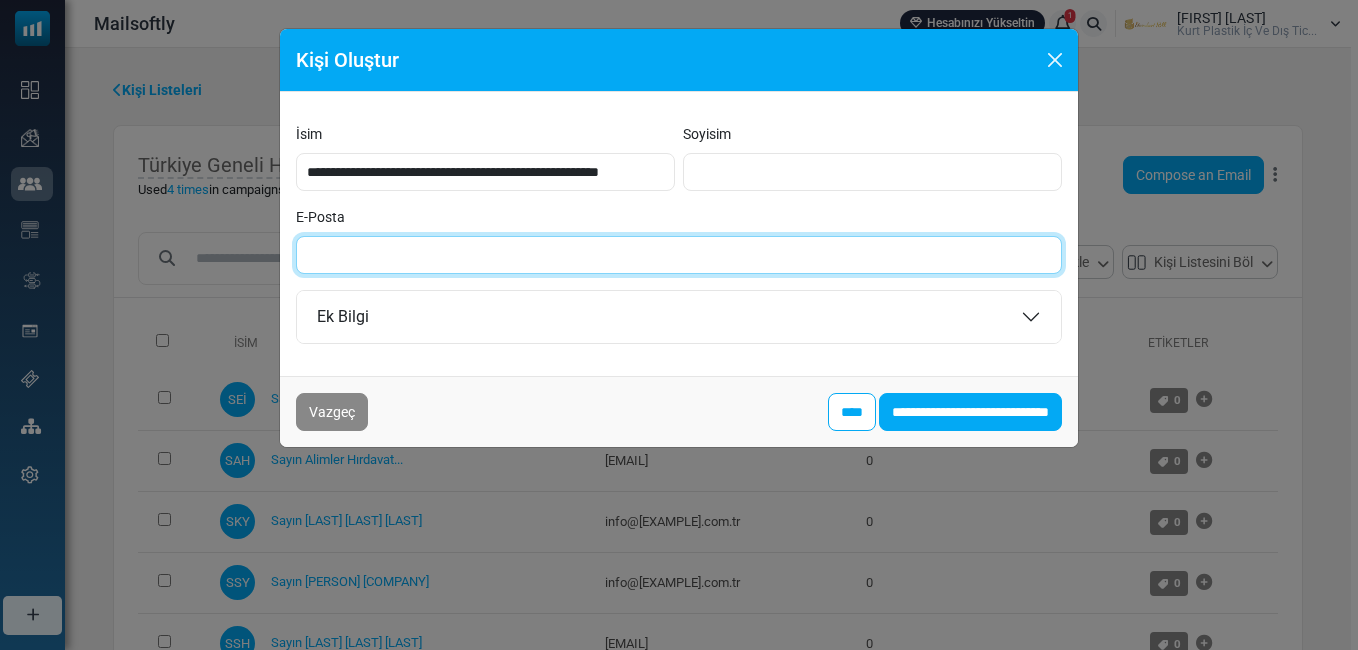 paste on "**********" 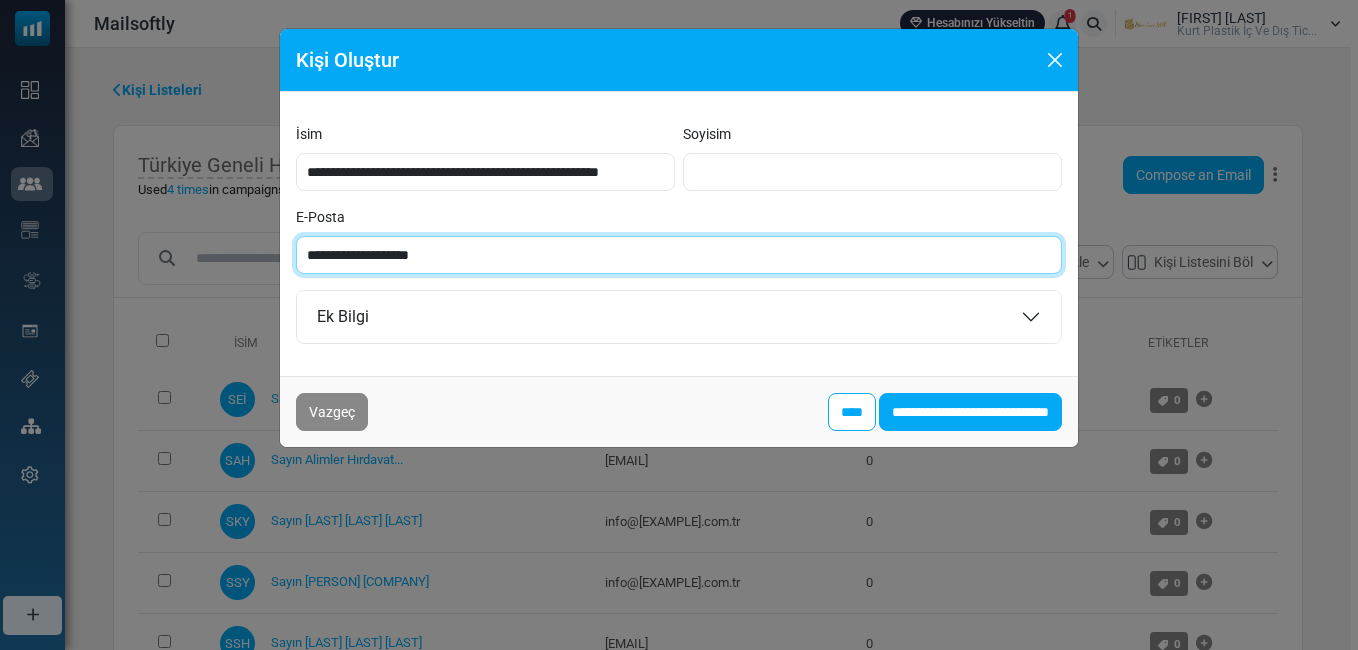 click on "**********" at bounding box center (679, 255) 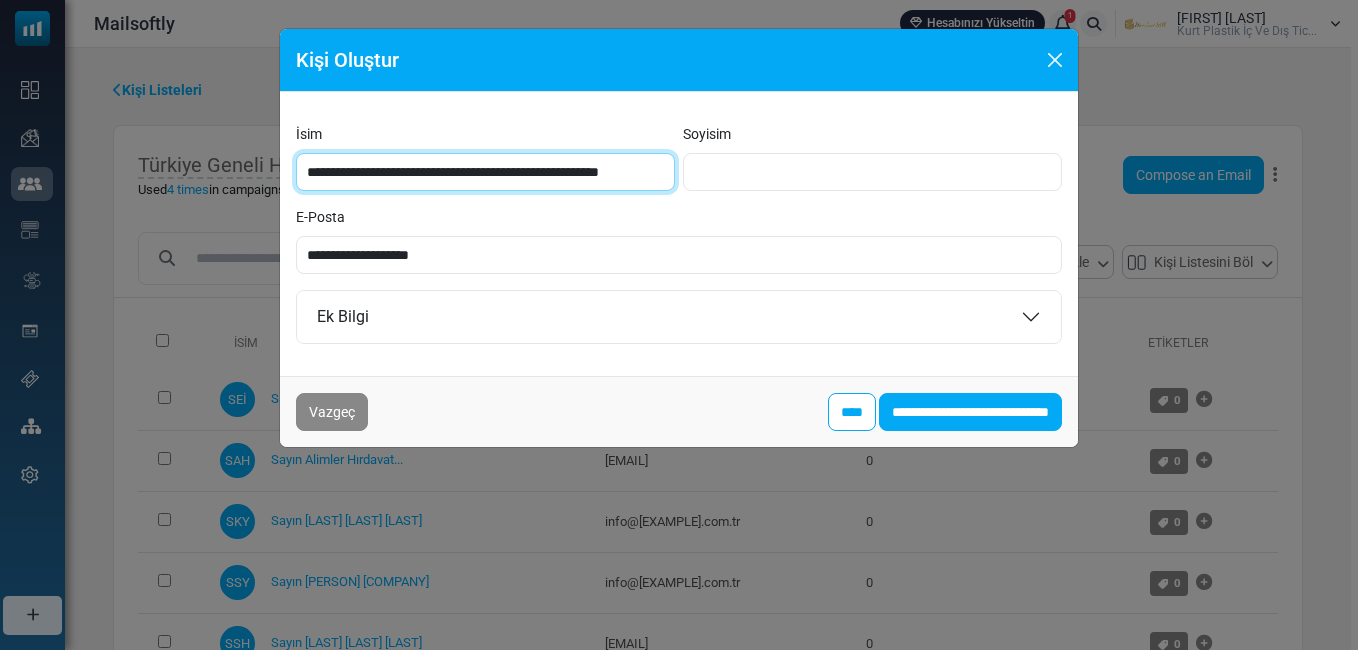 click on "**********" at bounding box center (485, 172) 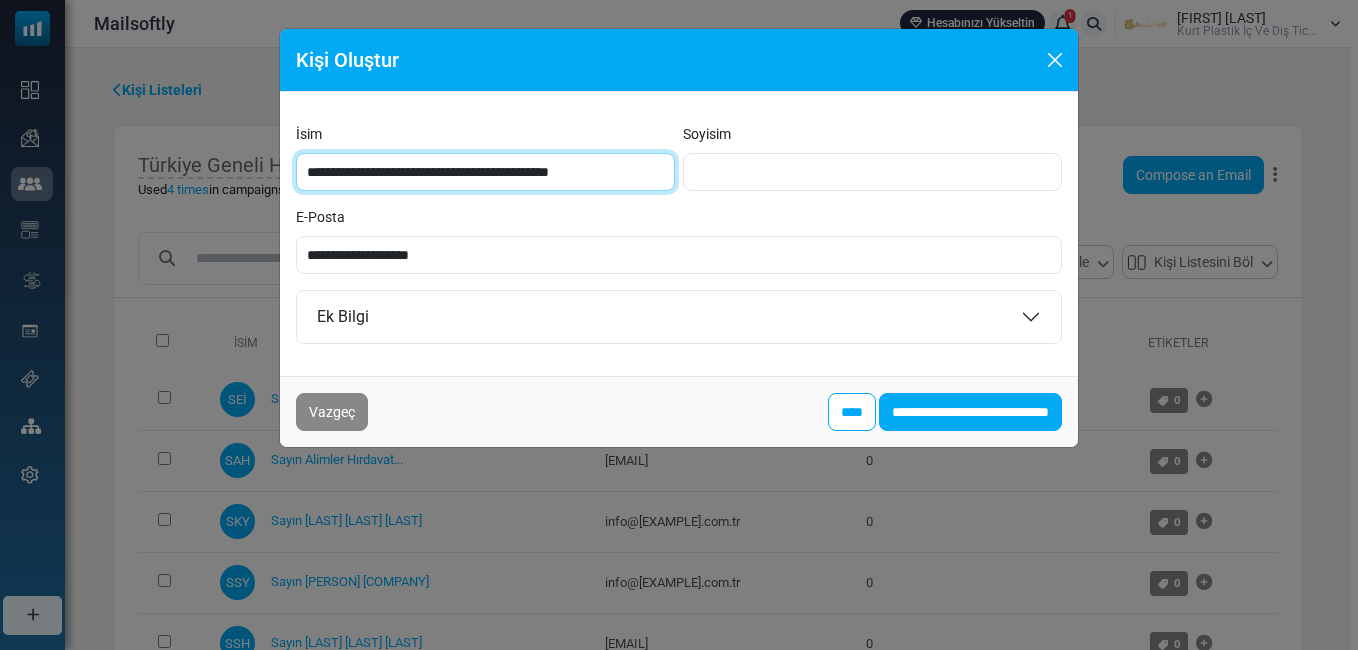 click on "**********" at bounding box center (485, 172) 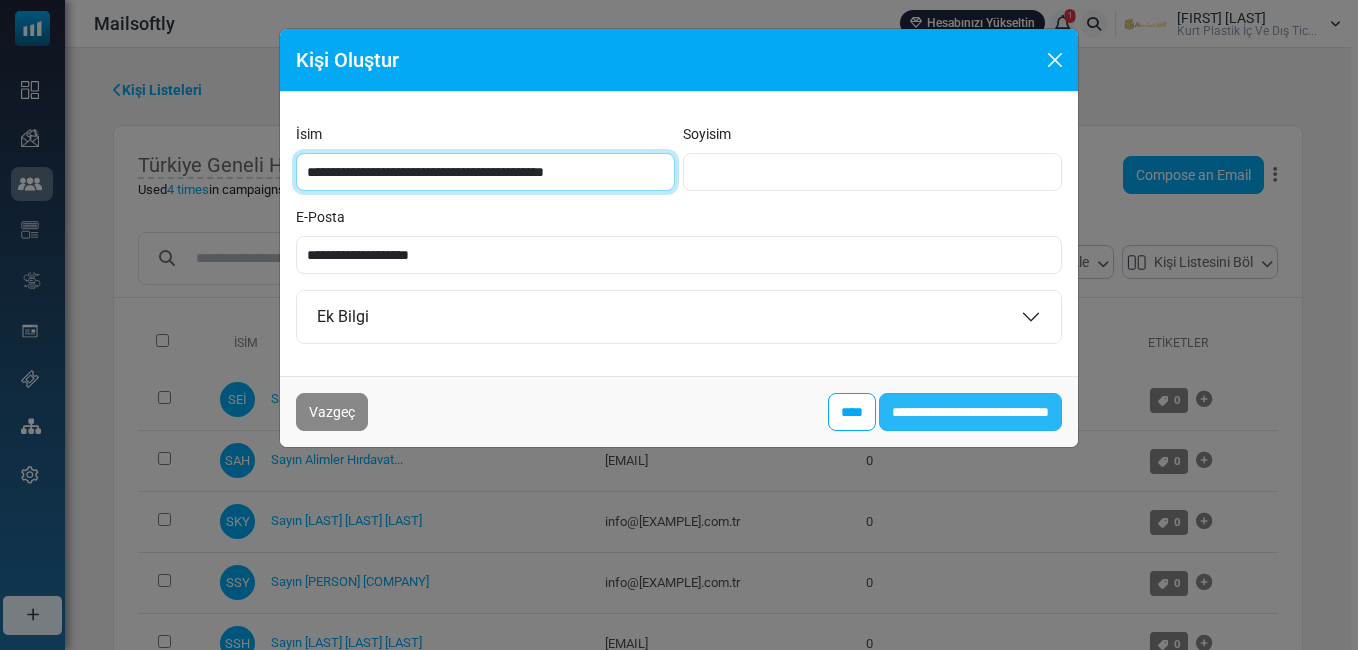 type on "**********" 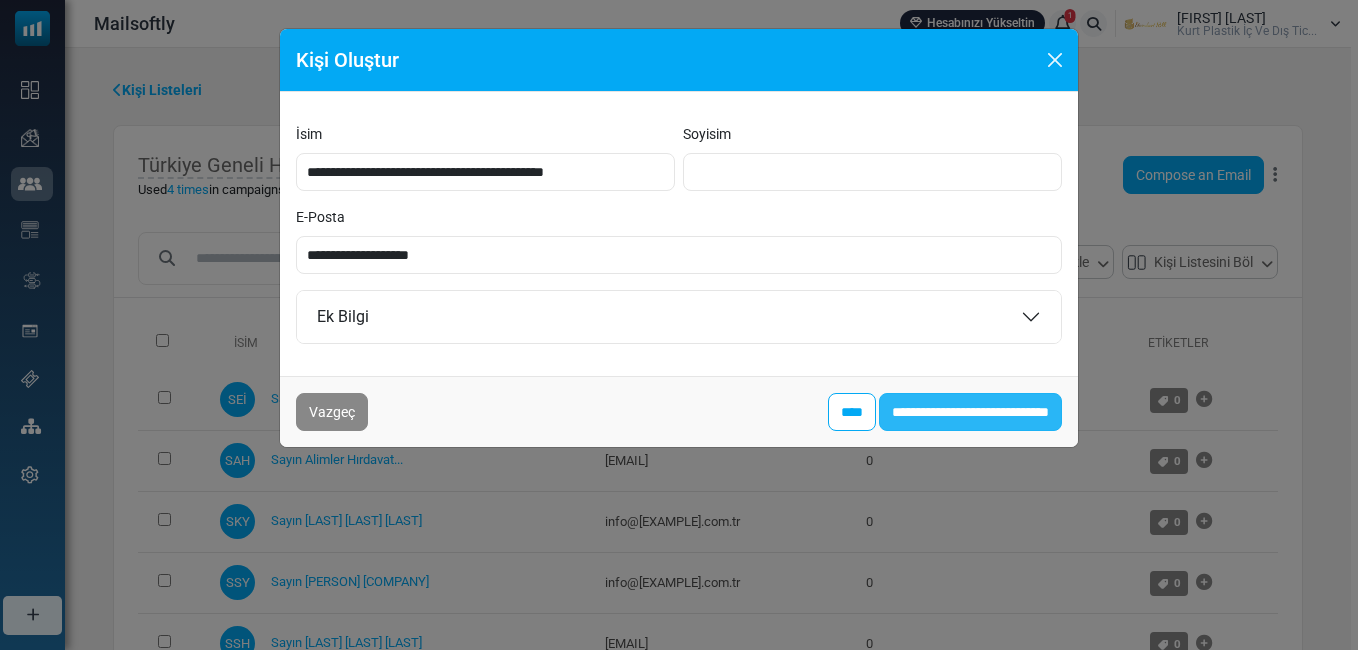 click on "**********" at bounding box center (970, 412) 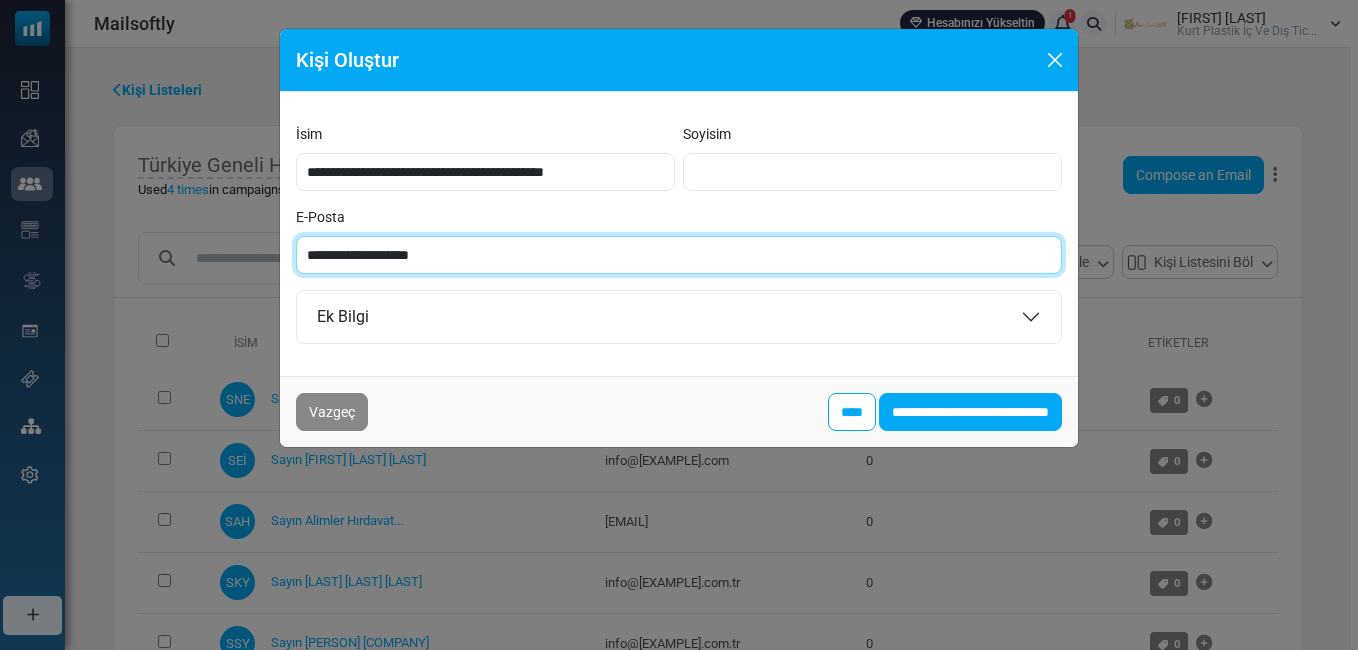 paste on "**" 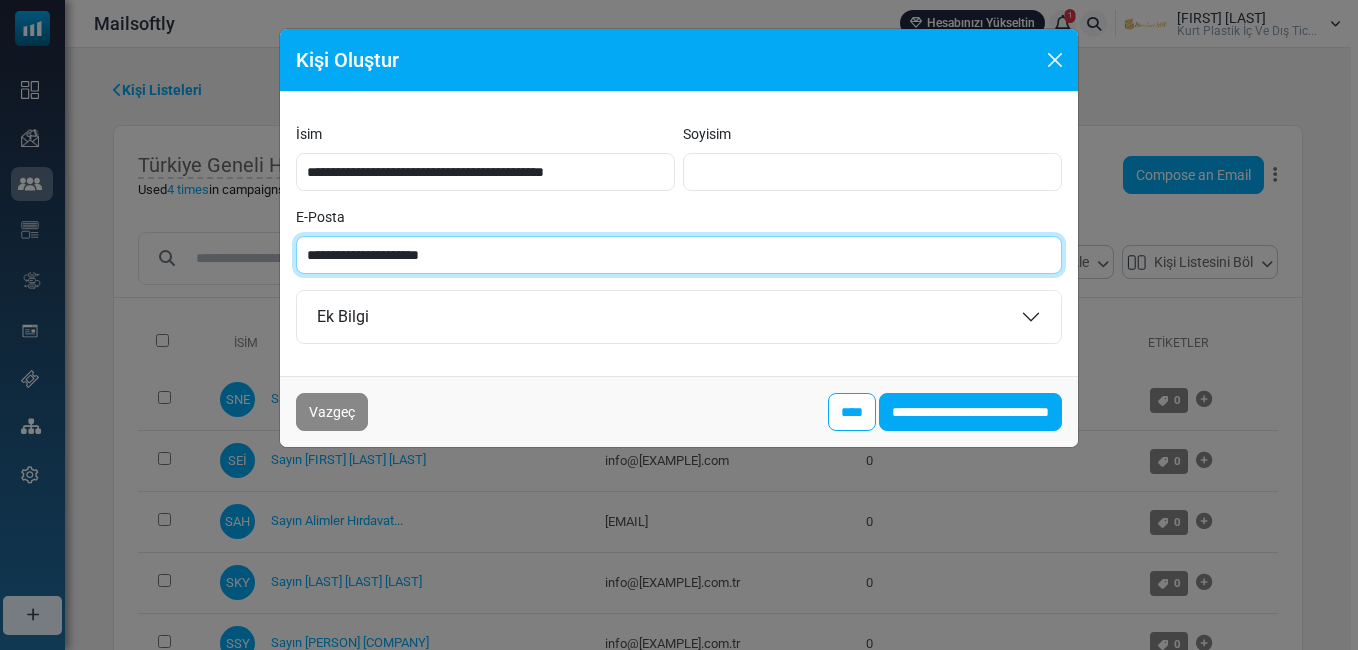 click on "**********" at bounding box center [679, 255] 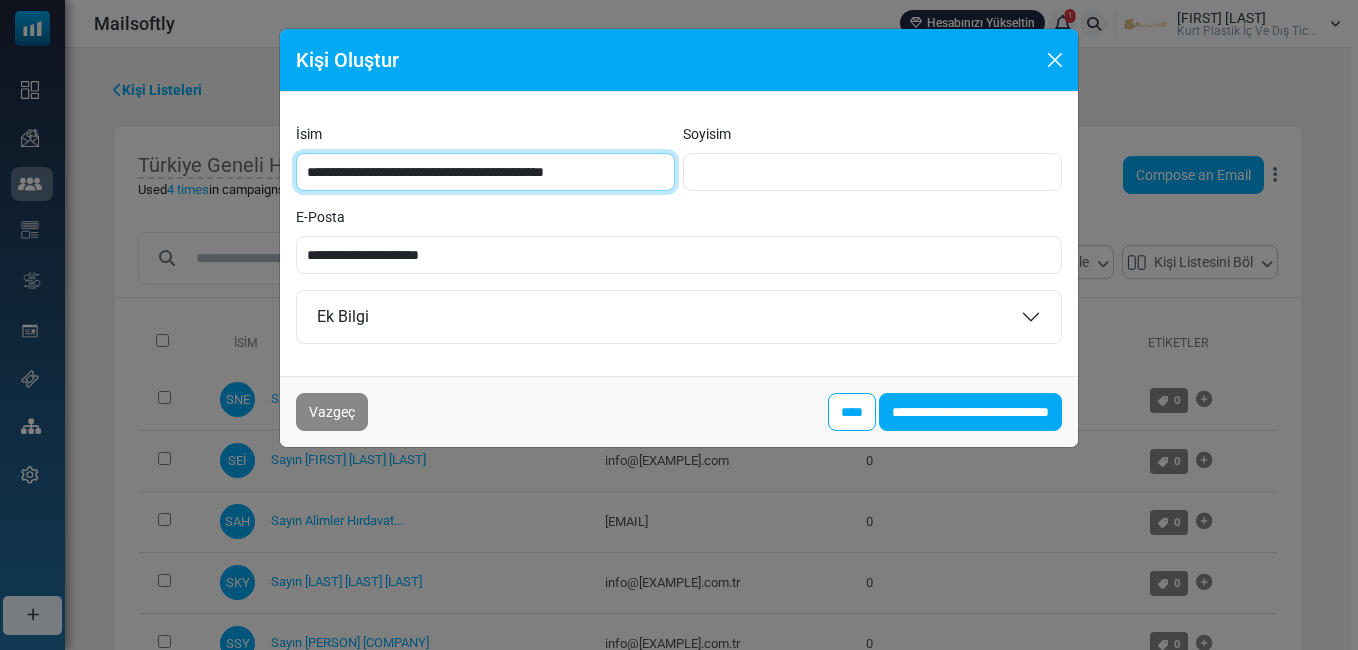 click on "**********" at bounding box center (485, 172) 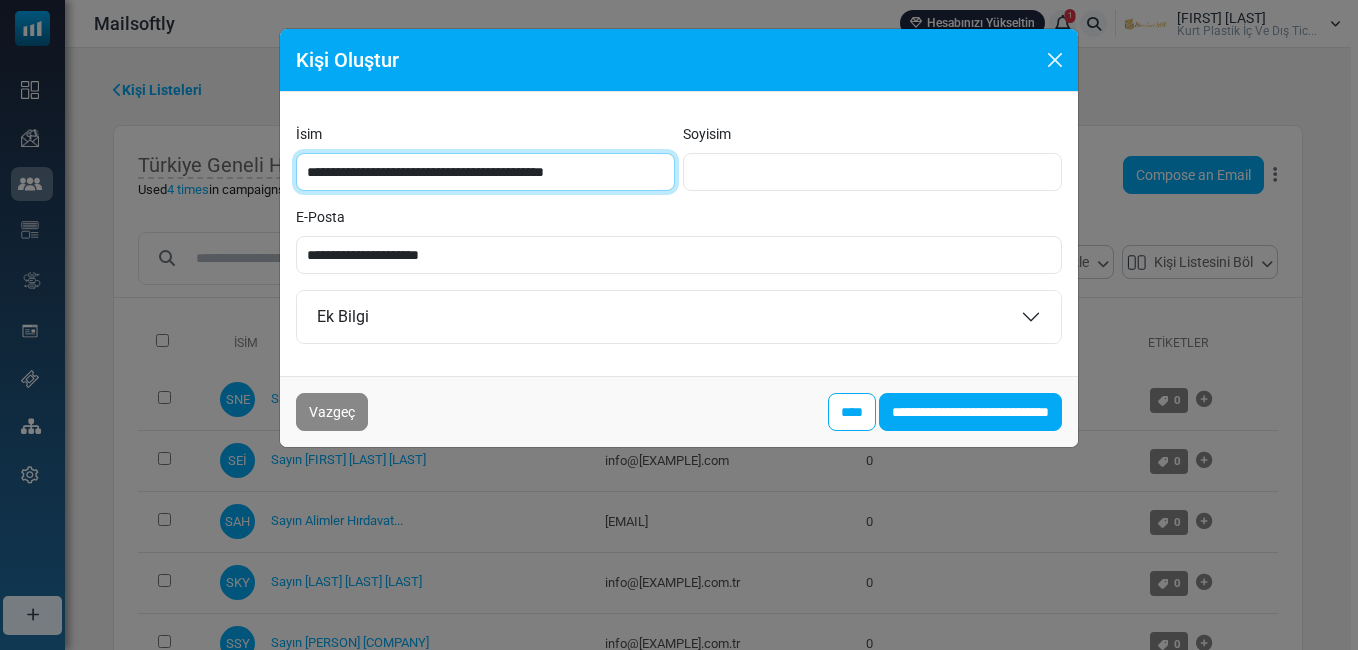 click on "**********" at bounding box center [485, 172] 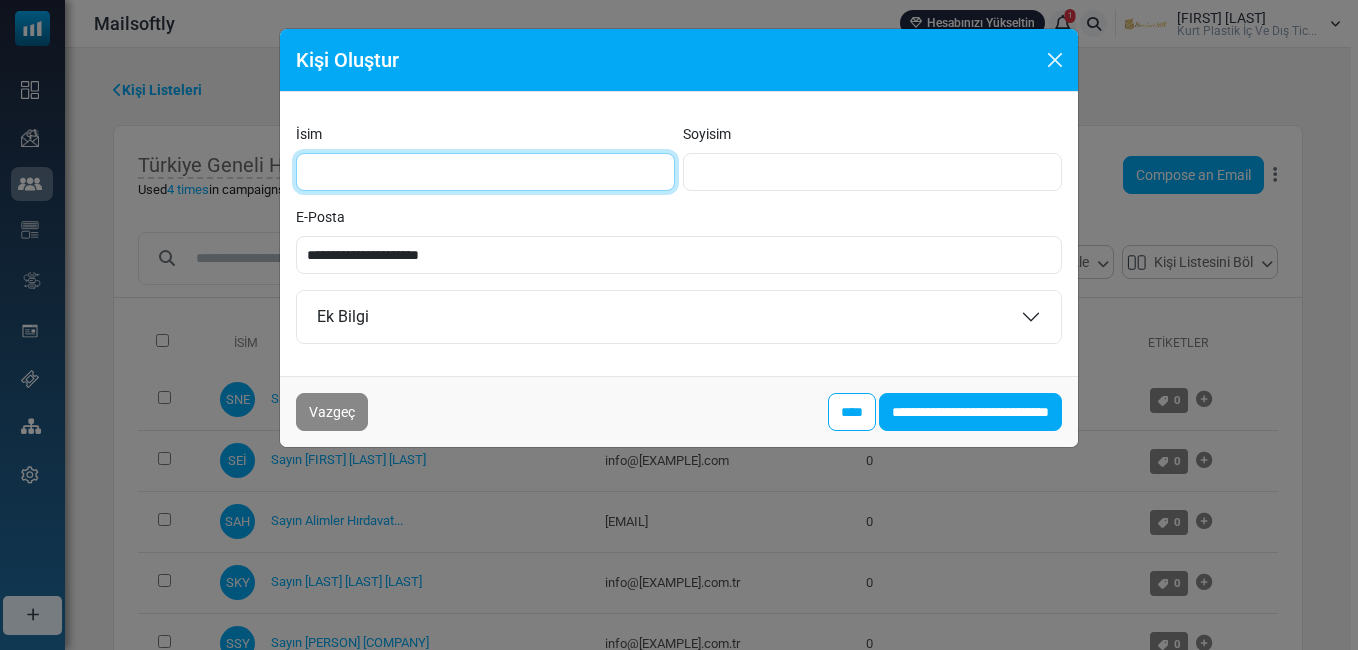 type on "**********" 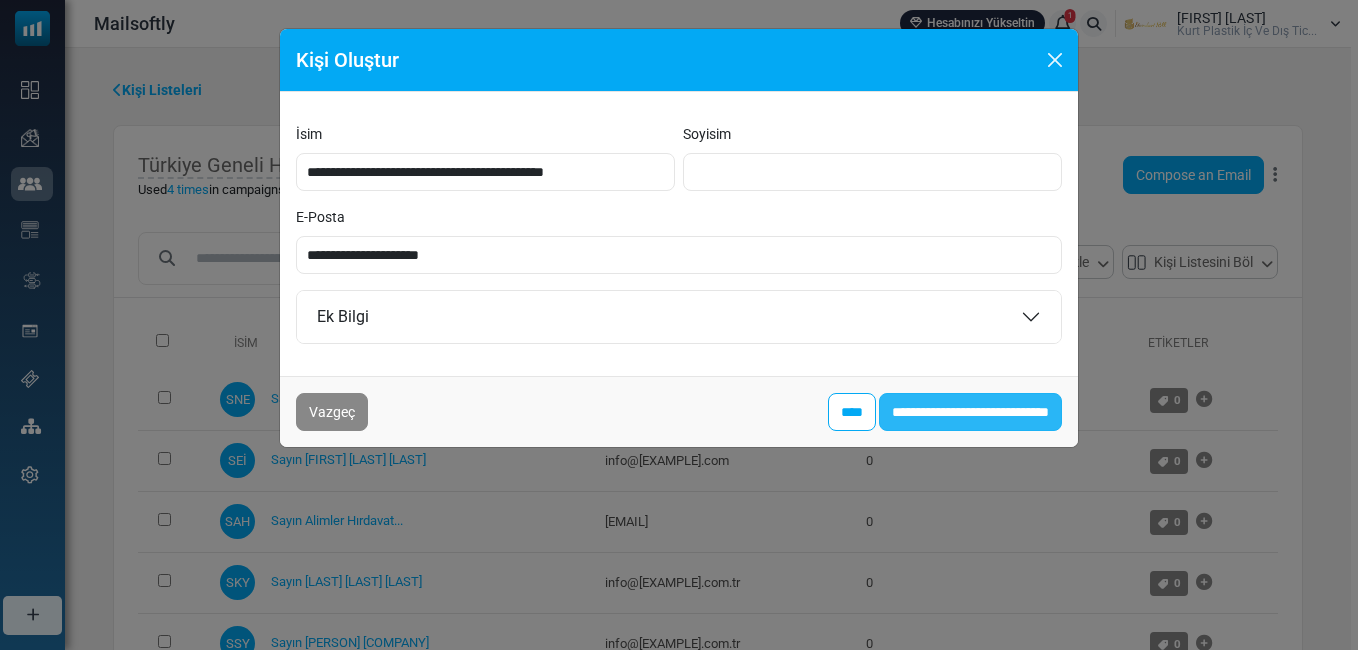 click on "**********" at bounding box center [970, 412] 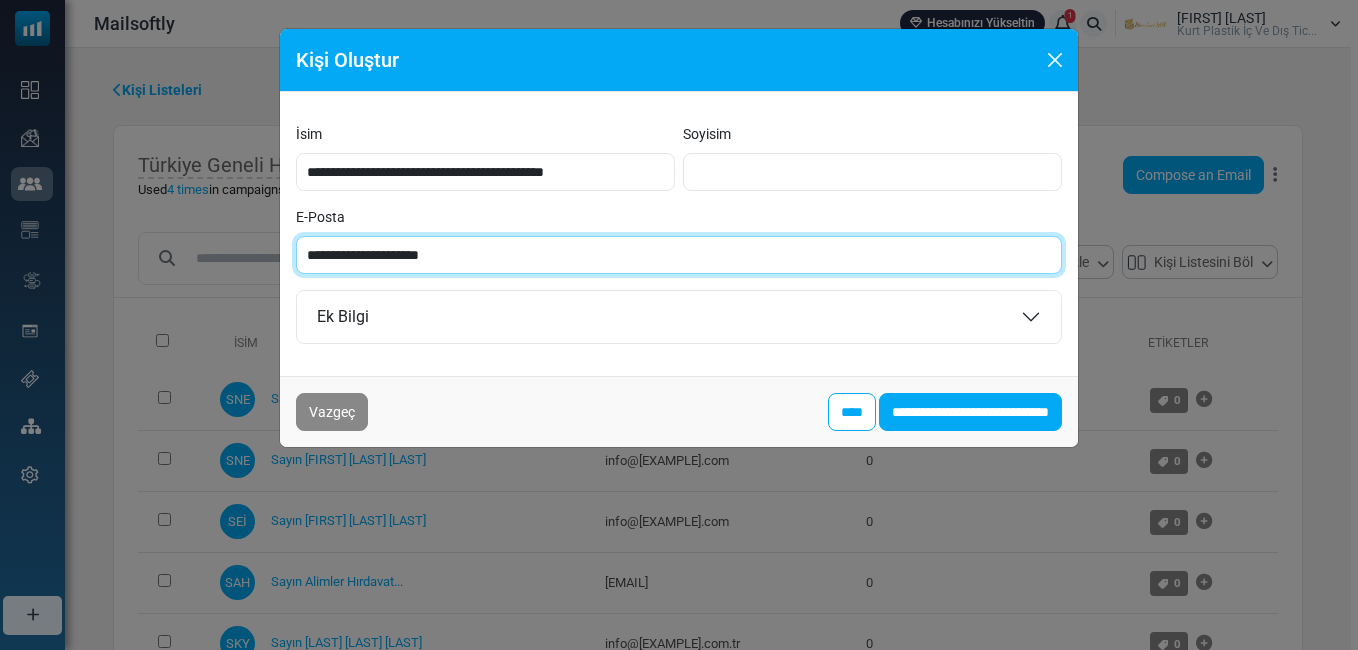 paste 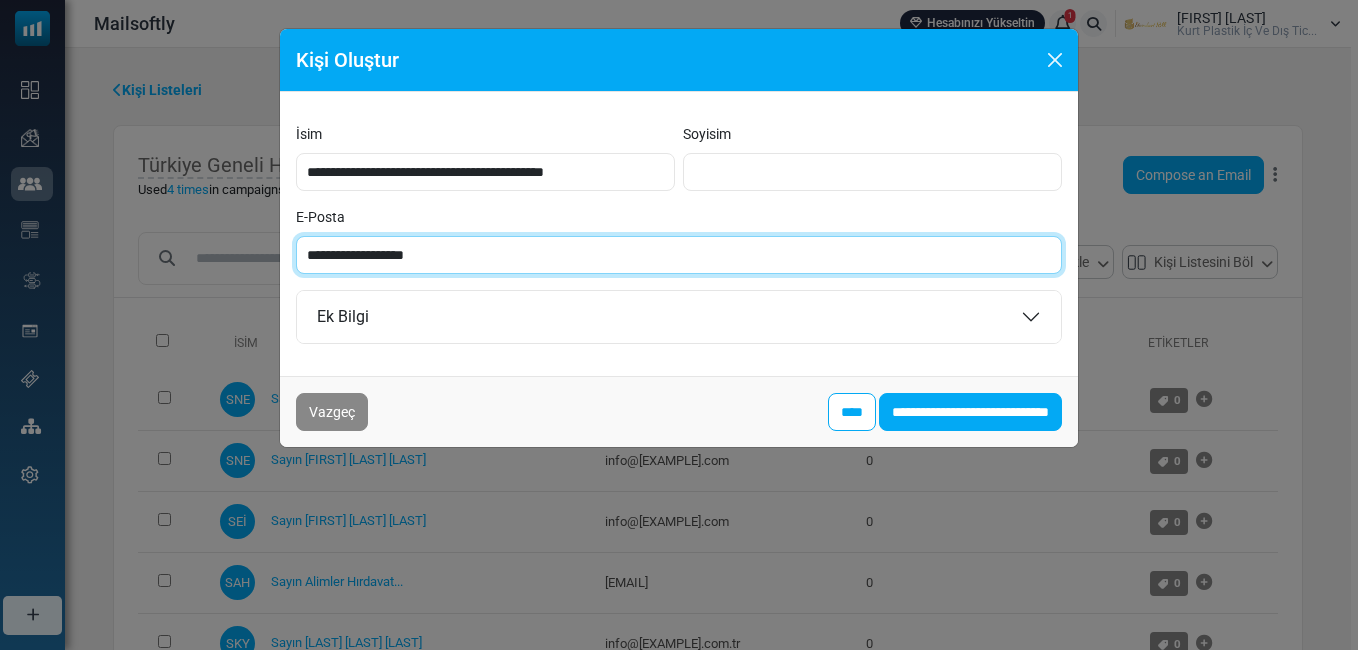 click on "**********" at bounding box center [679, 255] 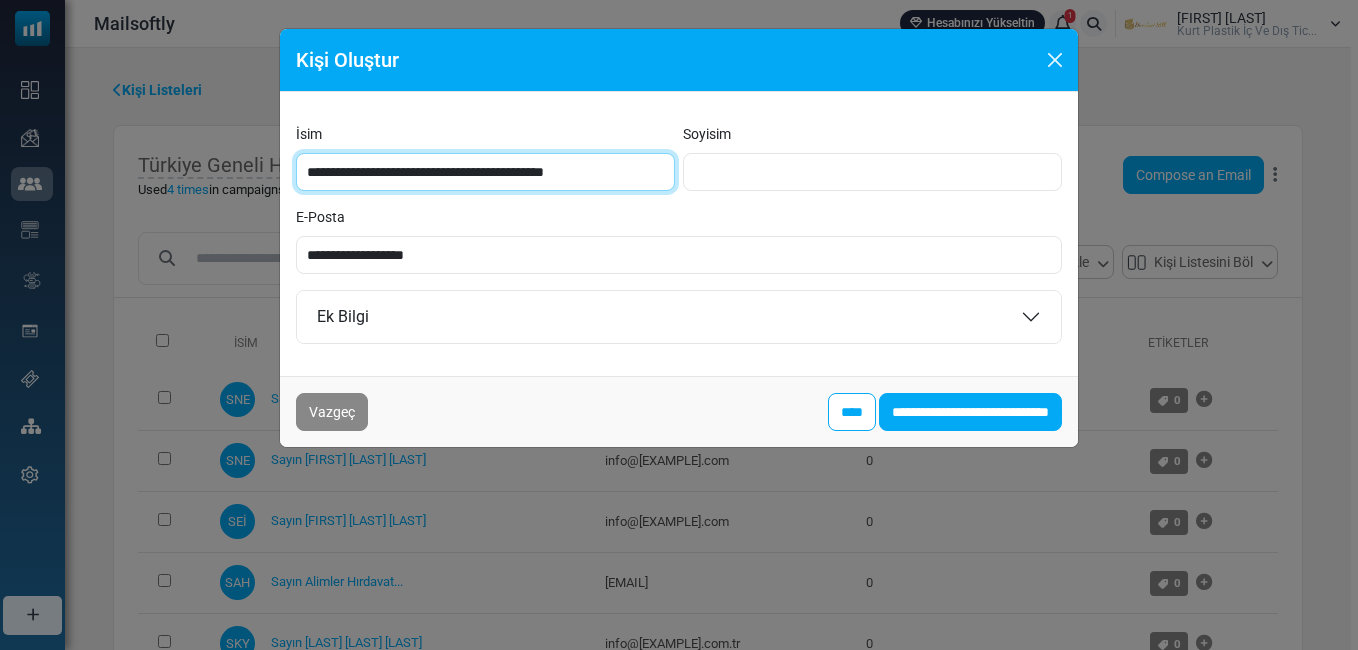 click on "**********" at bounding box center [485, 172] 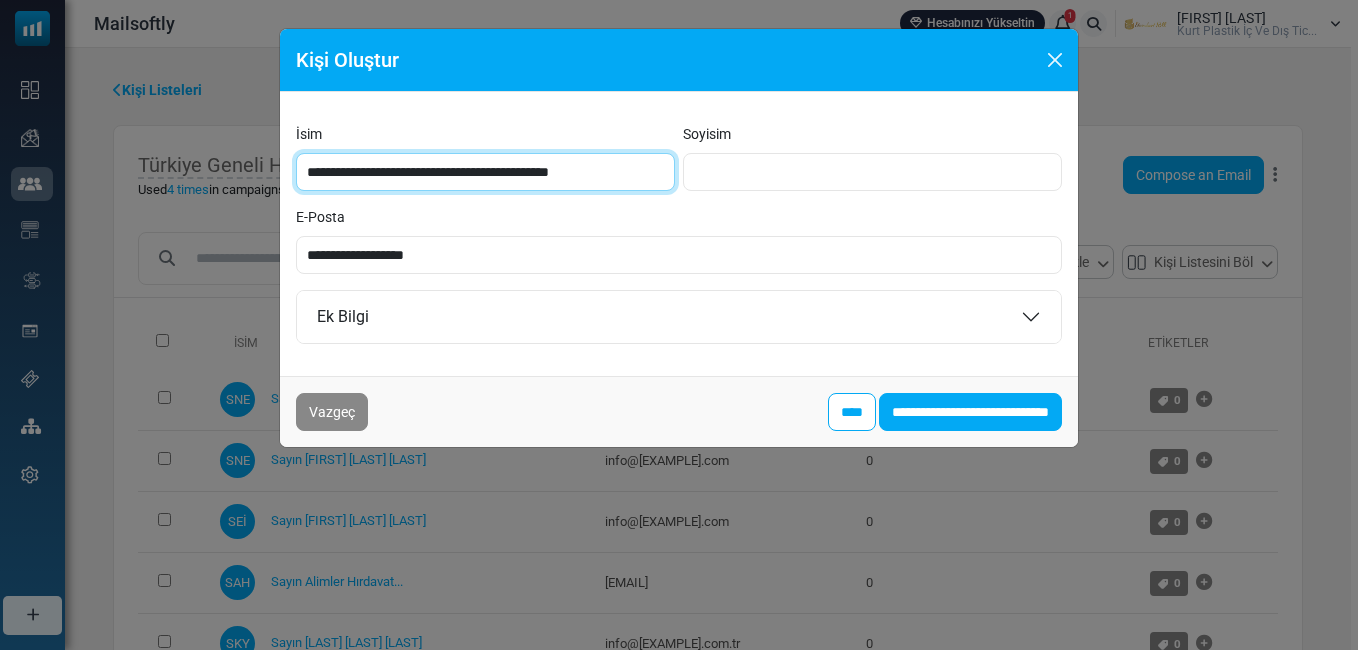 click on "**********" at bounding box center [485, 172] 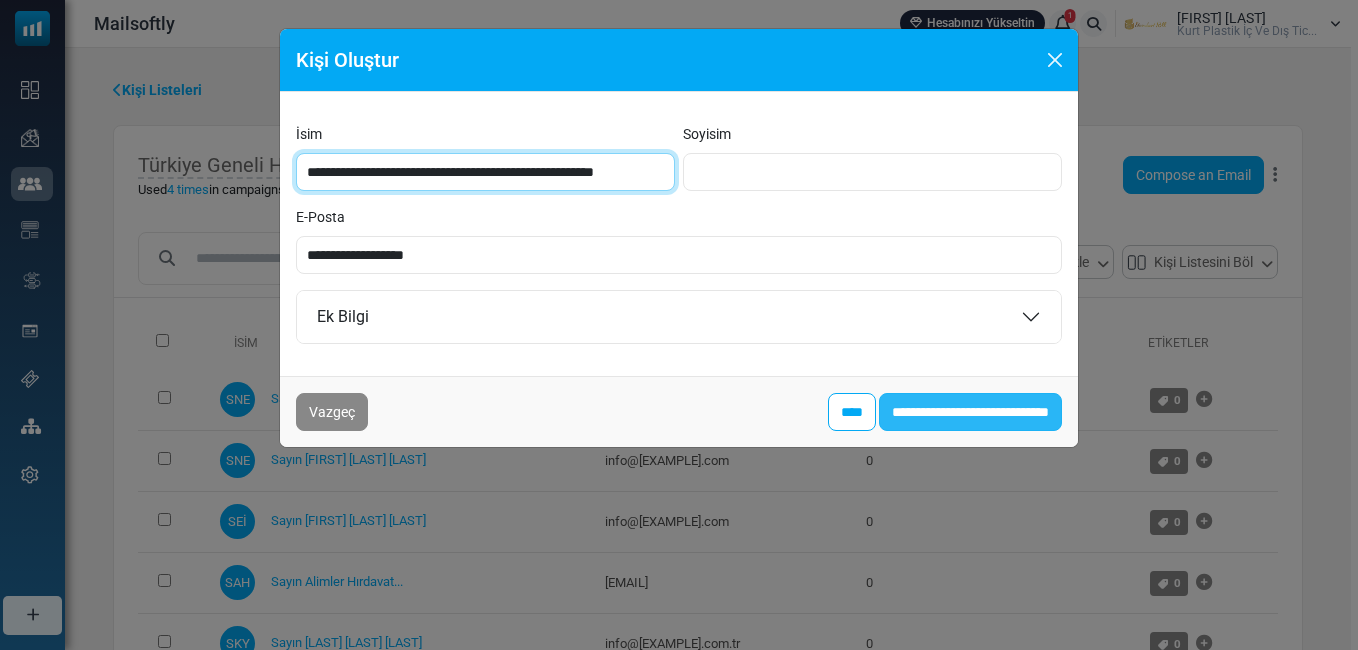 type on "**********" 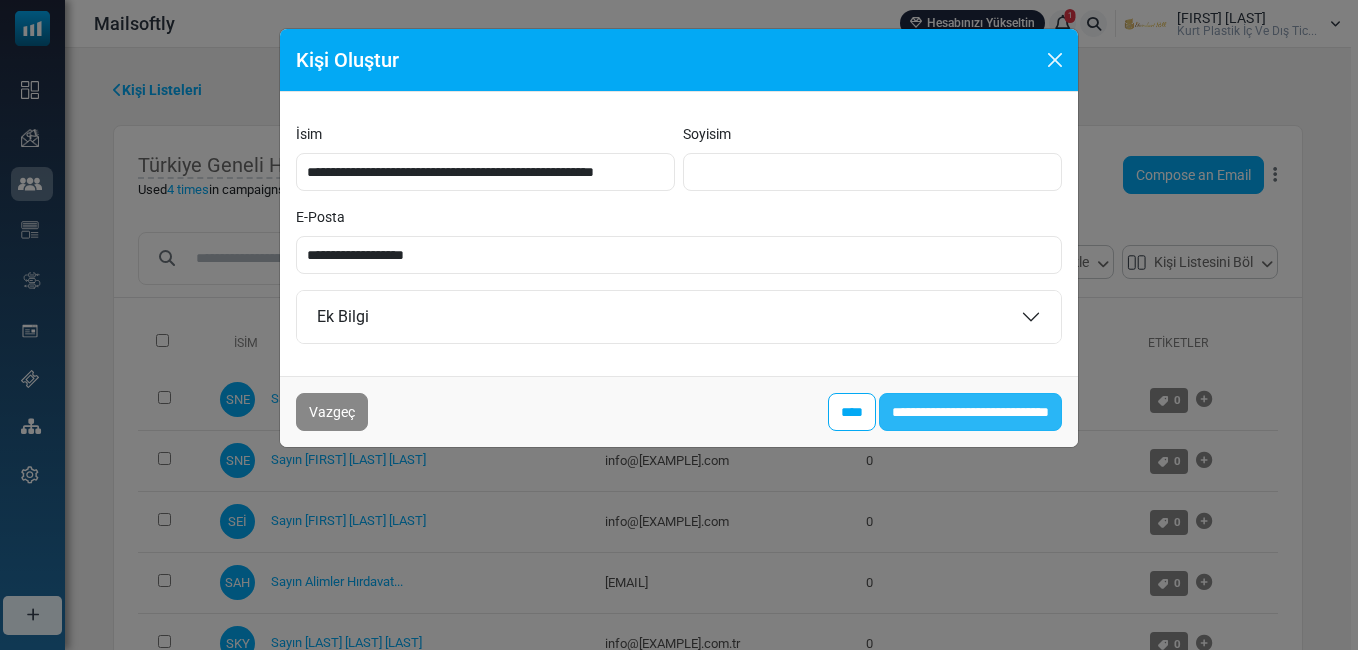 click on "**********" at bounding box center [970, 412] 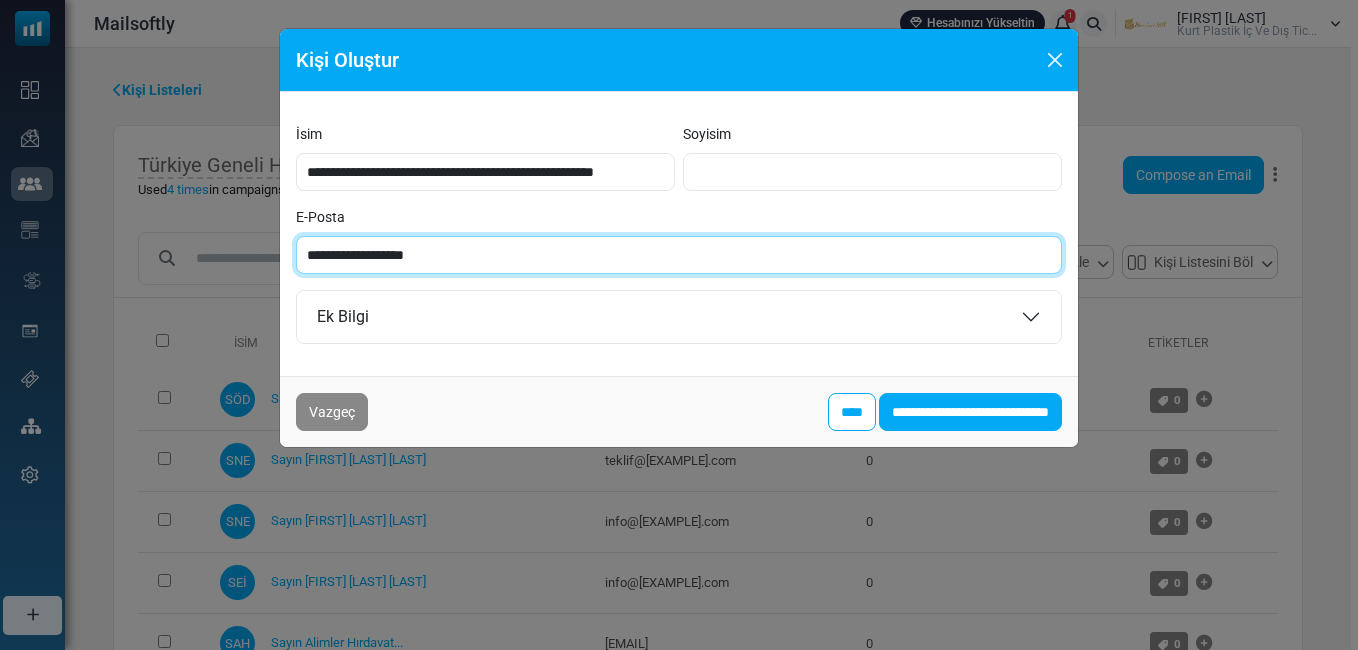 paste on "*" 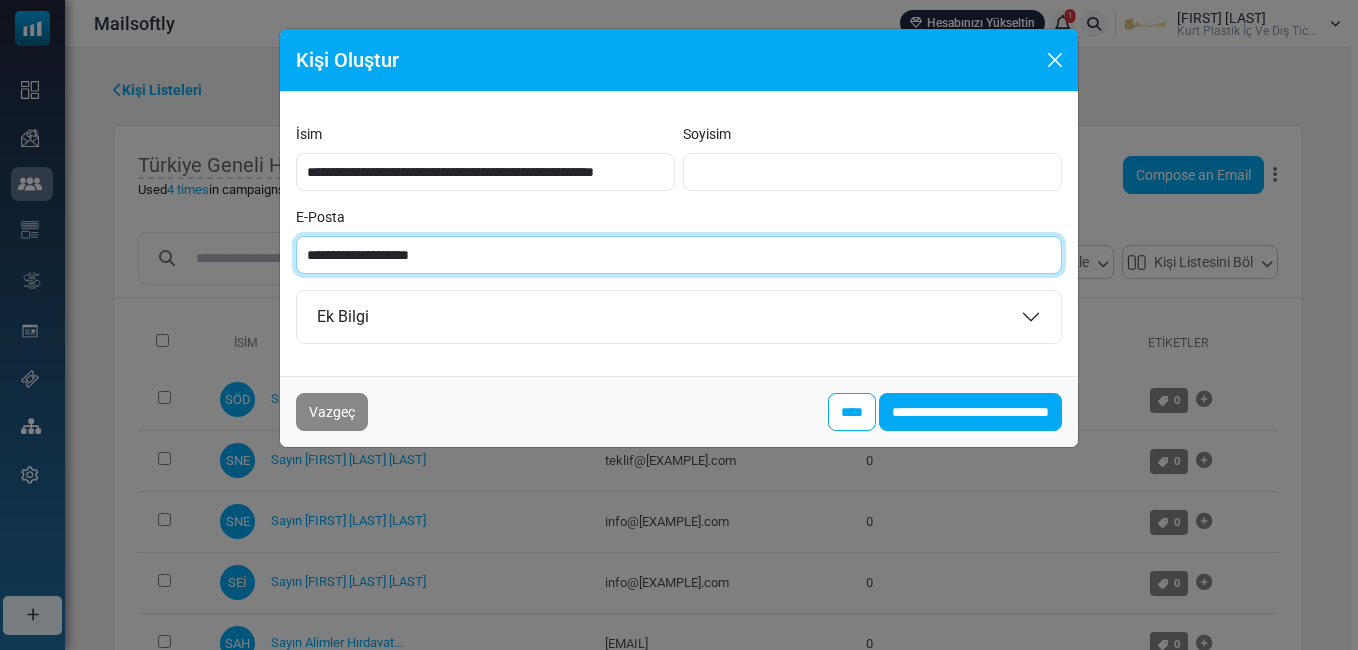 click on "**********" at bounding box center (679, 255) 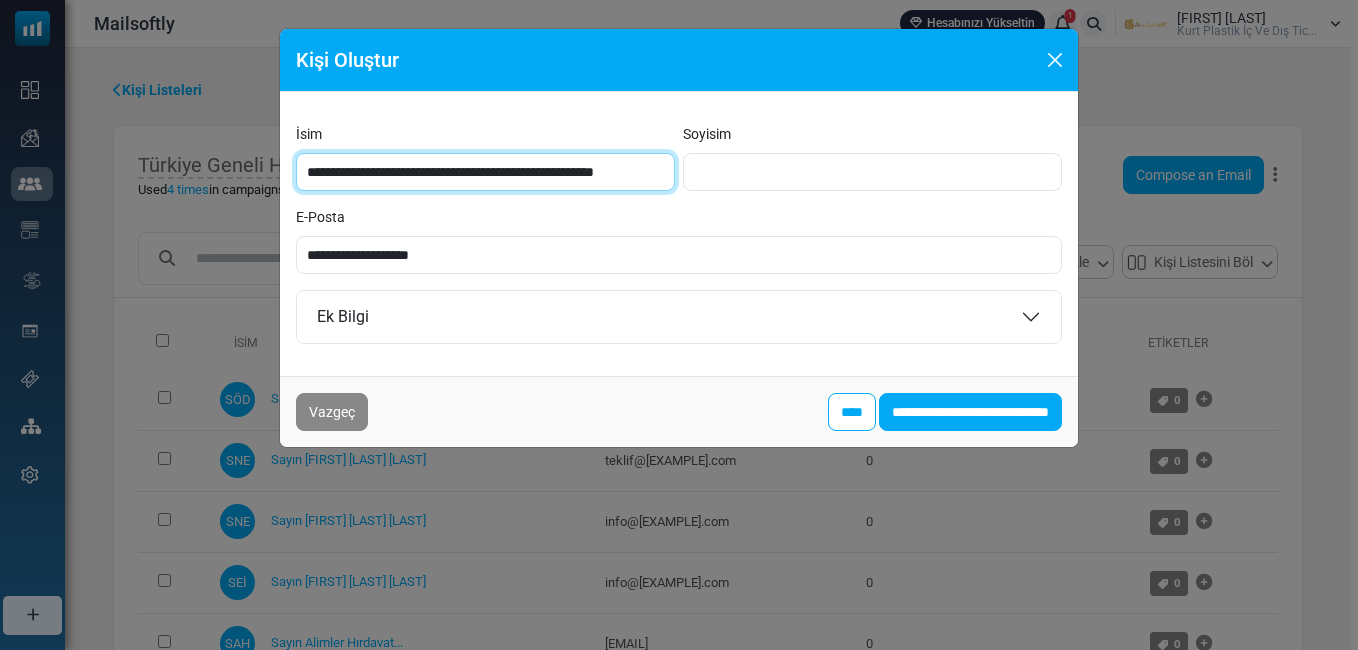 click on "**********" at bounding box center (485, 172) 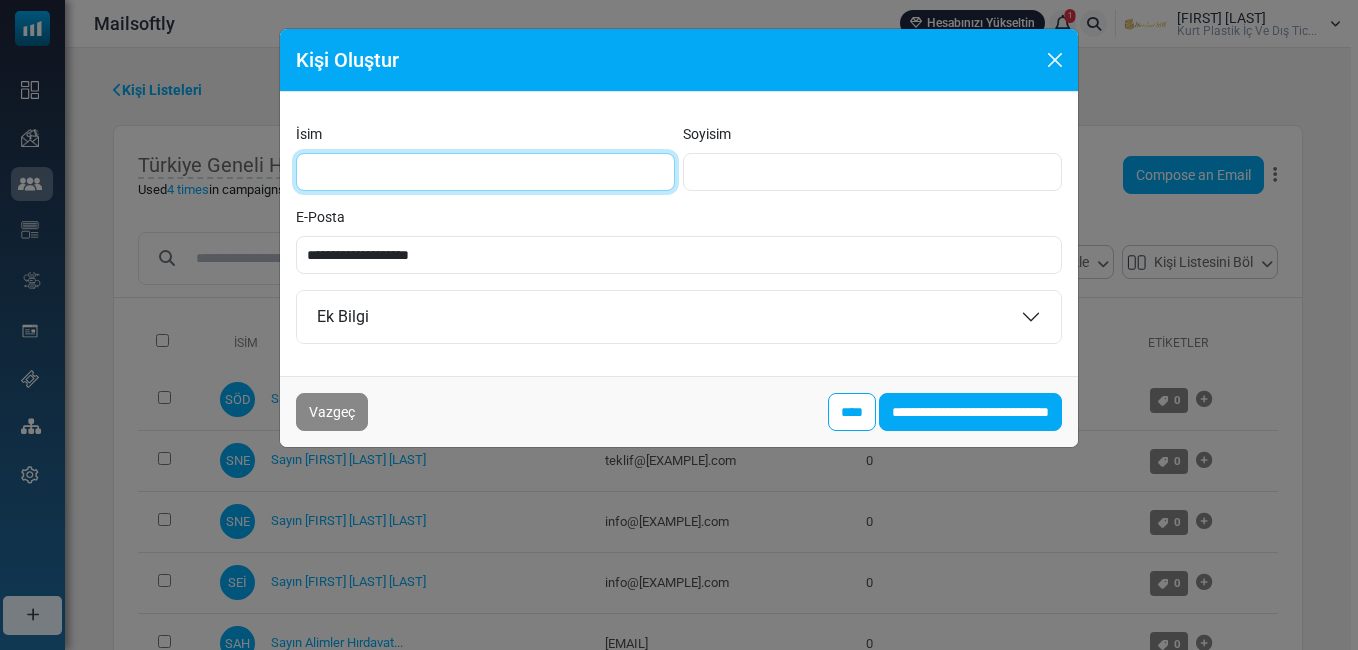 type on "**********" 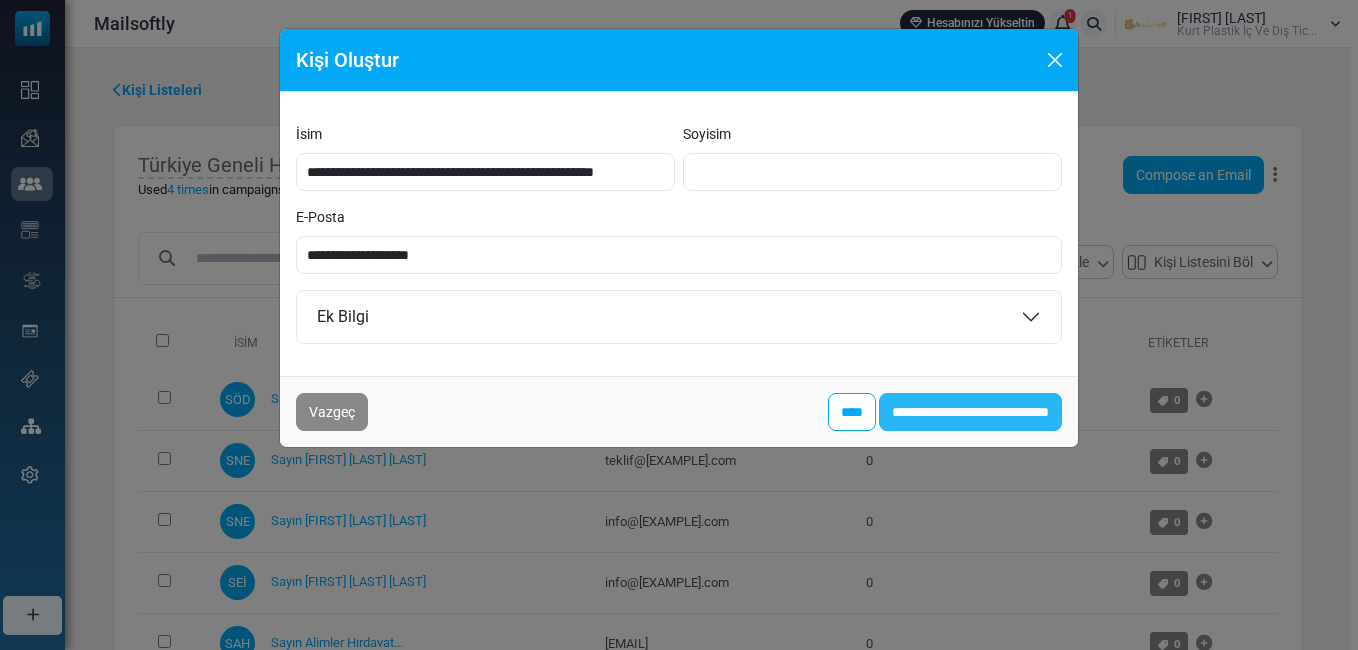click on "**********" at bounding box center (970, 412) 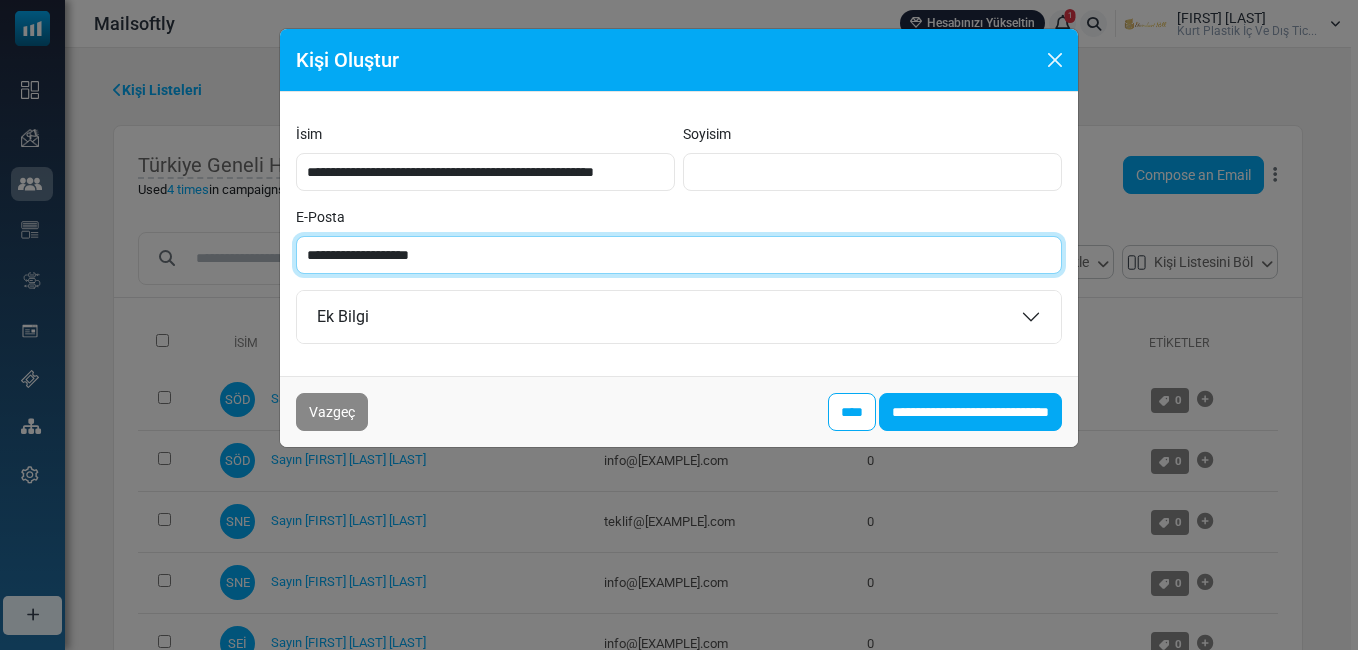 paste on "***" 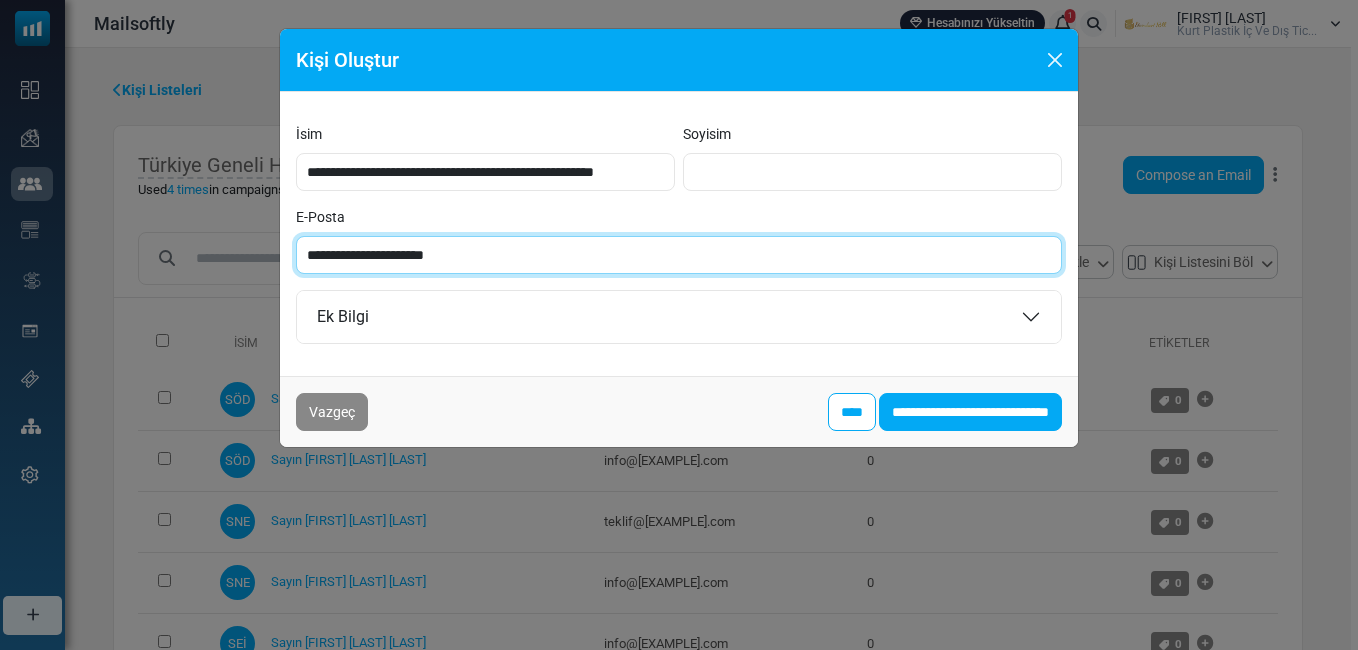 click on "**********" at bounding box center [679, 255] 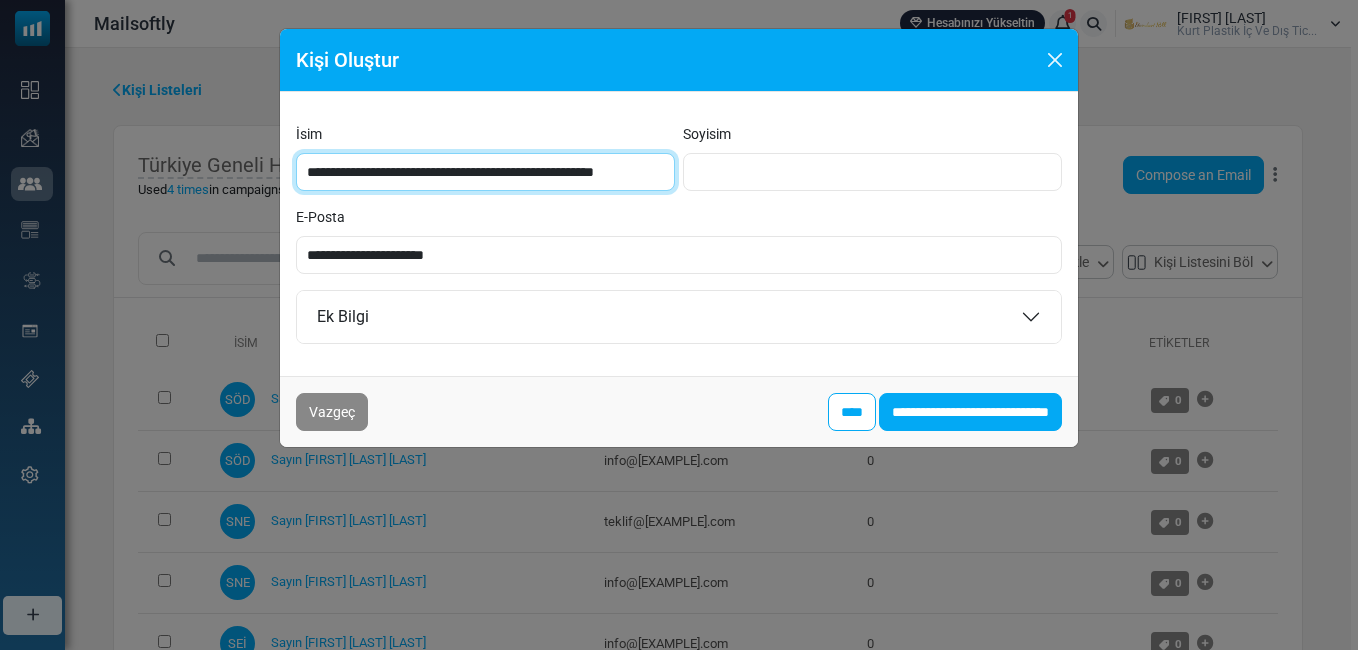 click on "**********" at bounding box center (485, 172) 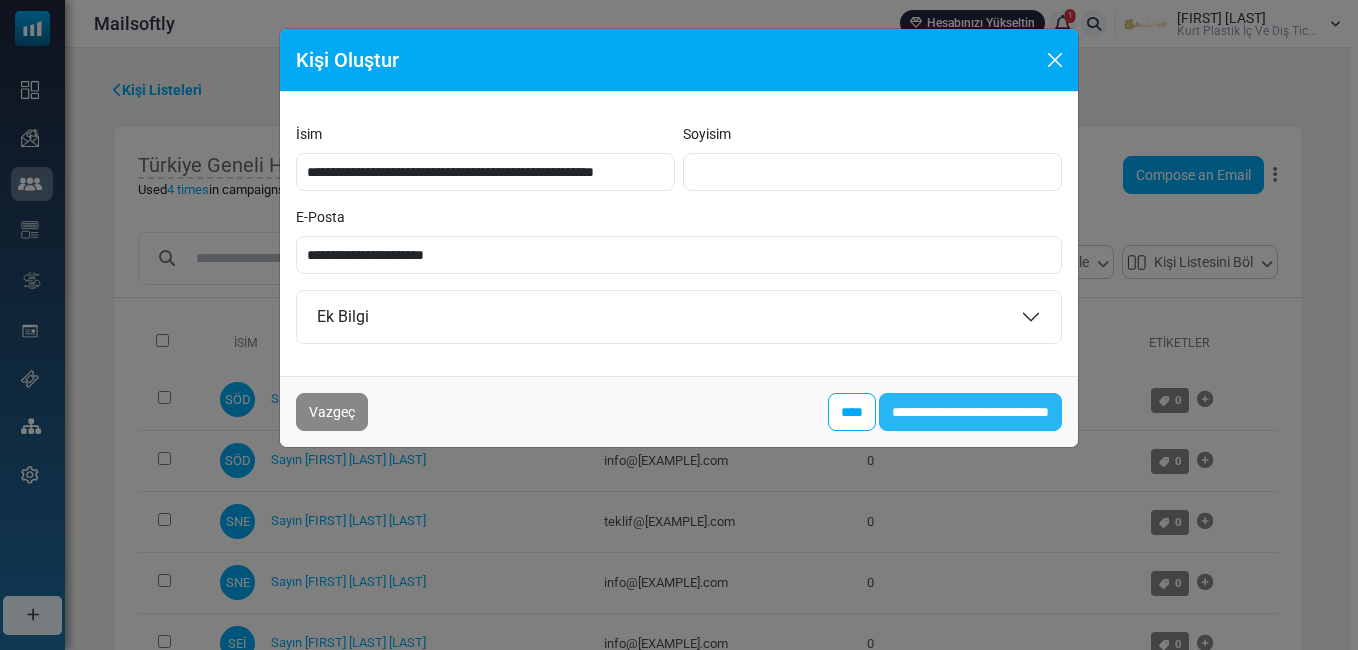 click on "**********" at bounding box center [970, 412] 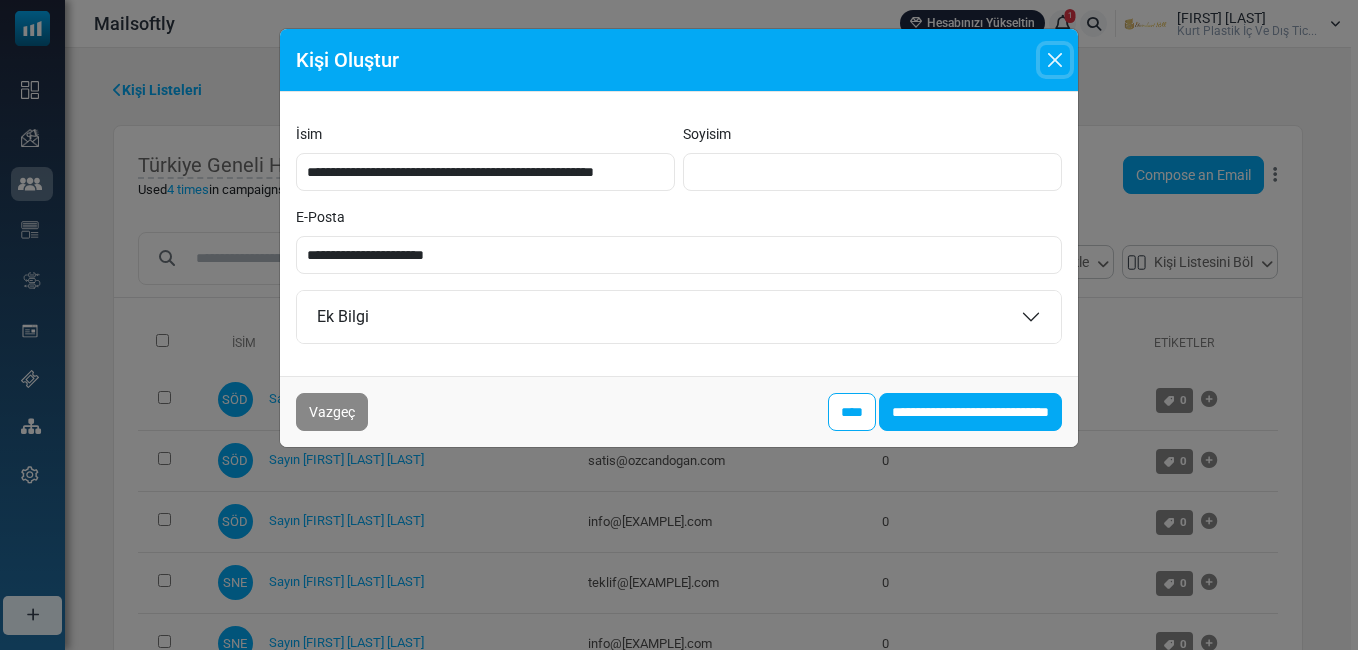 click at bounding box center (1055, 60) 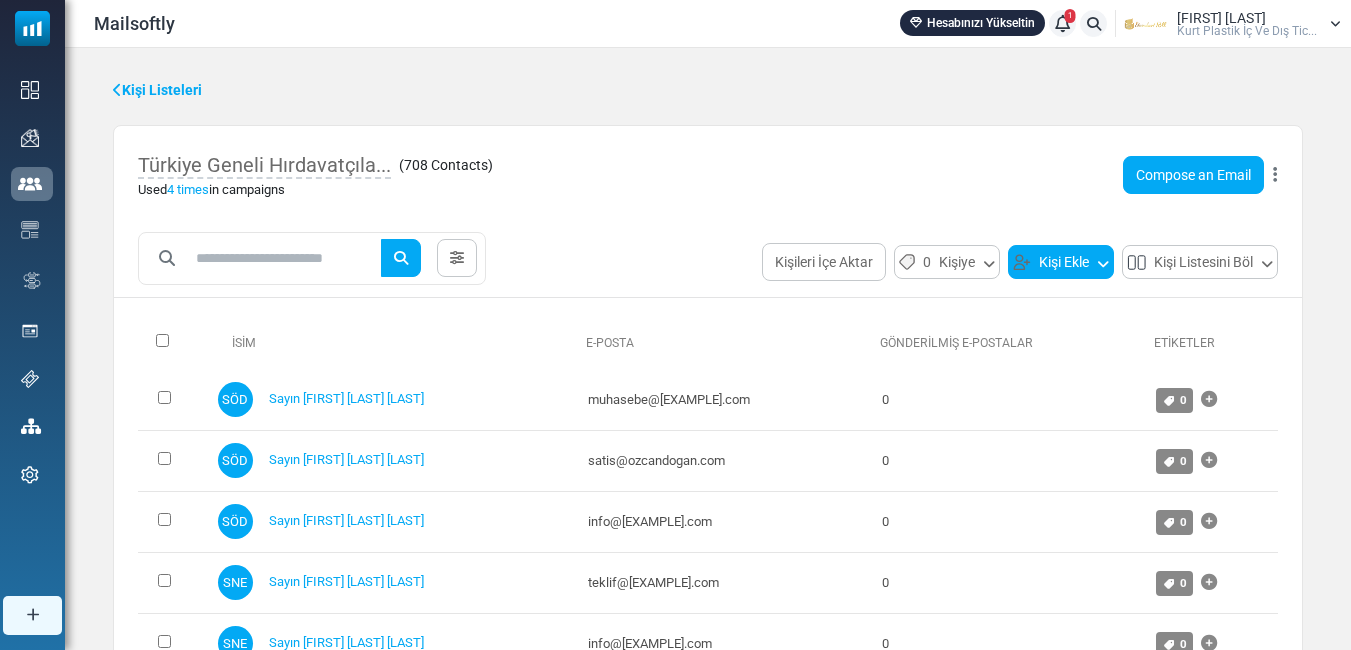 click on "Kişi Ekle" at bounding box center [1061, 262] 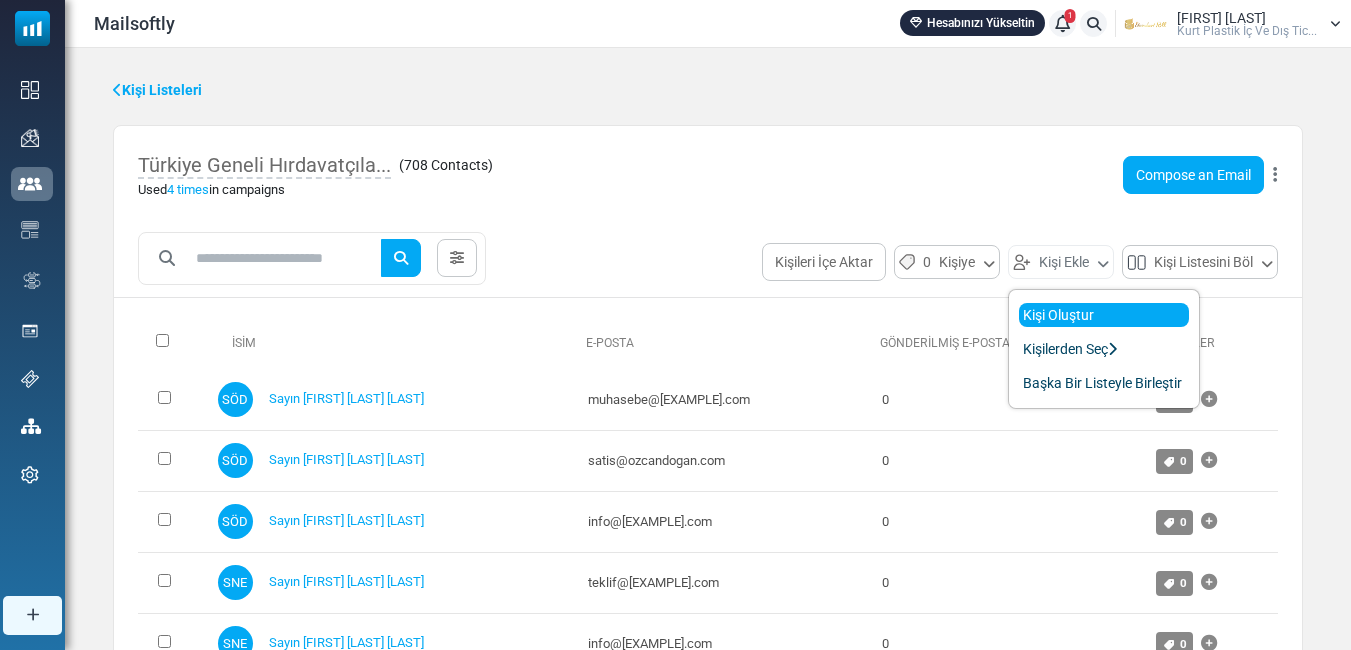 click on "Kişi Oluştur" at bounding box center (1104, 315) 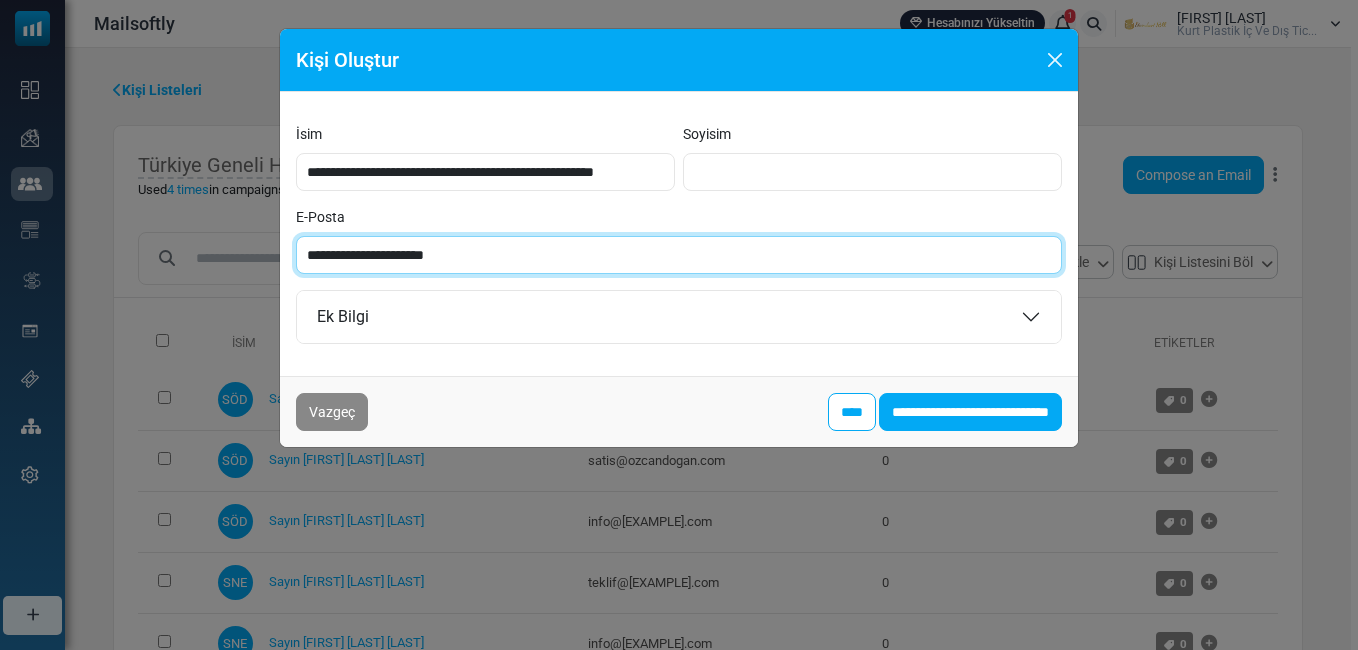 click on "**********" at bounding box center [679, 255] 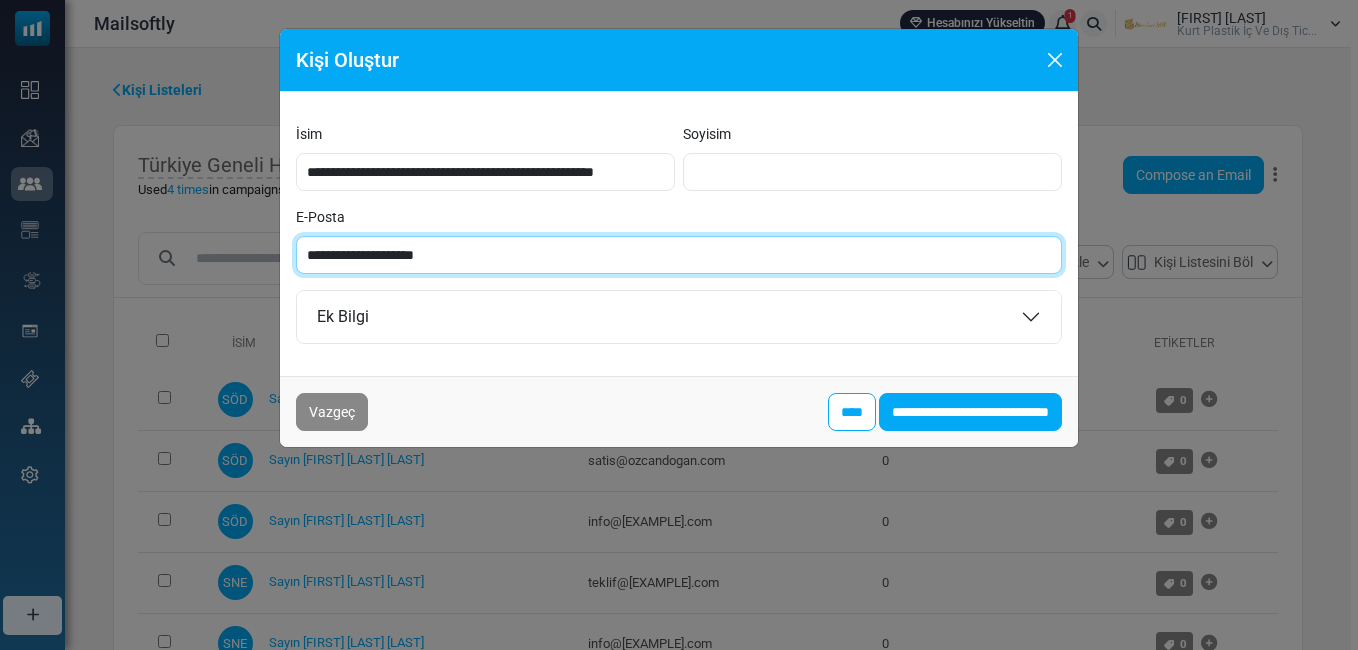 click on "**********" at bounding box center (679, 255) 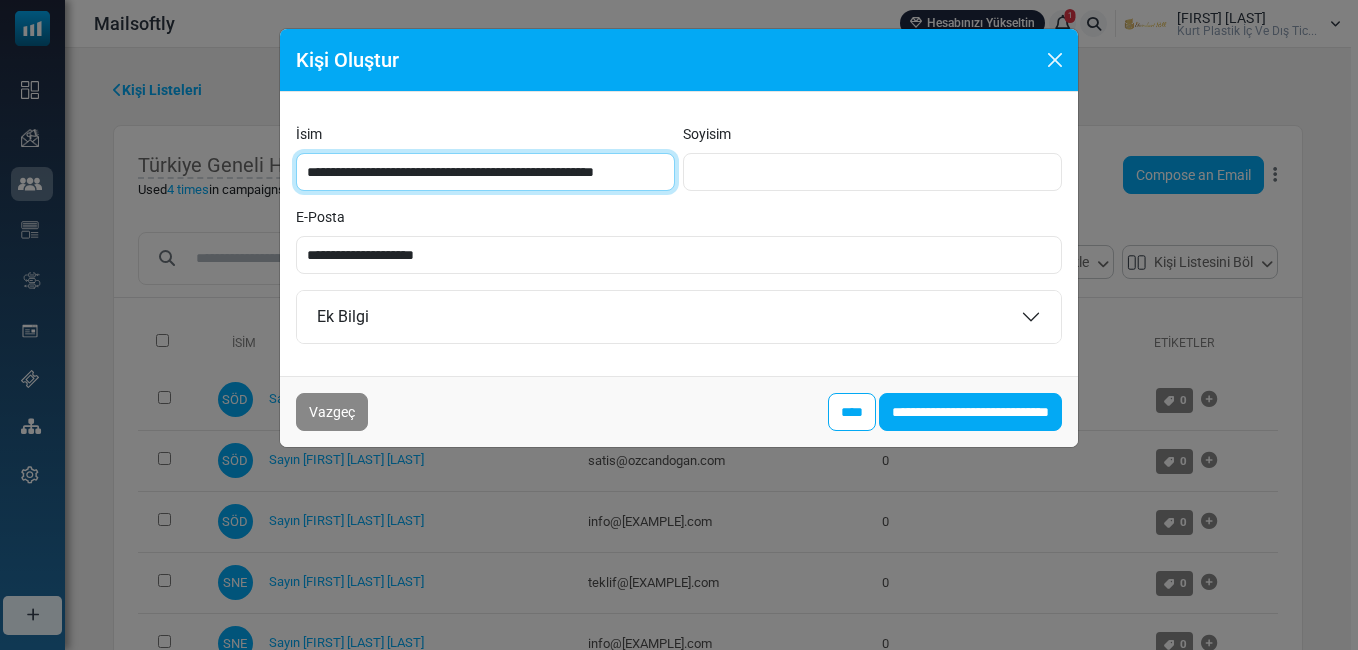 click on "**********" at bounding box center [485, 172] 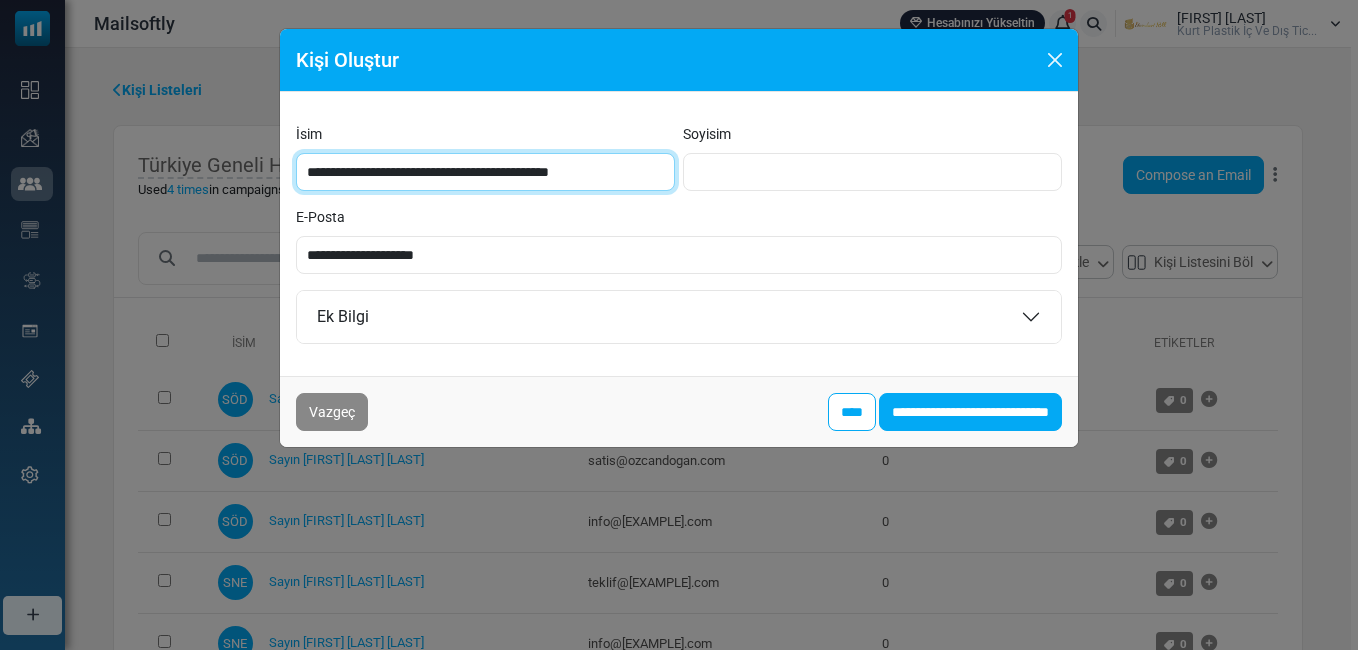 click on "**********" at bounding box center [485, 172] 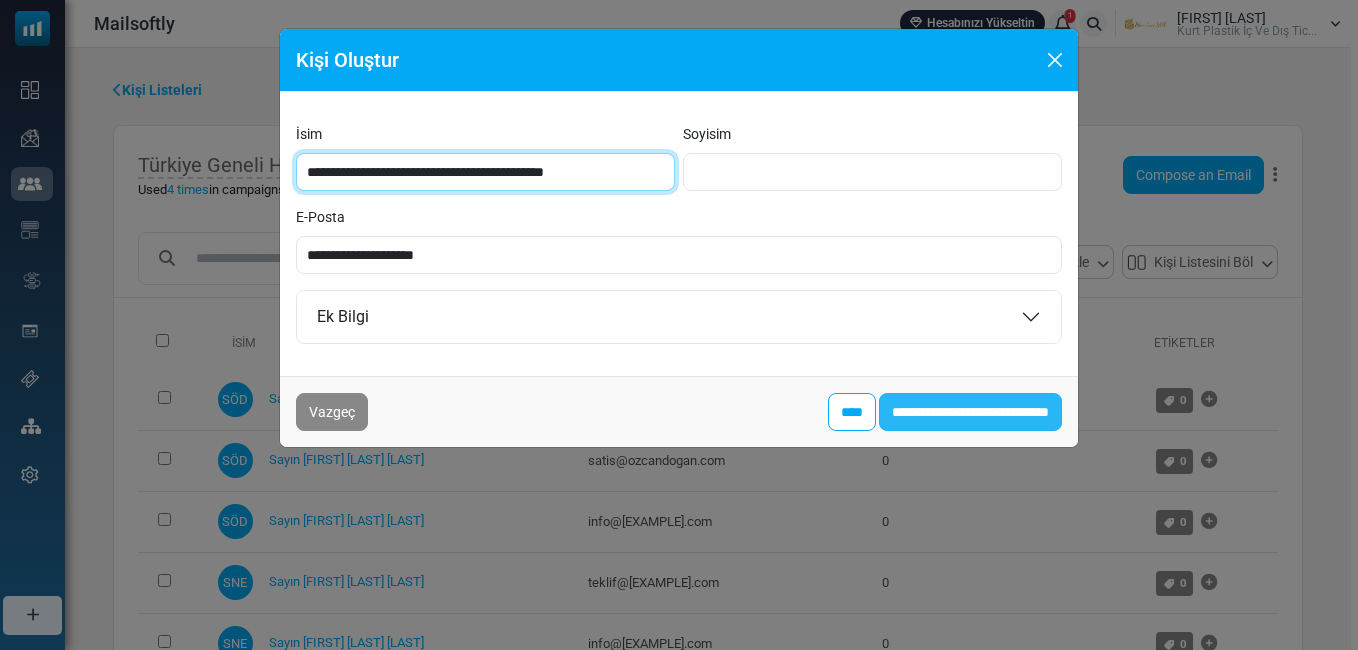 type on "**********" 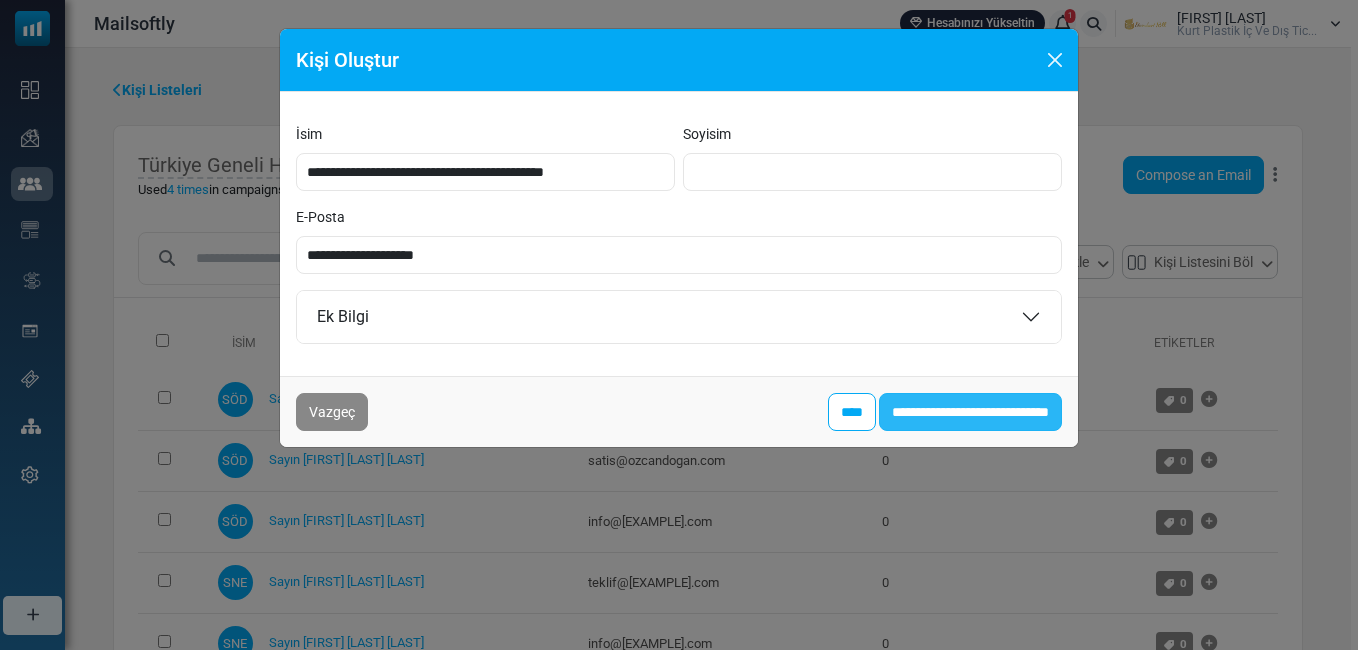 click on "**********" at bounding box center [970, 412] 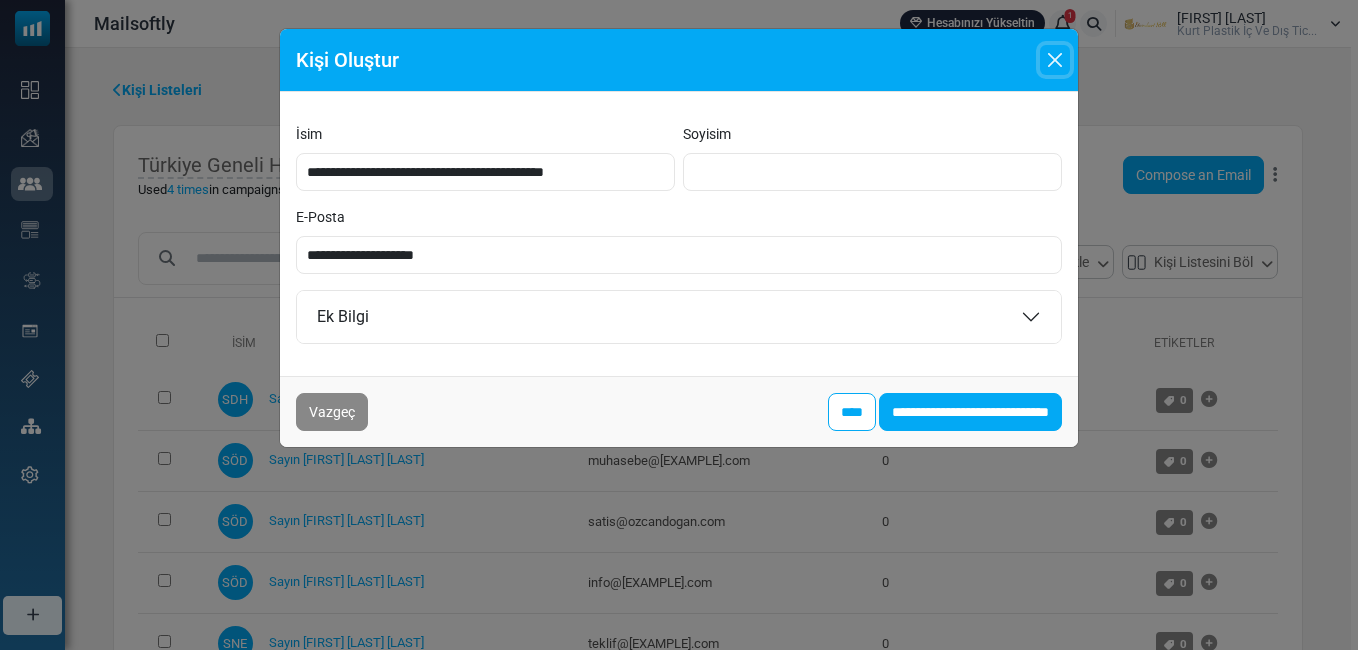 click at bounding box center [1055, 60] 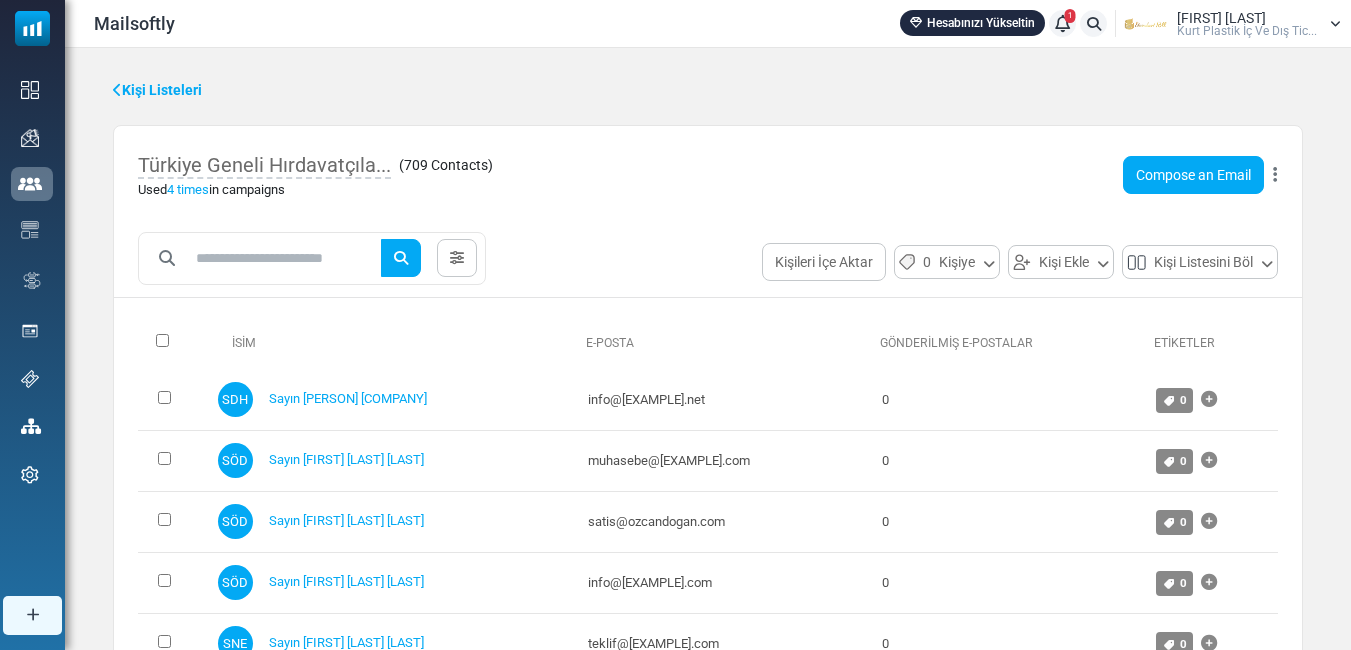 click on "Türkiye Geneli Hırdavatçıla...
( 709 Contacts )
Used  4 times  in campaigns
Compose an Email
Düzenle
Export List
Delete List
Delete List with Contacts
*****" at bounding box center [708, 604] 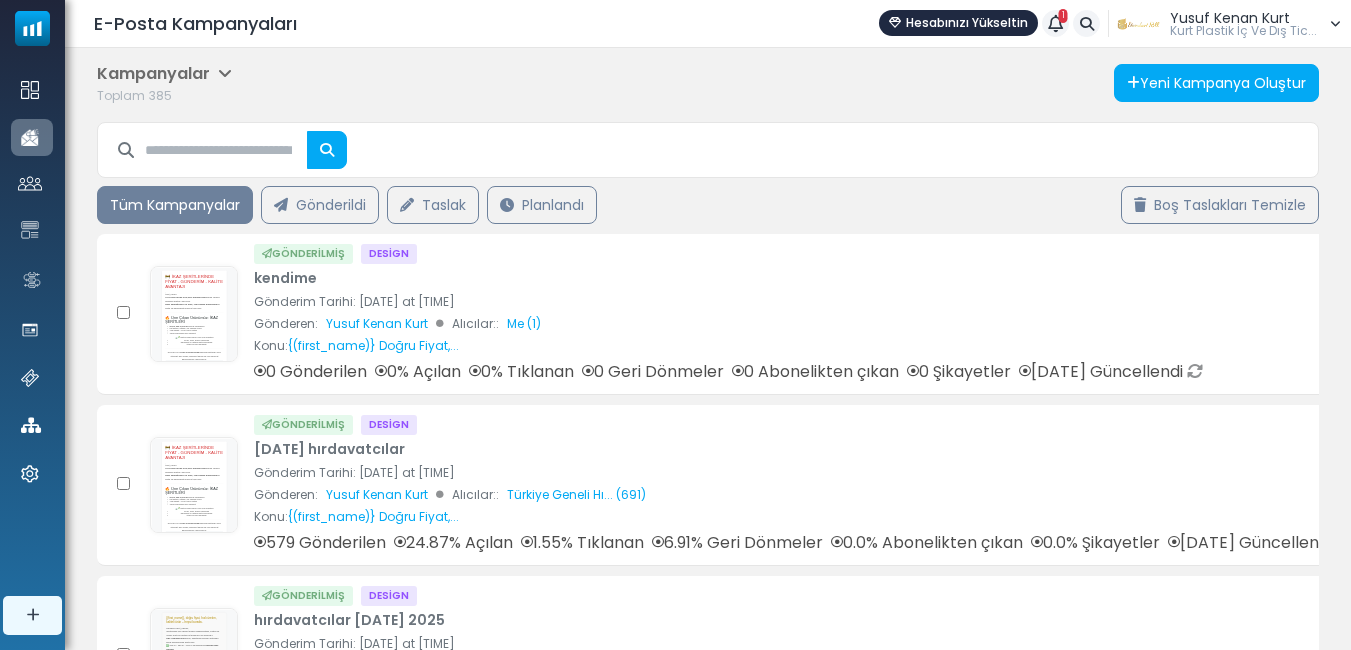 scroll, scrollTop: 0, scrollLeft: 0, axis: both 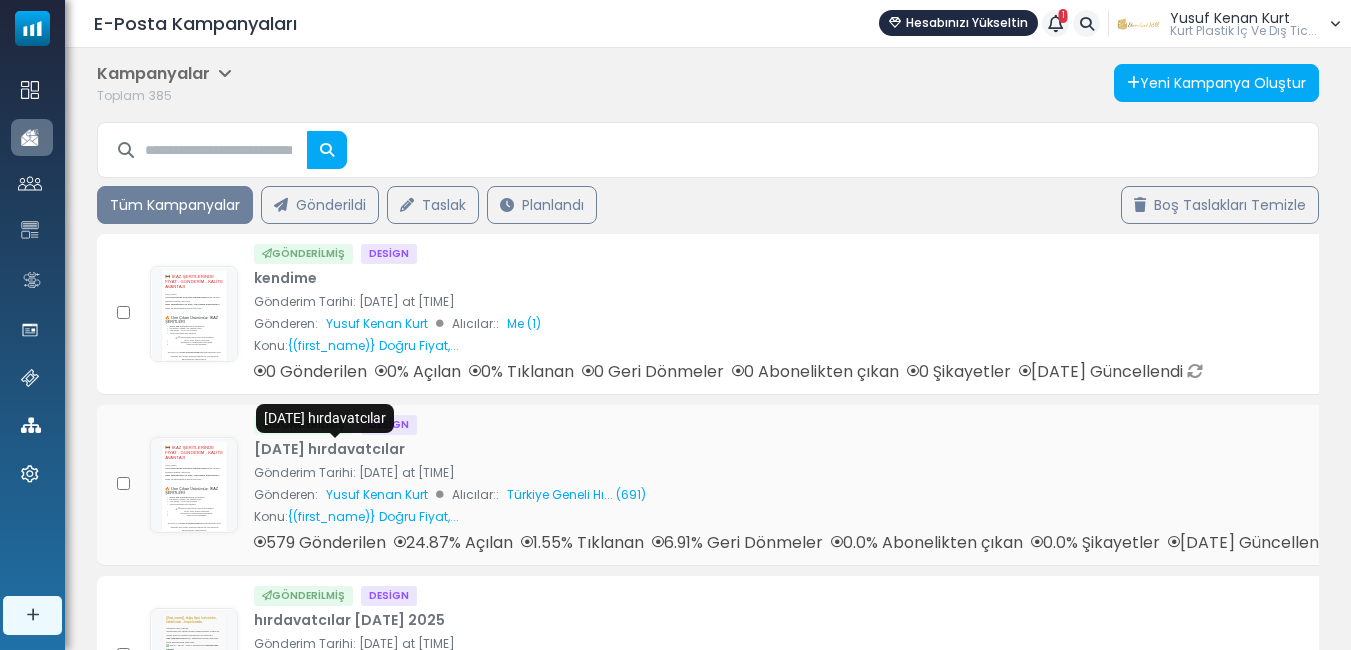 click on "1 08 2025 hırdavatcılar" at bounding box center [329, 449] 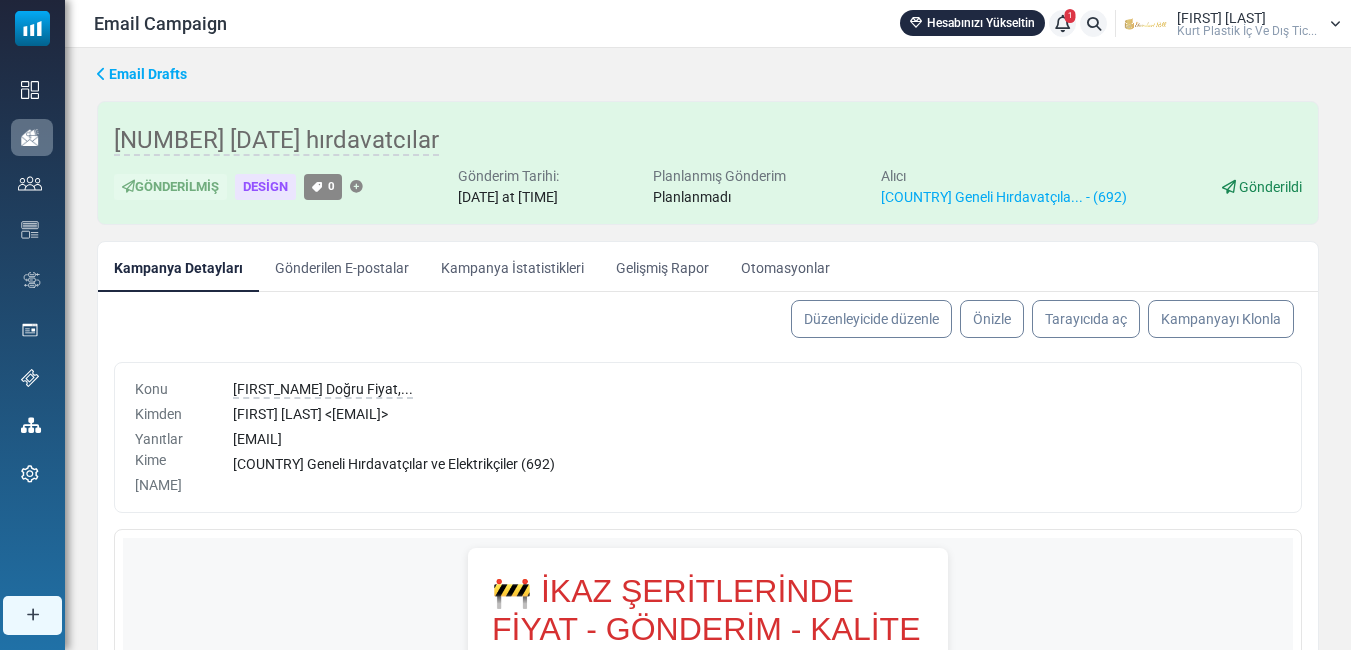 scroll, scrollTop: 0, scrollLeft: 0, axis: both 